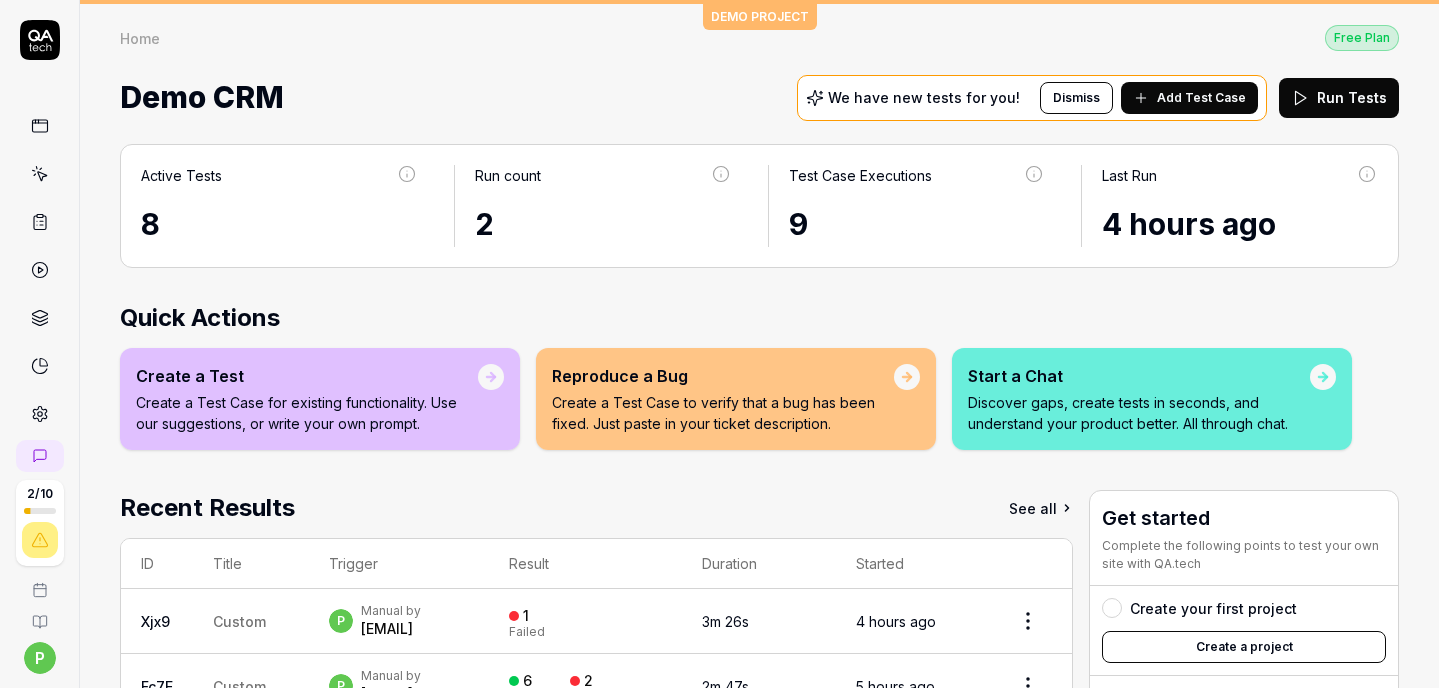 scroll, scrollTop: 0, scrollLeft: 0, axis: both 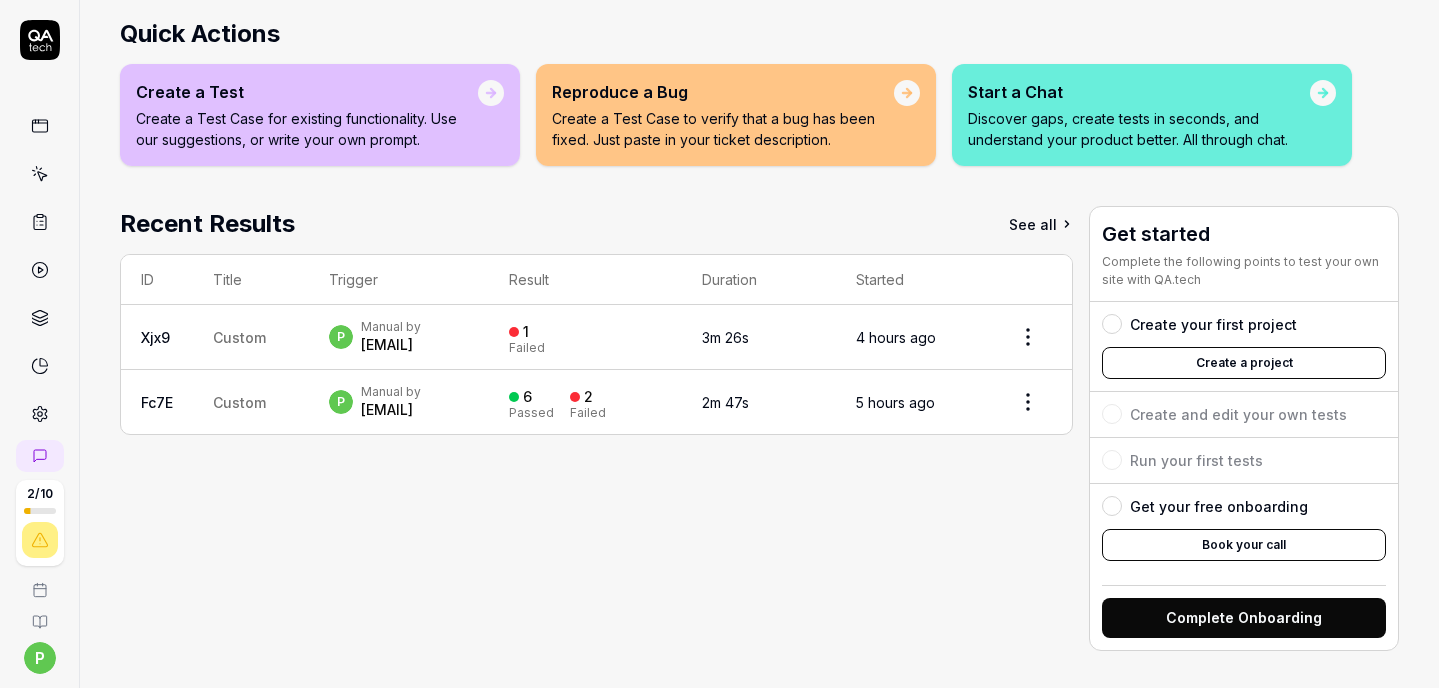 click on "[EMAIL]" at bounding box center (391, 345) 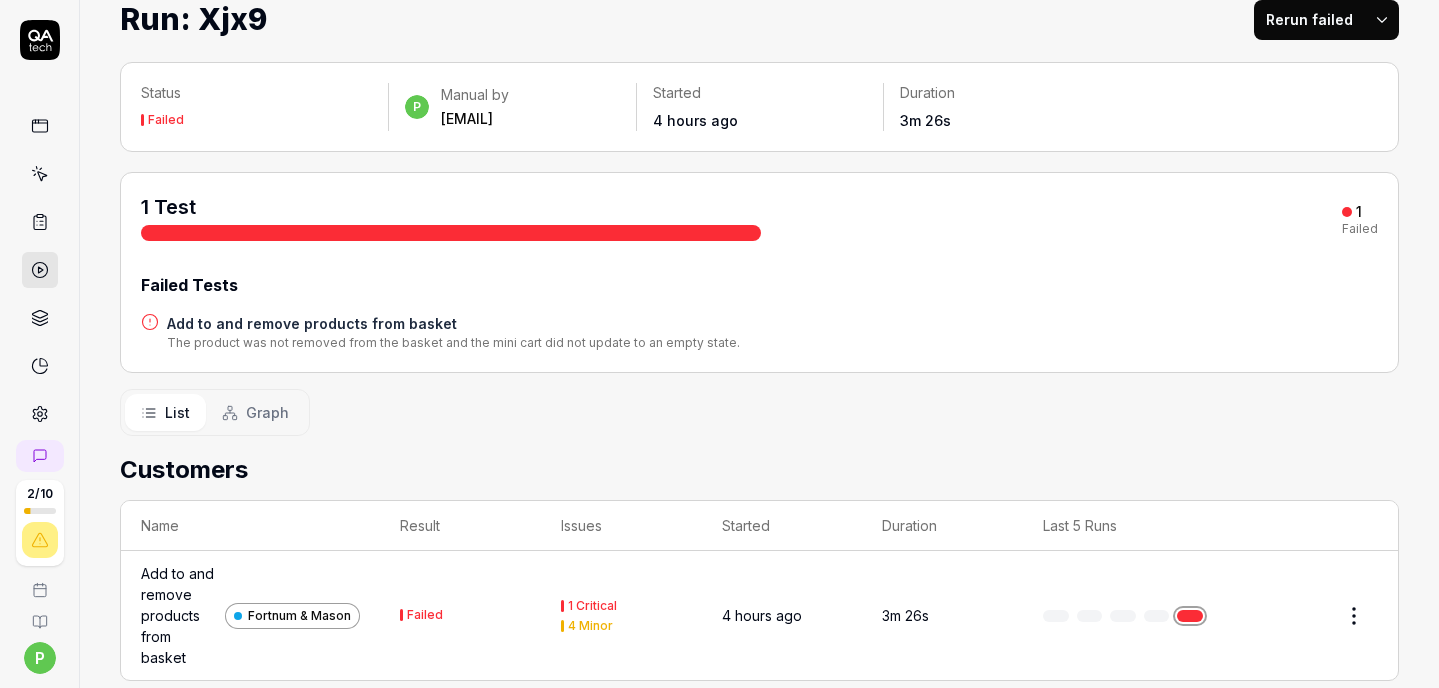 scroll, scrollTop: 103, scrollLeft: 0, axis: vertical 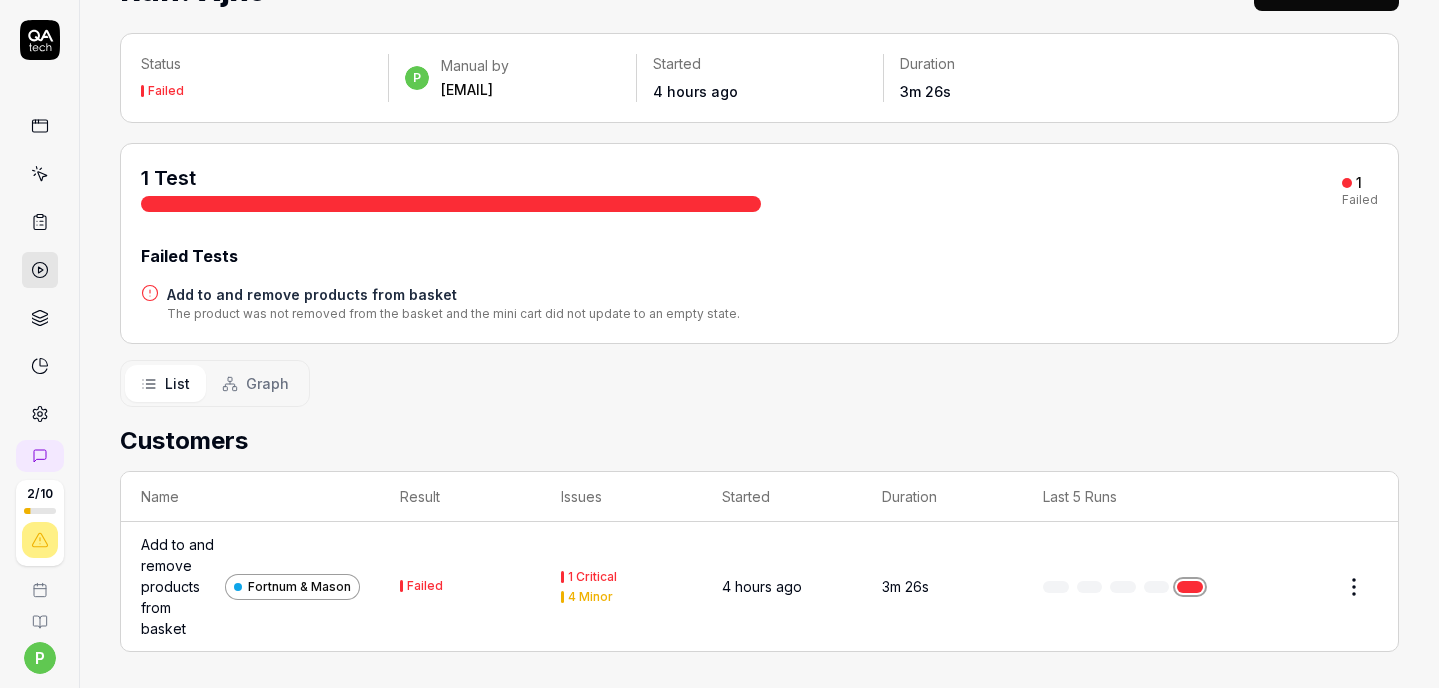 drag, startPoint x: 566, startPoint y: 577, endPoint x: 432, endPoint y: 572, distance: 134.09325 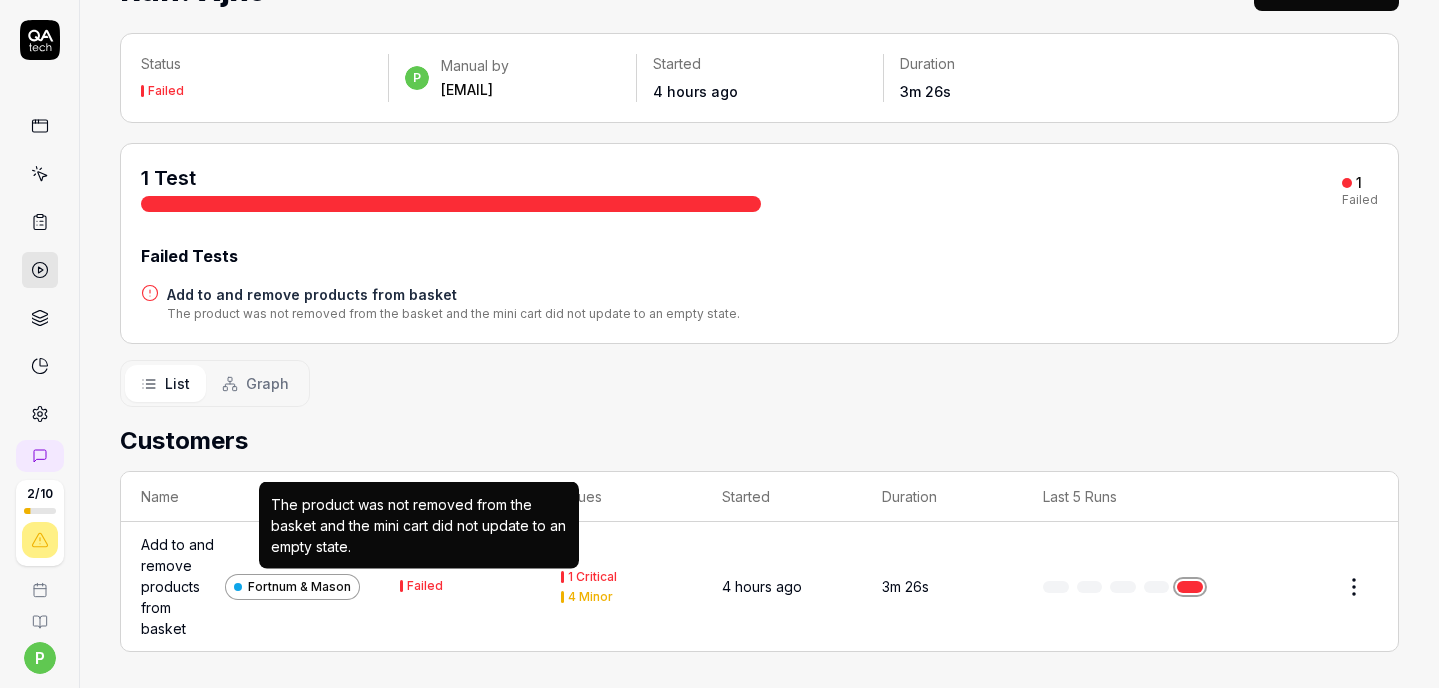 click on "Failed" at bounding box center [425, 586] 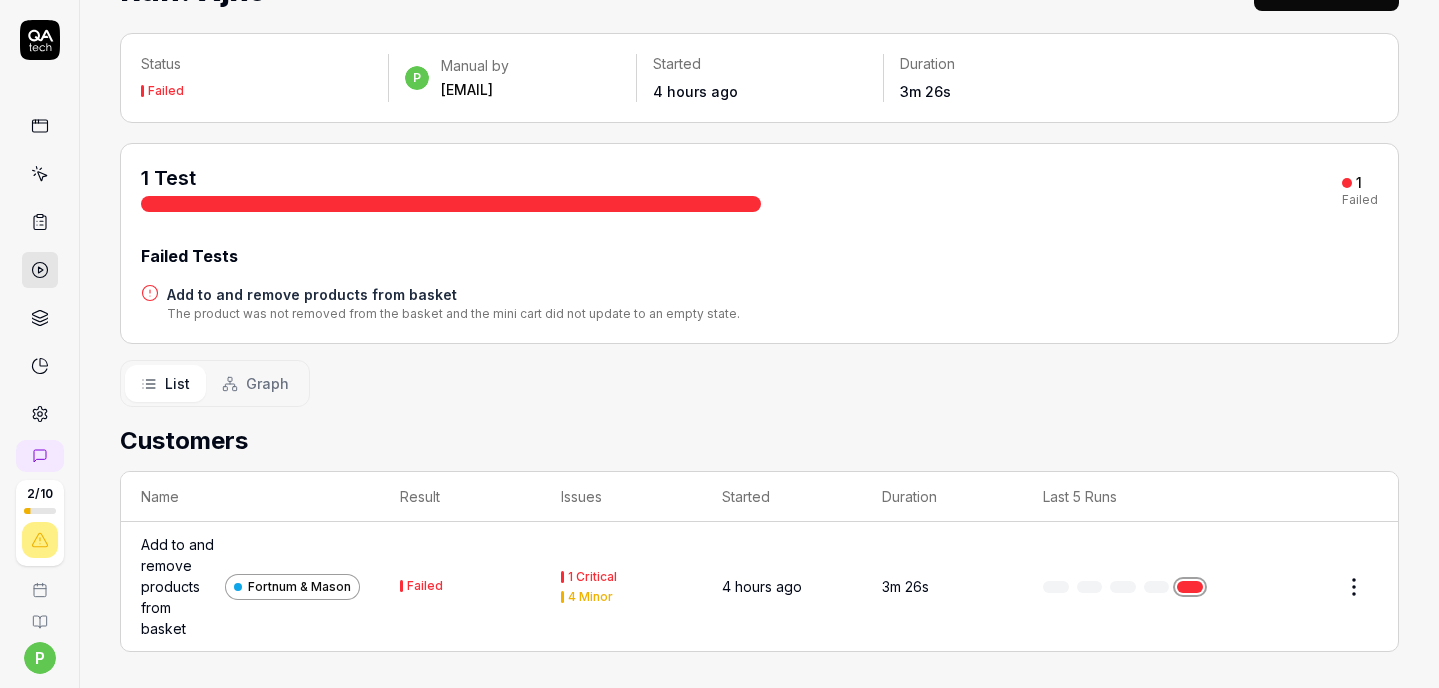 click on "1   Critical" at bounding box center [592, 577] 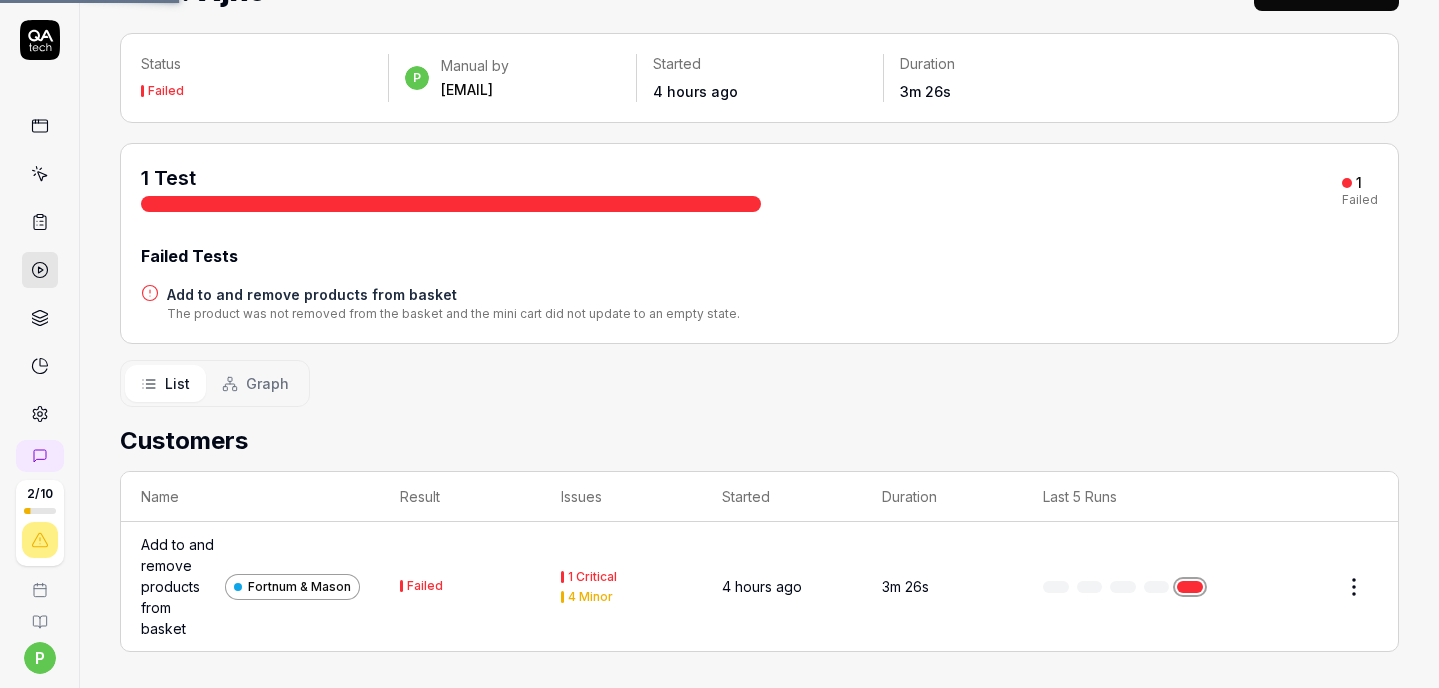 scroll, scrollTop: 0, scrollLeft: 0, axis: both 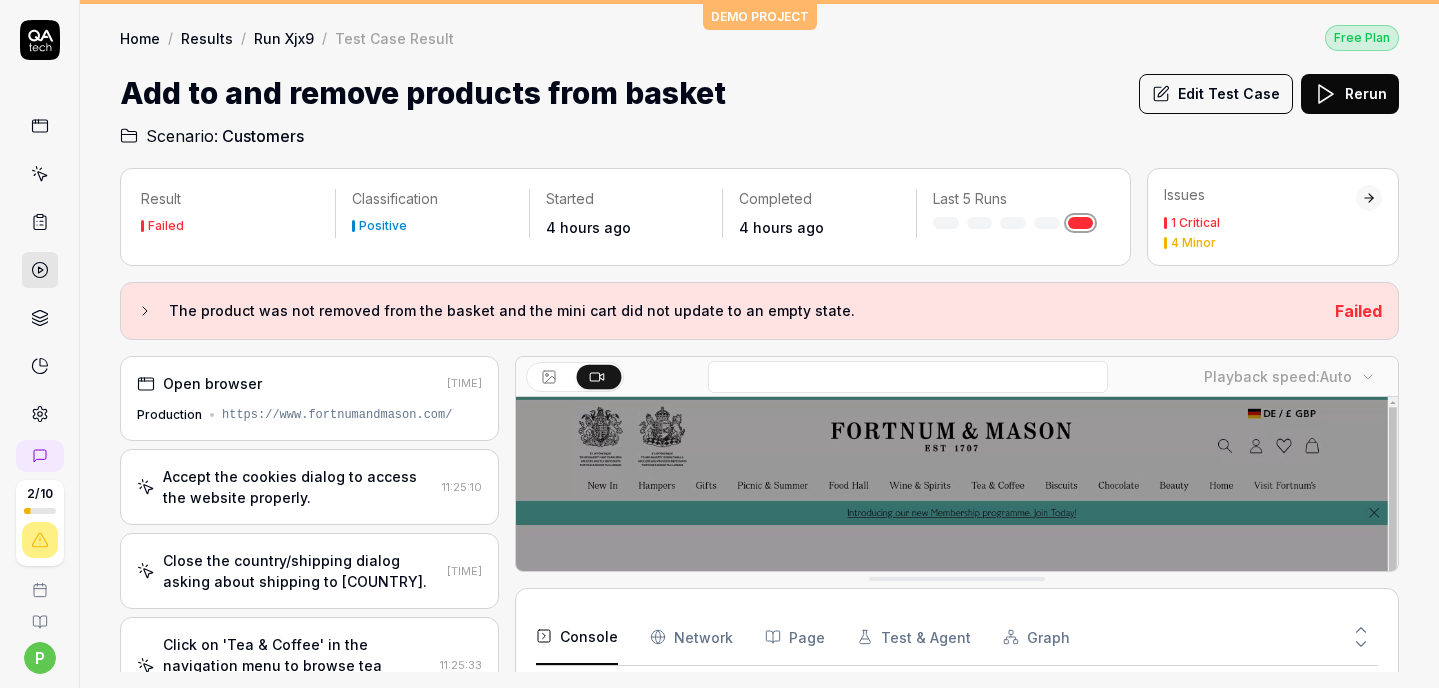 click on "Edit Test Case Rerun" at bounding box center [1269, 93] 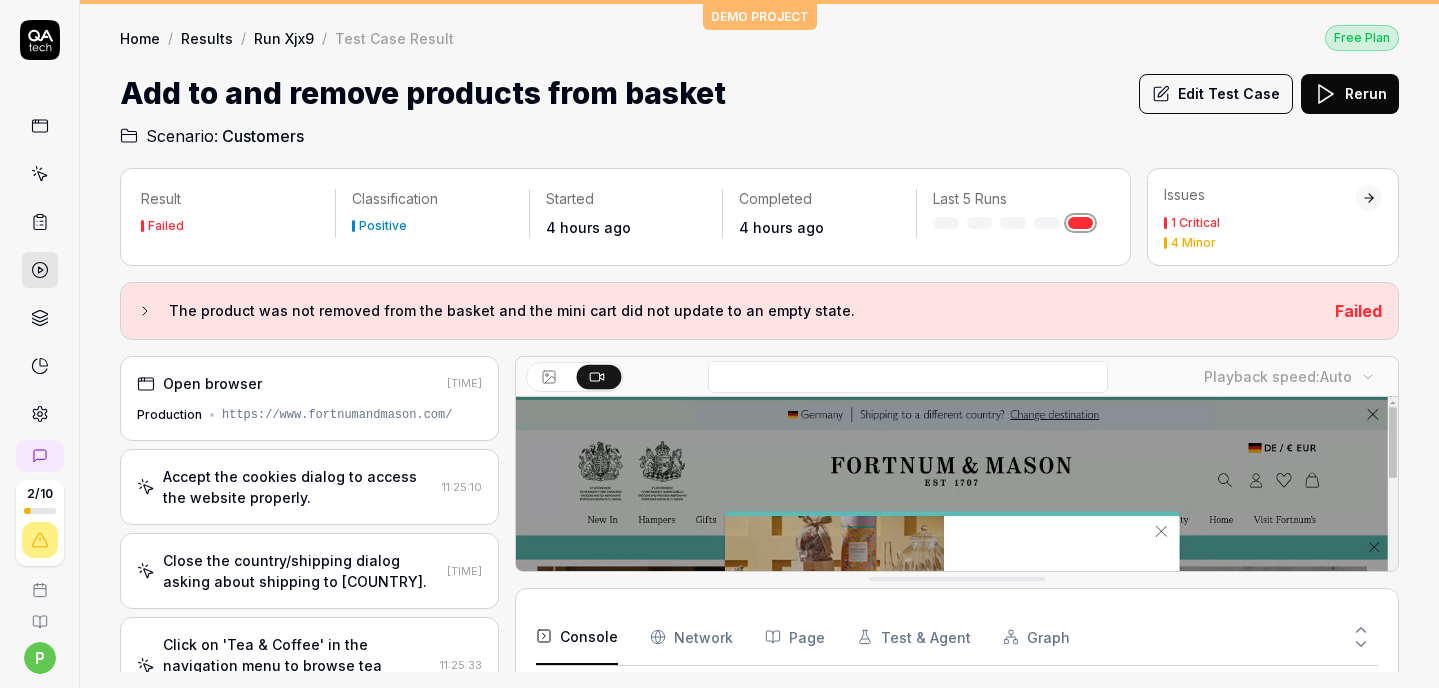 click on "Edit Test Case" at bounding box center (1216, 94) 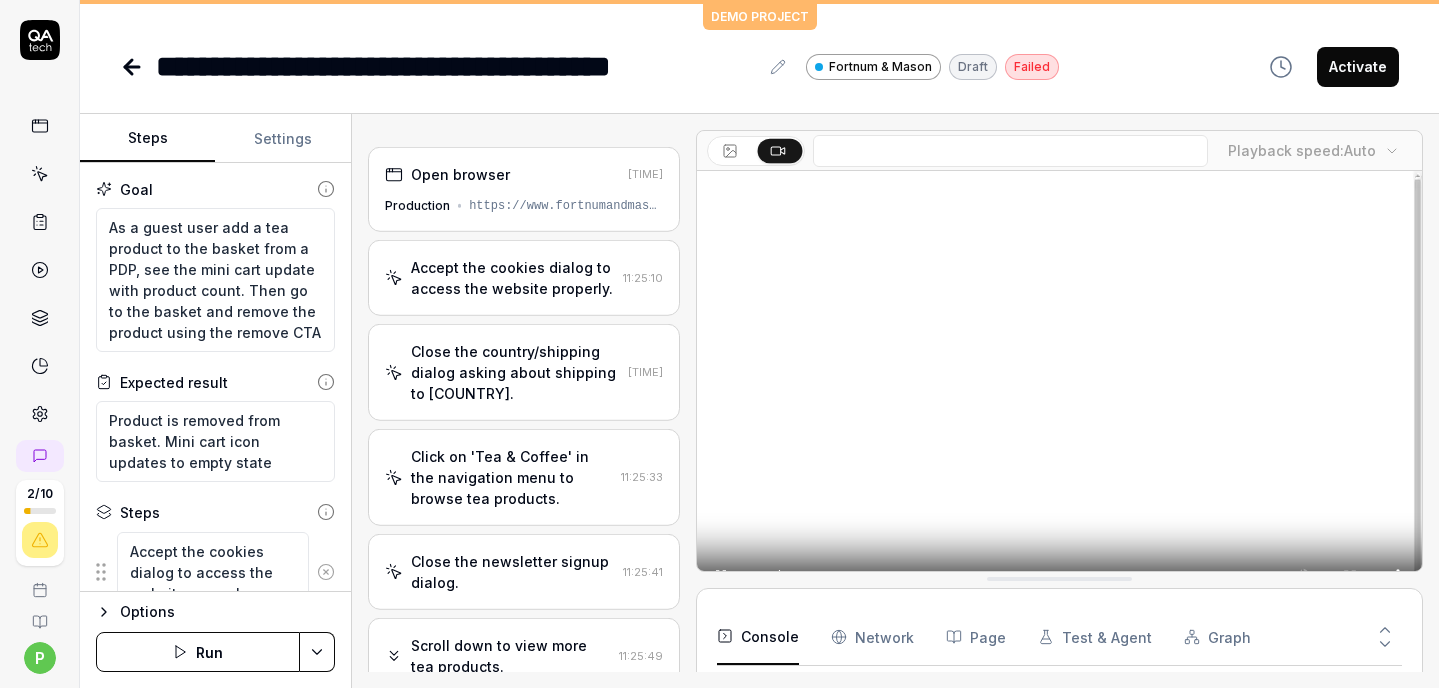scroll, scrollTop: 750, scrollLeft: 0, axis: vertical 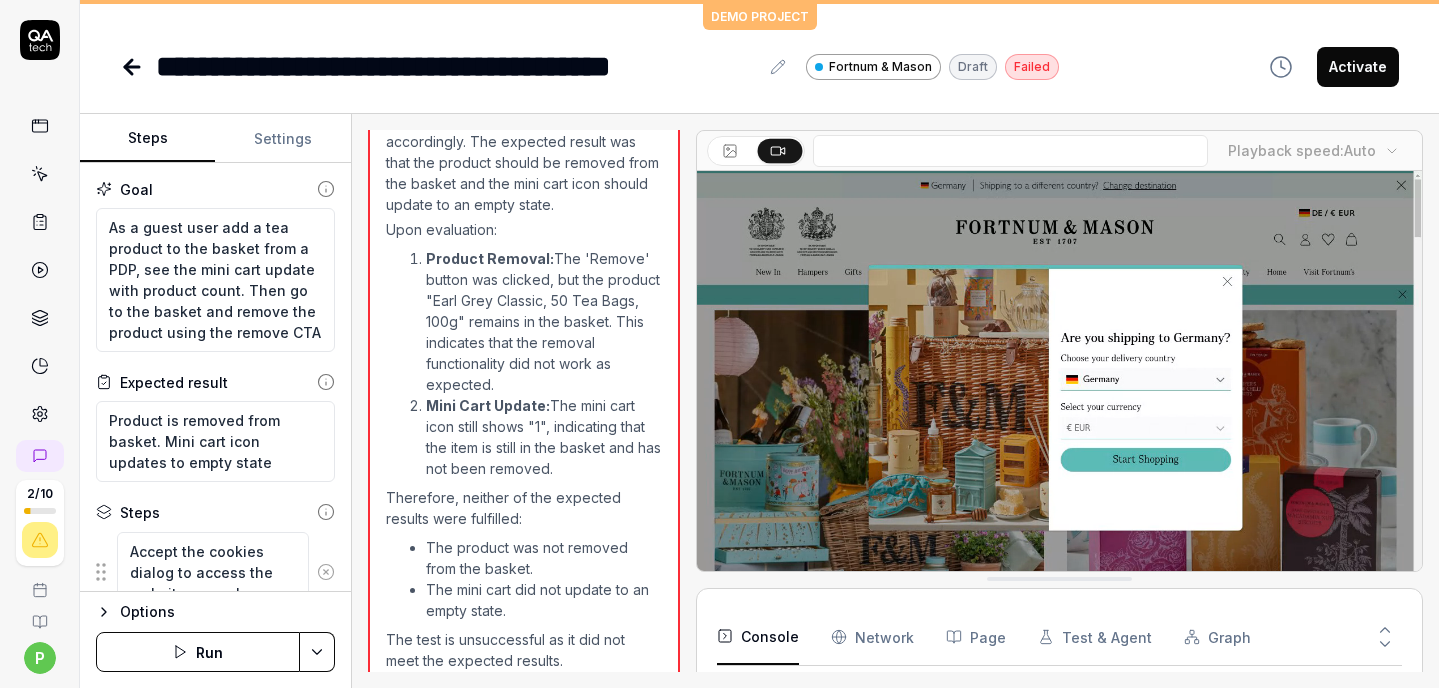 click on "Mini Cart Update:  The mini cart icon still shows "1", indicating that the item is still in the basket and has not been removed." at bounding box center (544, 437) 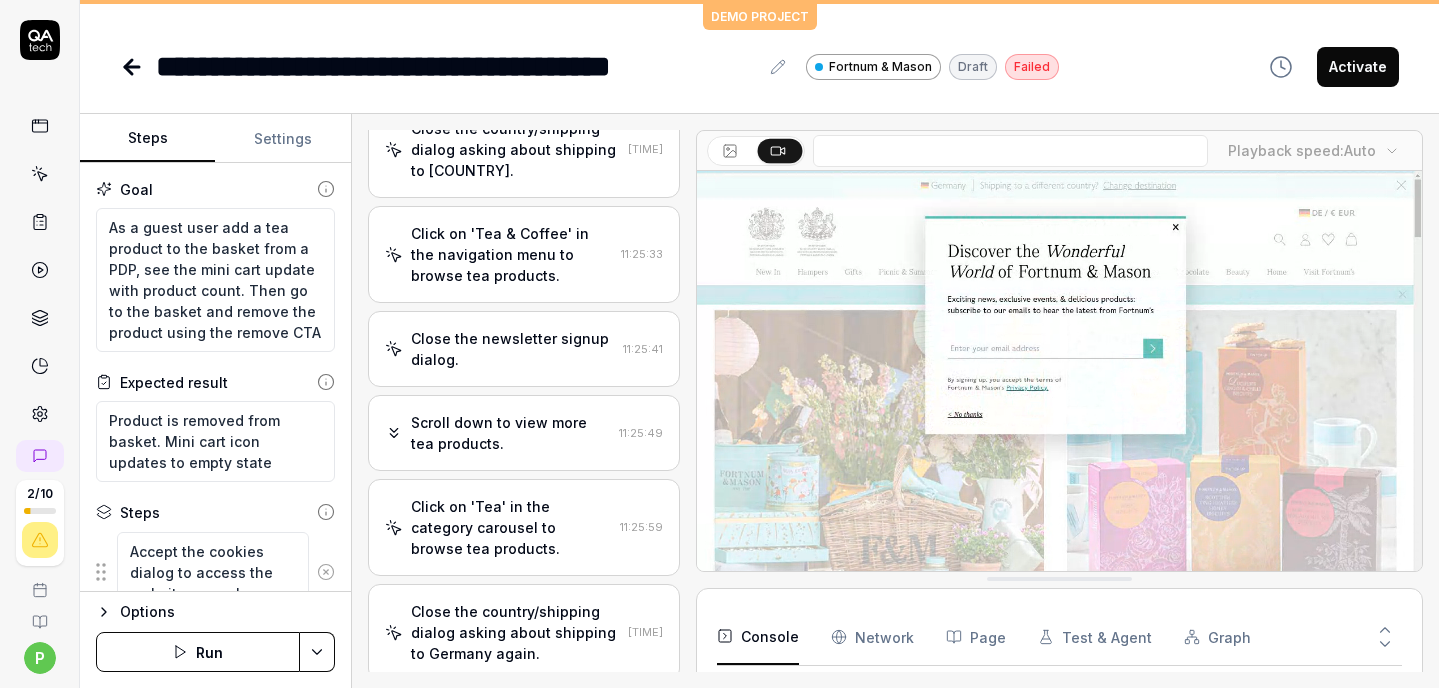 click on "Click on 'Tea & Coffee' in the navigation menu to browse tea products." at bounding box center [512, 254] 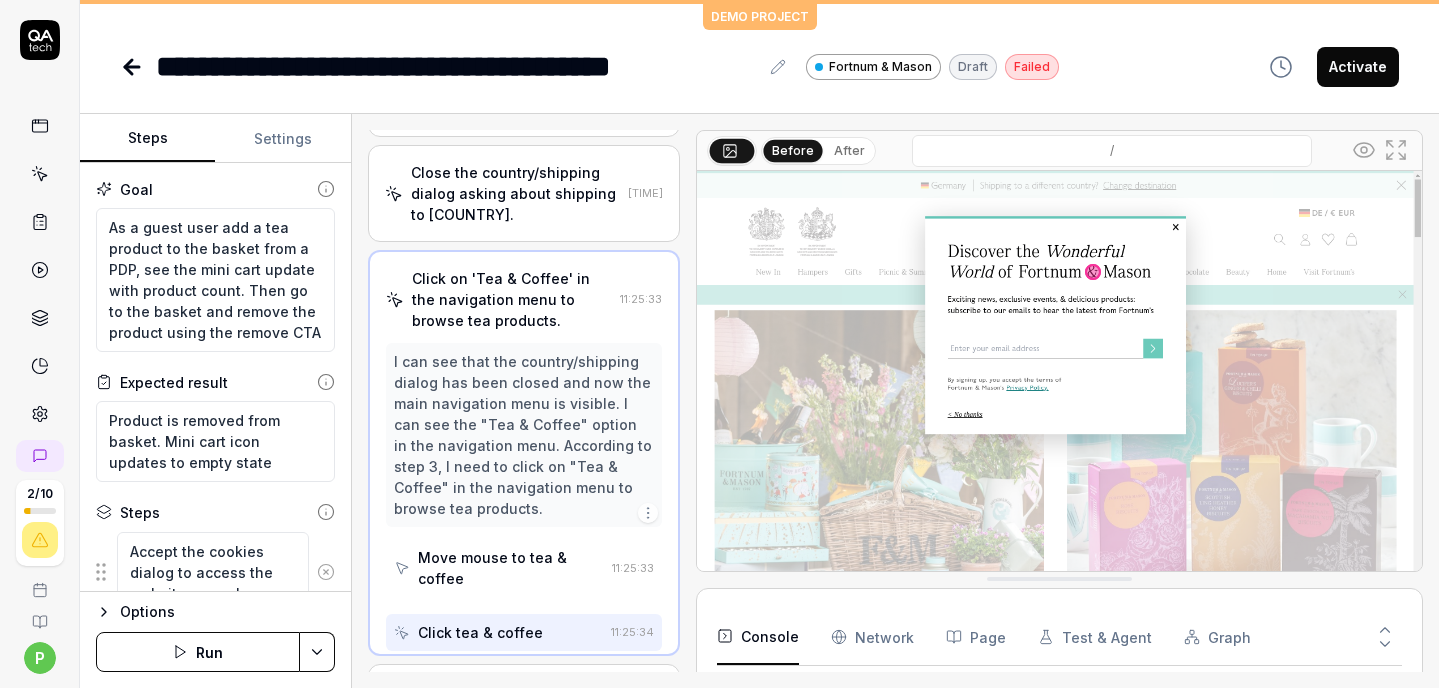 scroll, scrollTop: 146, scrollLeft: 0, axis: vertical 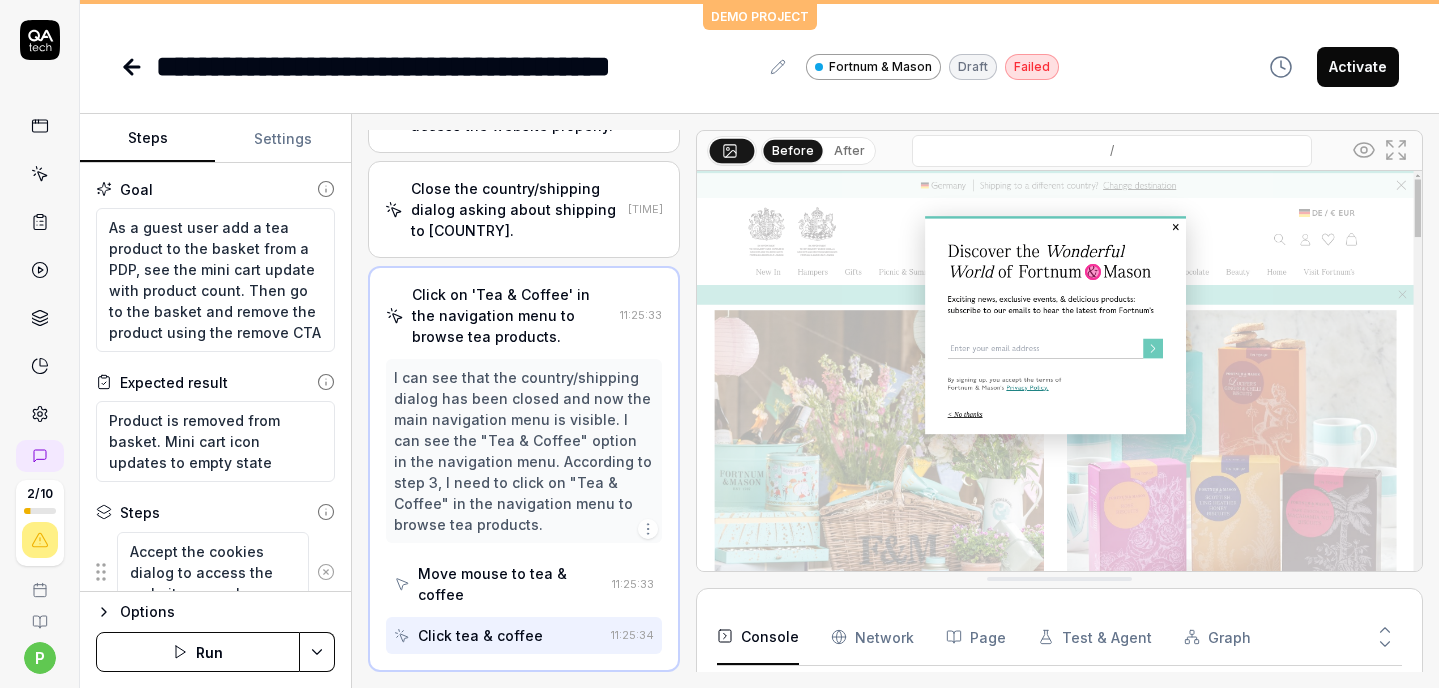 click on "After" at bounding box center [849, 151] 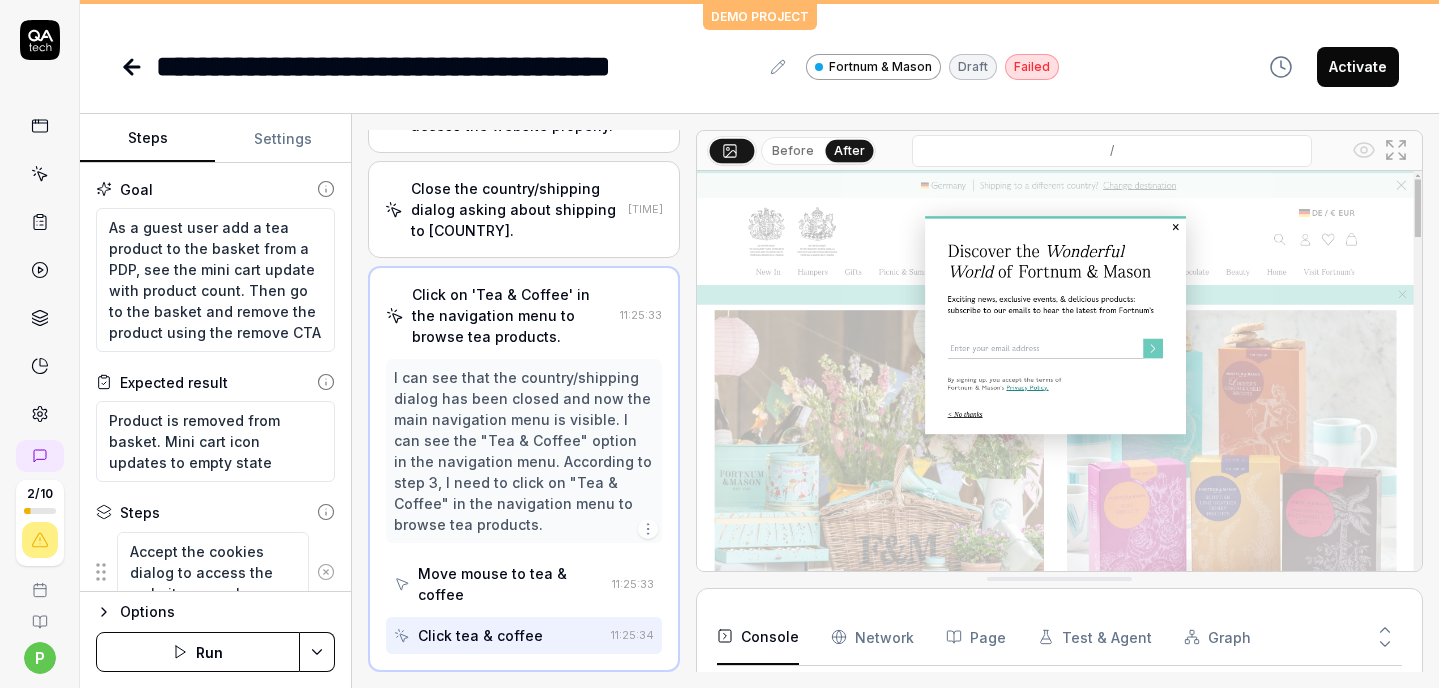 drag, startPoint x: 796, startPoint y: 155, endPoint x: 745, endPoint y: 152, distance: 51.088158 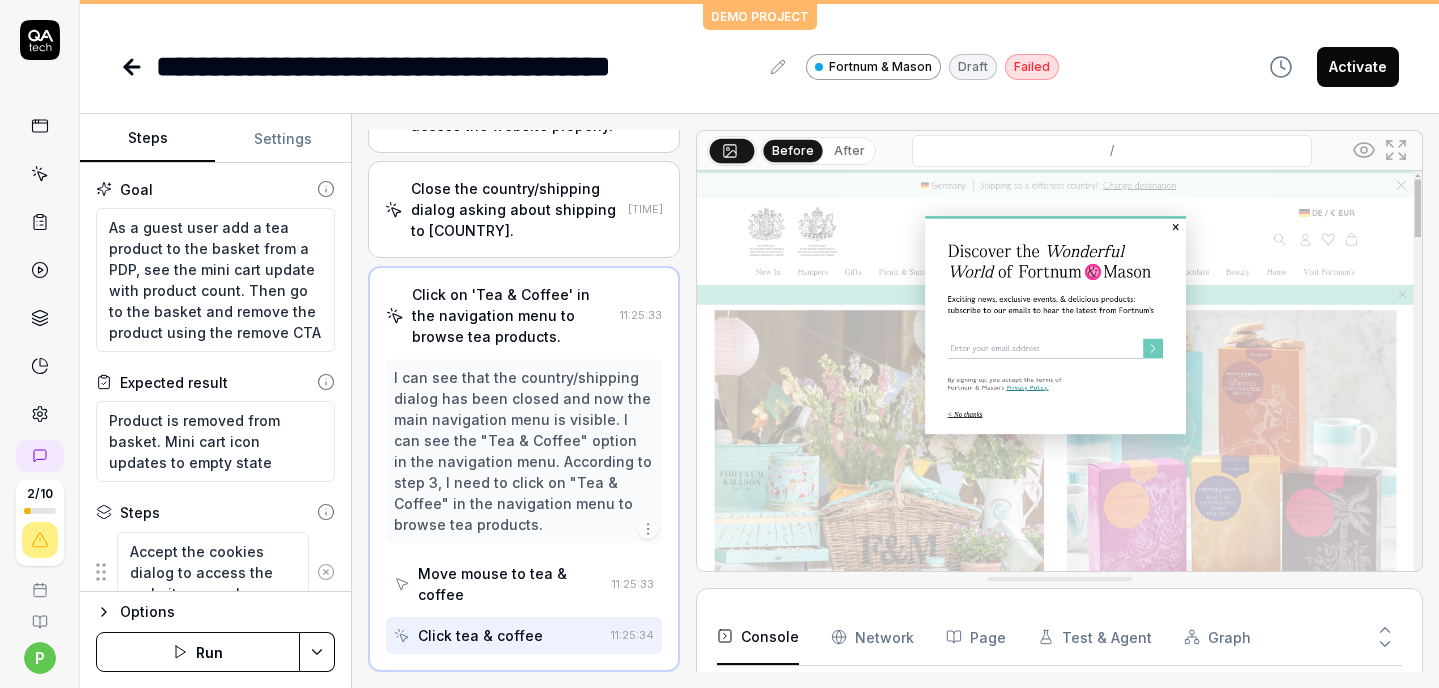 drag, startPoint x: 498, startPoint y: 471, endPoint x: 518, endPoint y: 478, distance: 21.189621 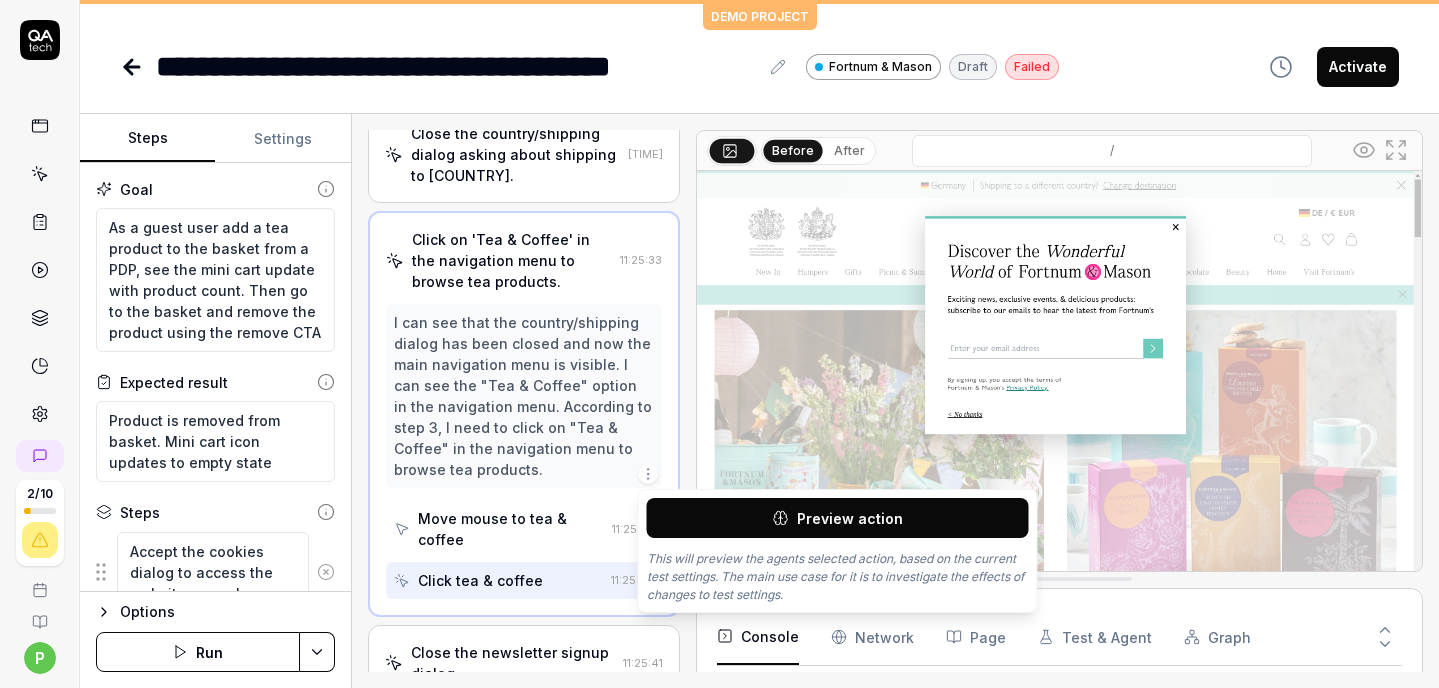 scroll, scrollTop: 204, scrollLeft: 0, axis: vertical 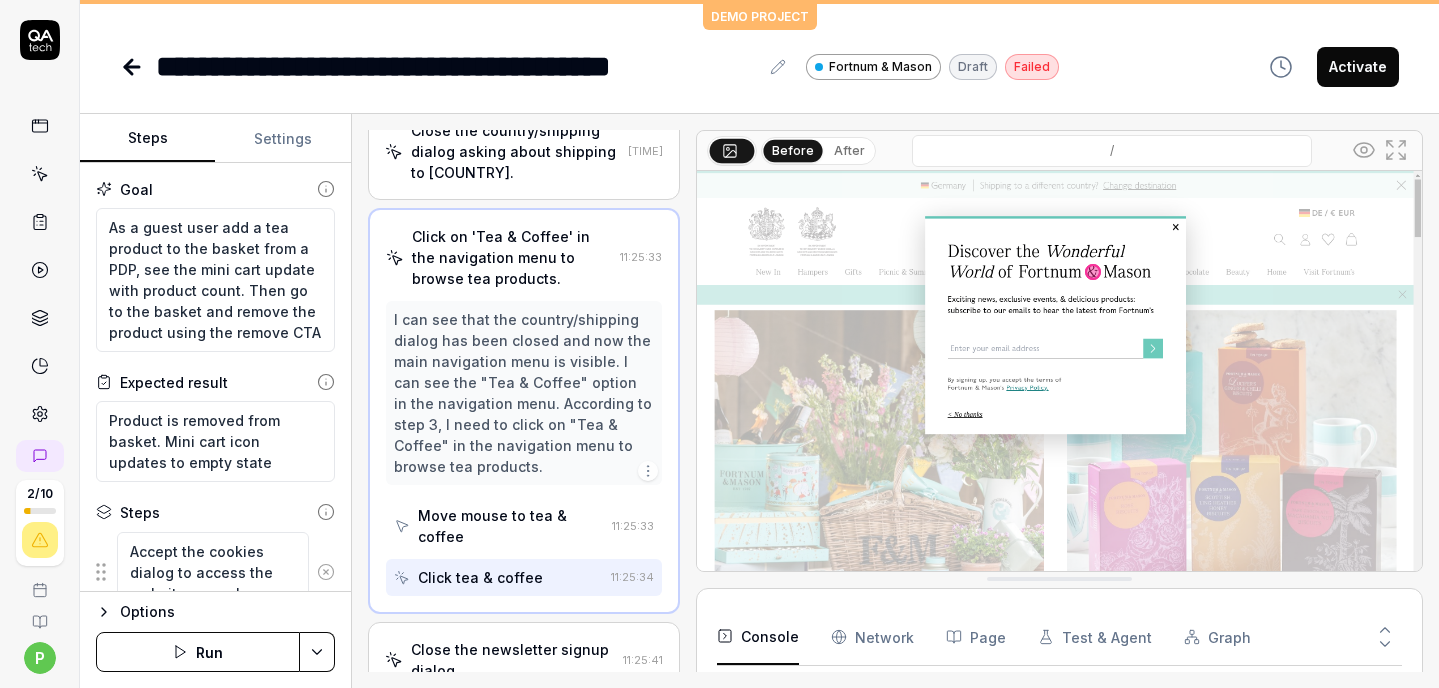 click on "I can see that the country/shipping dialog has been closed and now the main navigation menu is visible. I can see the "Tea & Coffee" option in the navigation menu. According to step 3, I need to click on "Tea & Coffee" in the navigation menu to browse tea products." at bounding box center [524, 393] 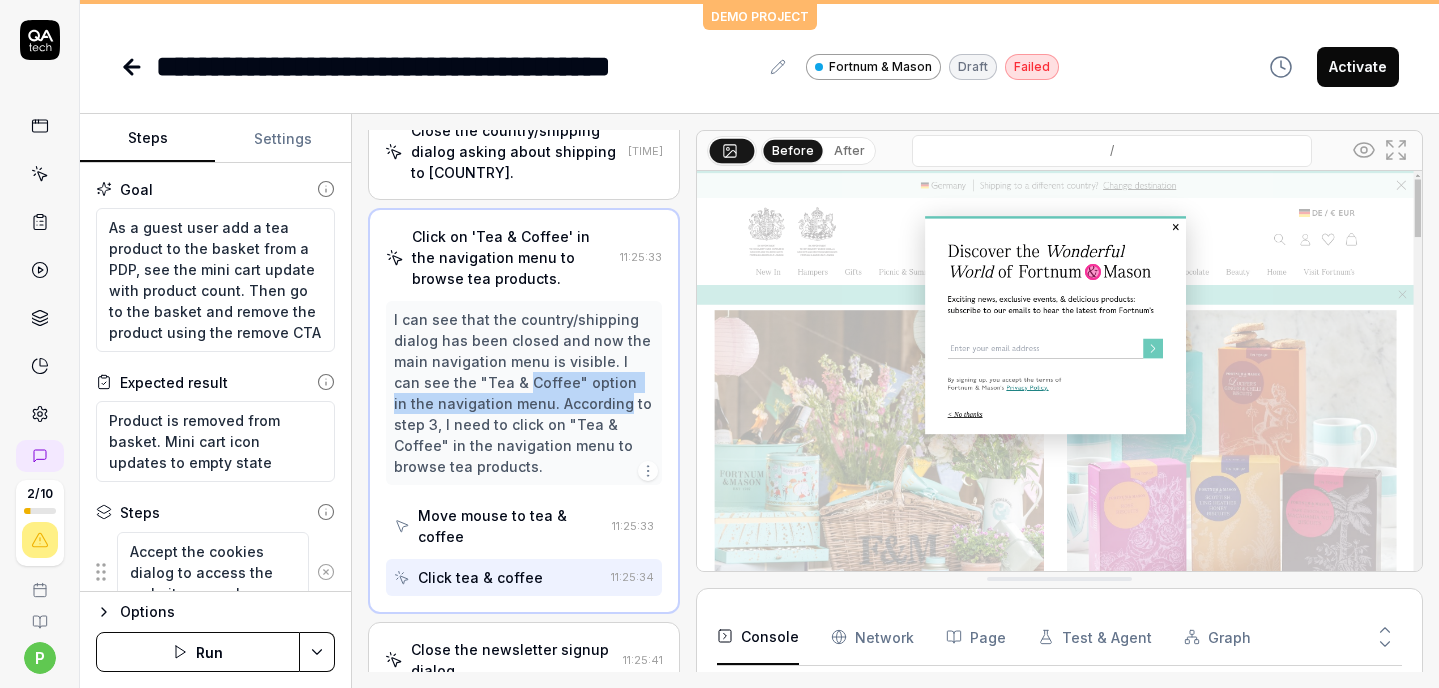 drag, startPoint x: 535, startPoint y: 406, endPoint x: 502, endPoint y: 390, distance: 36.67424 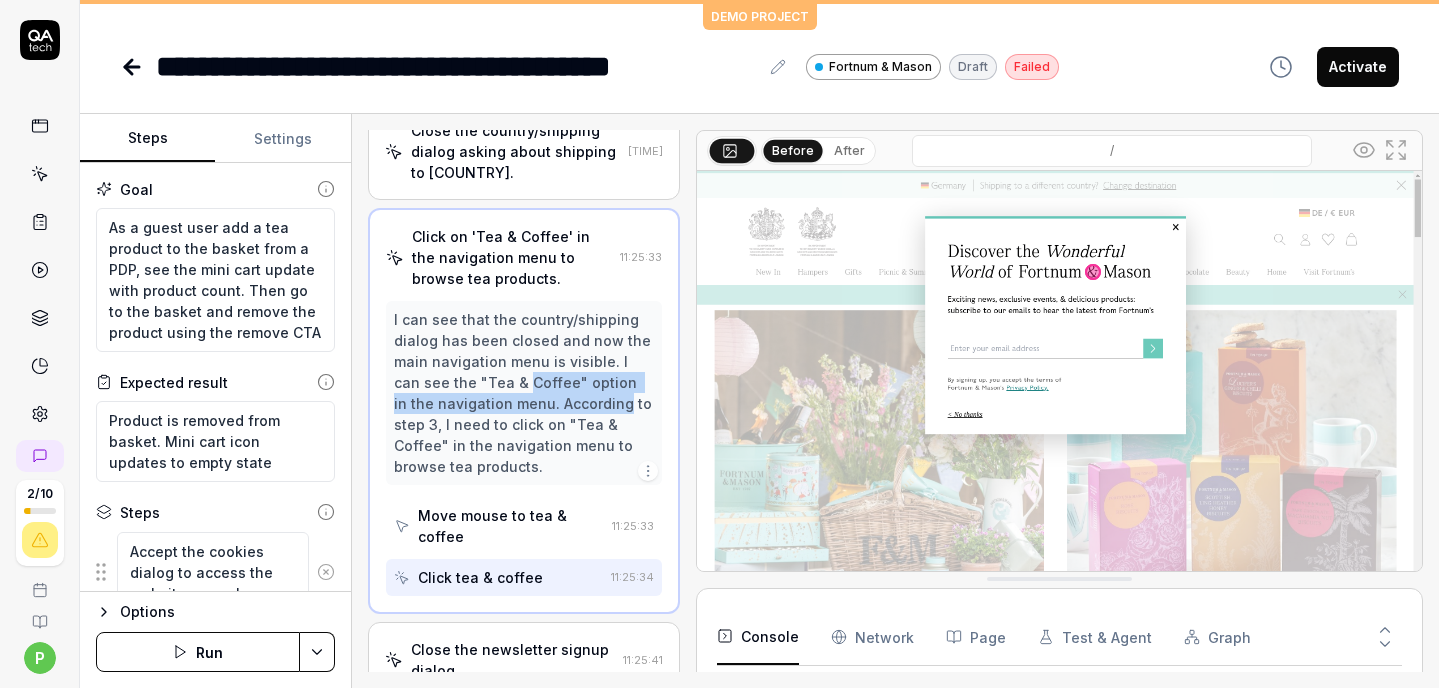 click on "I can see that the country/shipping dialog has been closed and now the main navigation menu is visible. I can see the "Tea & Coffee" option in the navigation menu. According to step 3, I need to click on "Tea & Coffee" in the navigation menu to browse tea products." at bounding box center (524, 393) 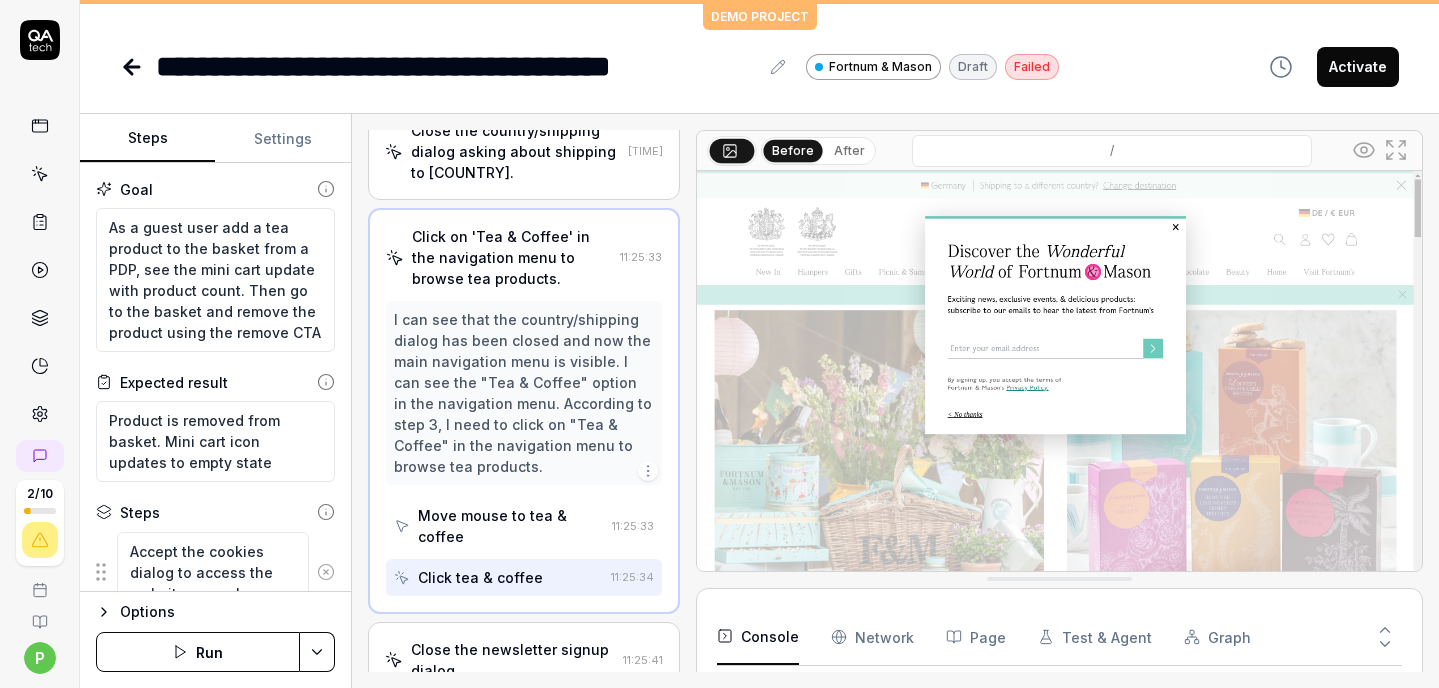click on "I can see that the country/shipping dialog has been closed and now the main navigation menu is visible. I can see the "Tea & Coffee" option in the navigation menu. According to step 3, I need to click on "Tea & Coffee" in the navigation menu to browse tea products." at bounding box center (524, 393) 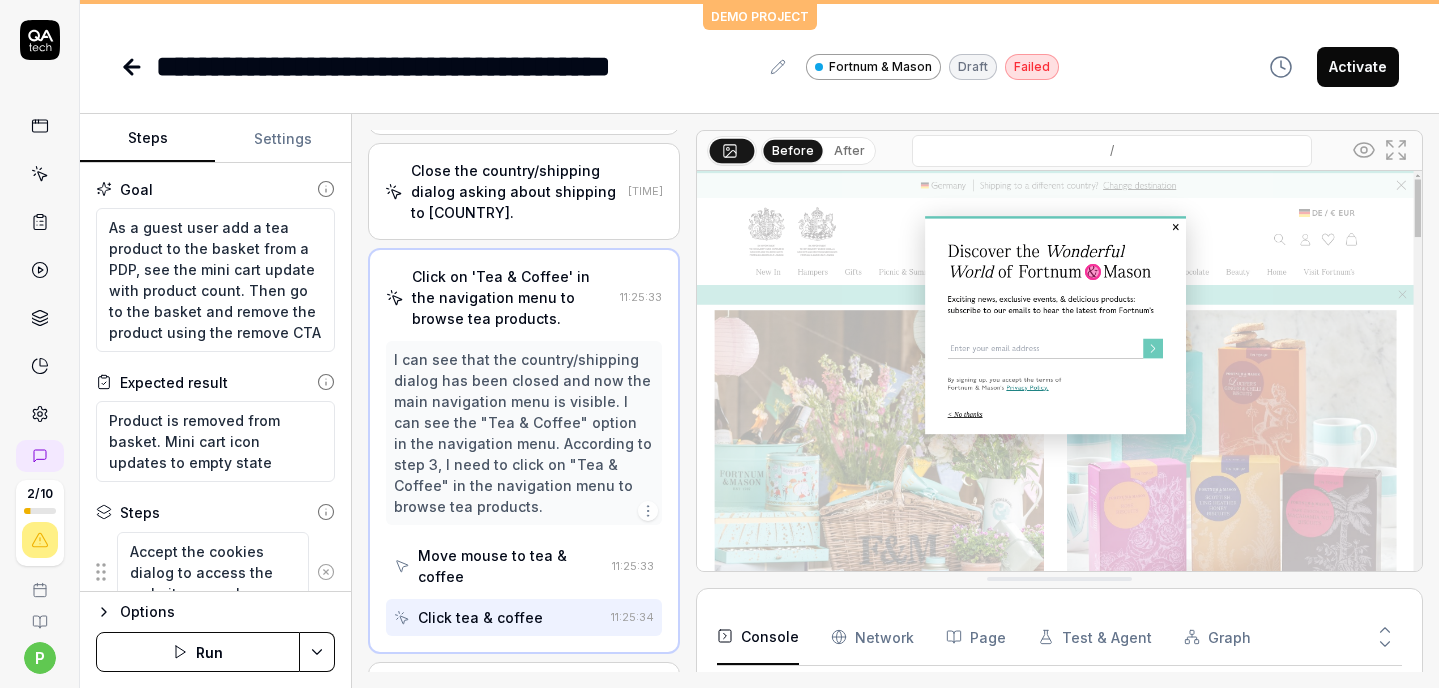 scroll, scrollTop: 160, scrollLeft: 0, axis: vertical 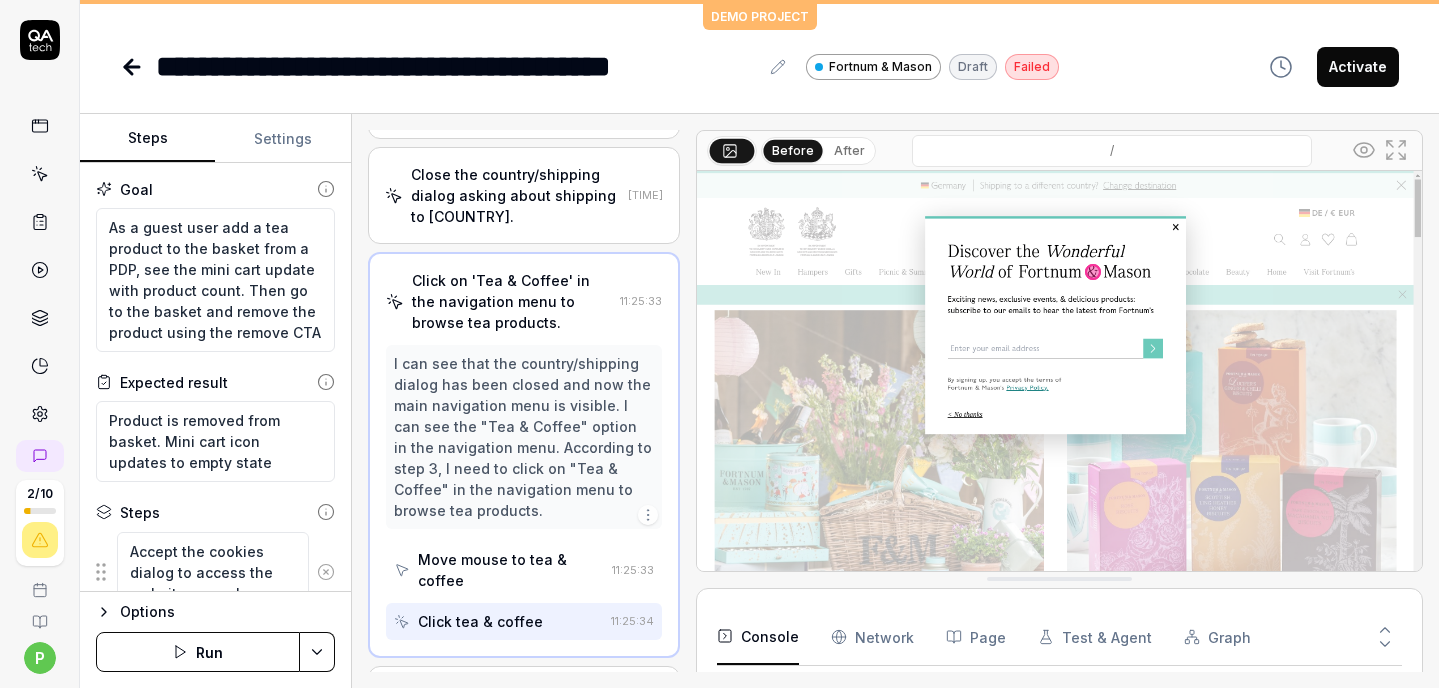 click 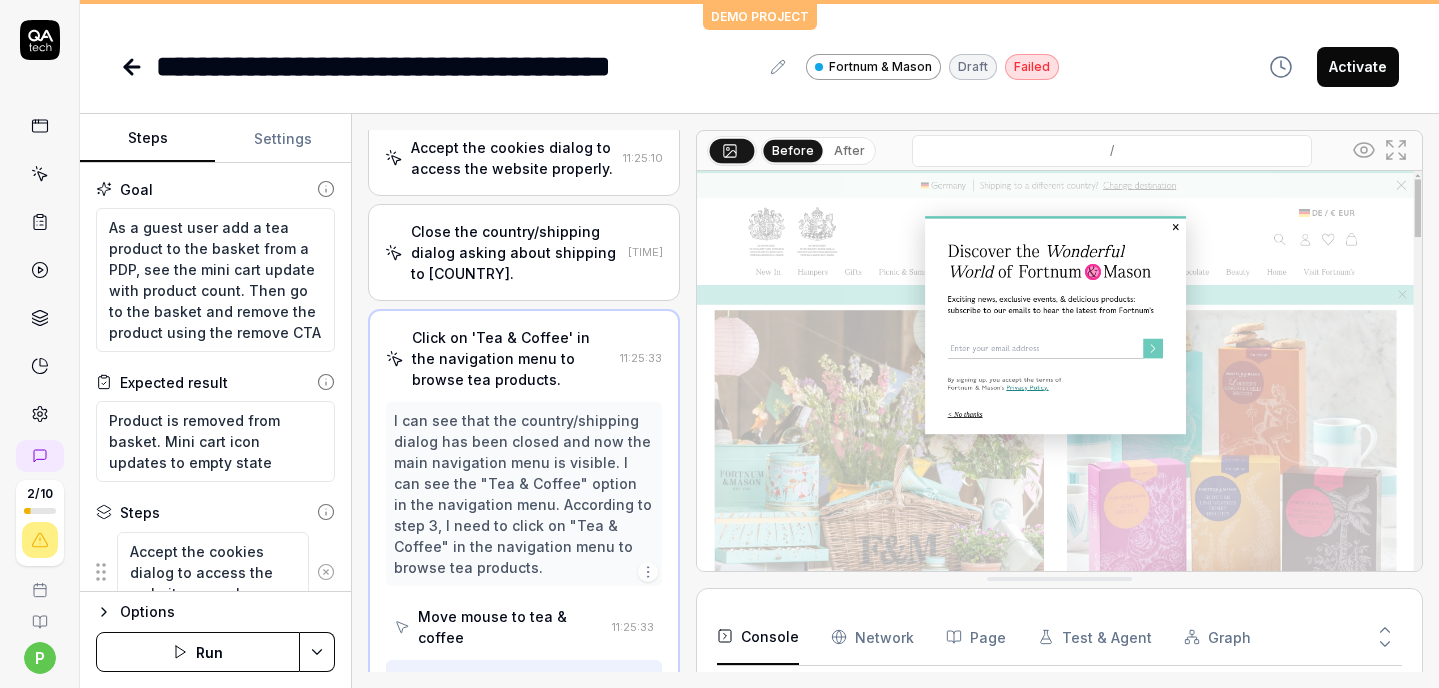 scroll, scrollTop: 0, scrollLeft: 0, axis: both 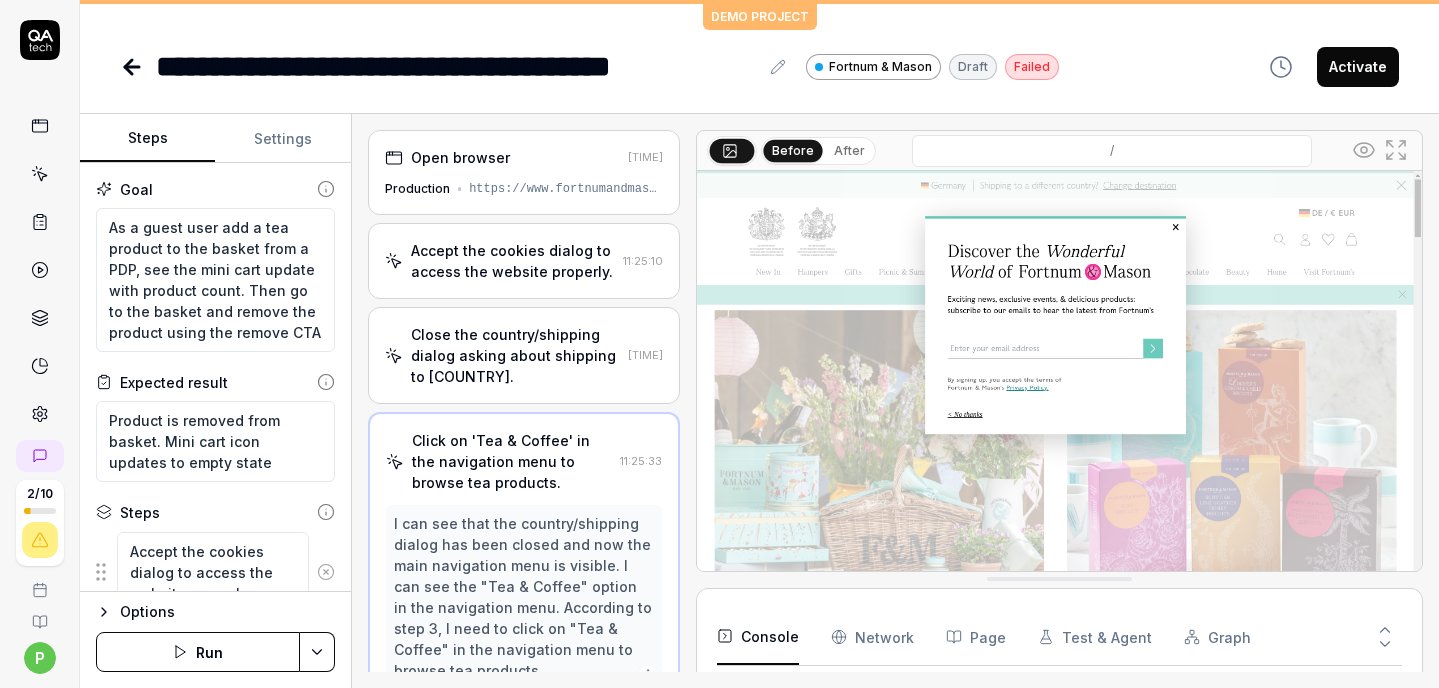click on "https://www.fortnumandmason.com/" at bounding box center (565, 189) 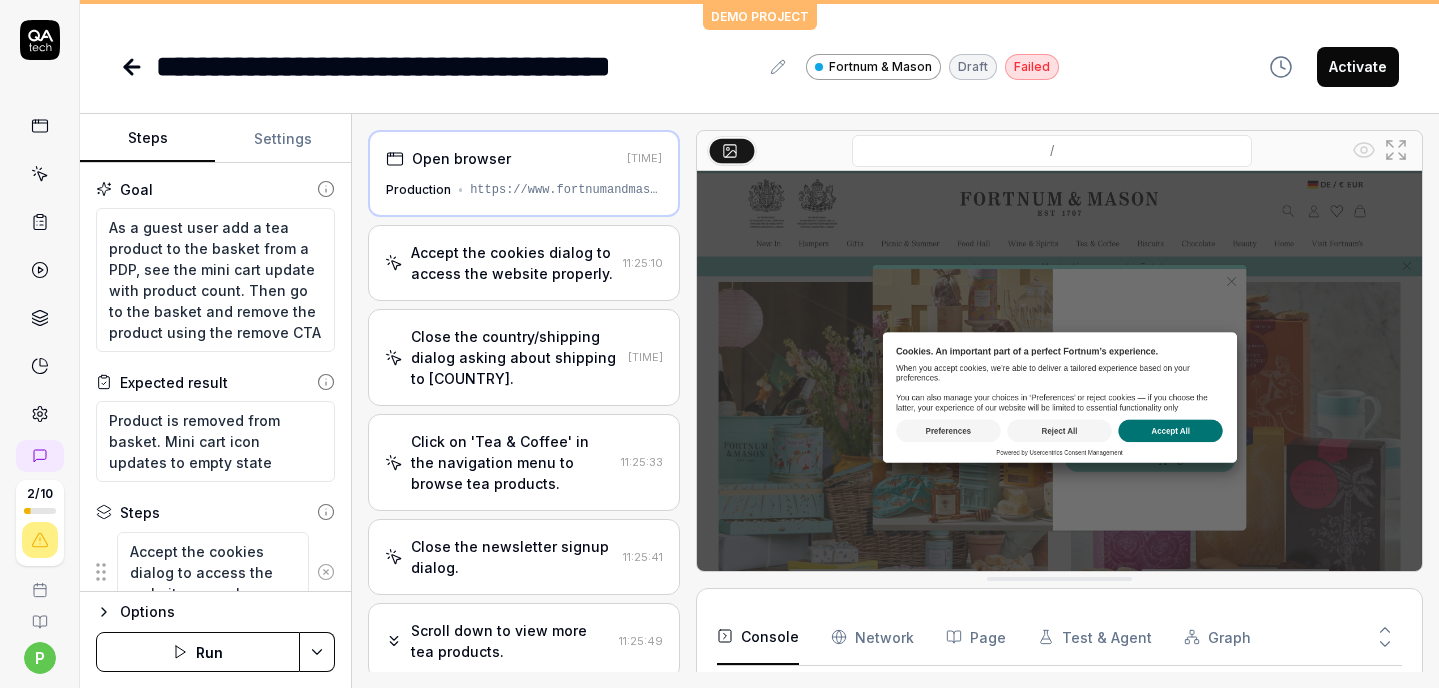 drag, startPoint x: 184, startPoint y: 658, endPoint x: 206, endPoint y: 656, distance: 22.090721 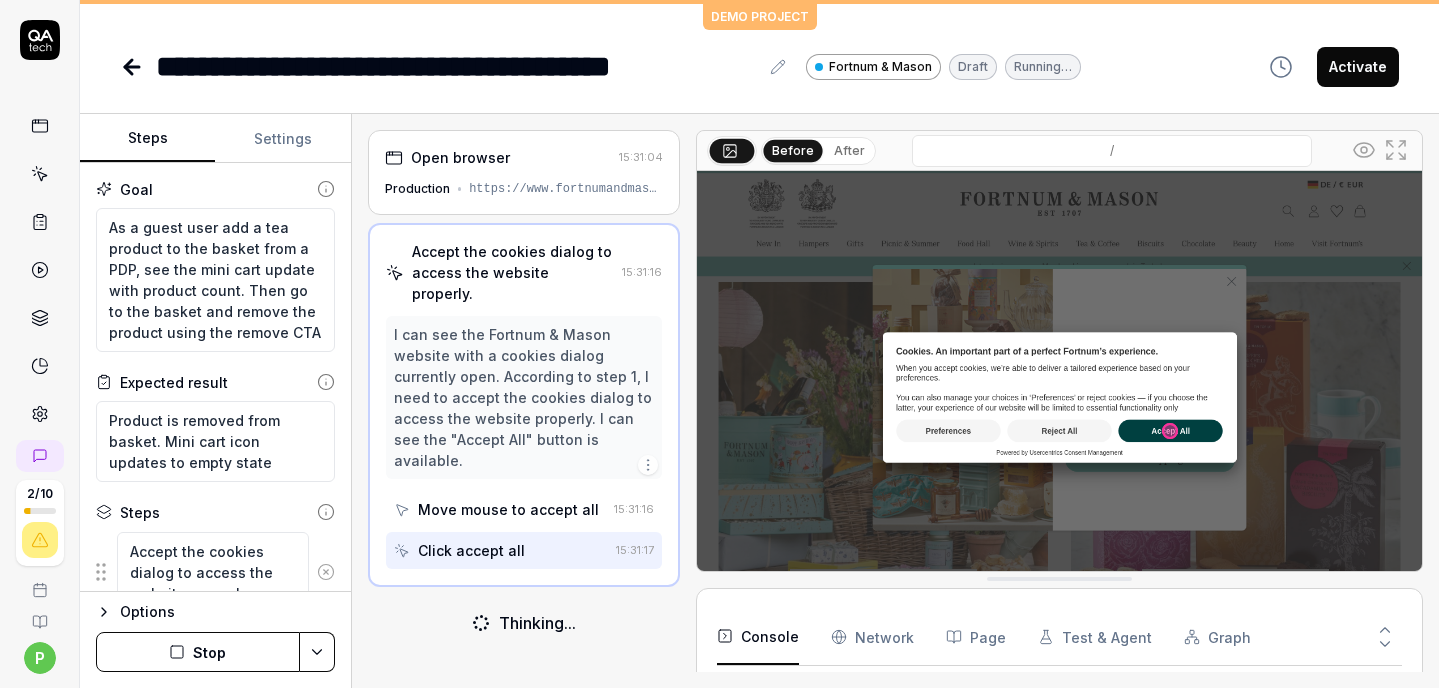 scroll, scrollTop: 122, scrollLeft: 0, axis: vertical 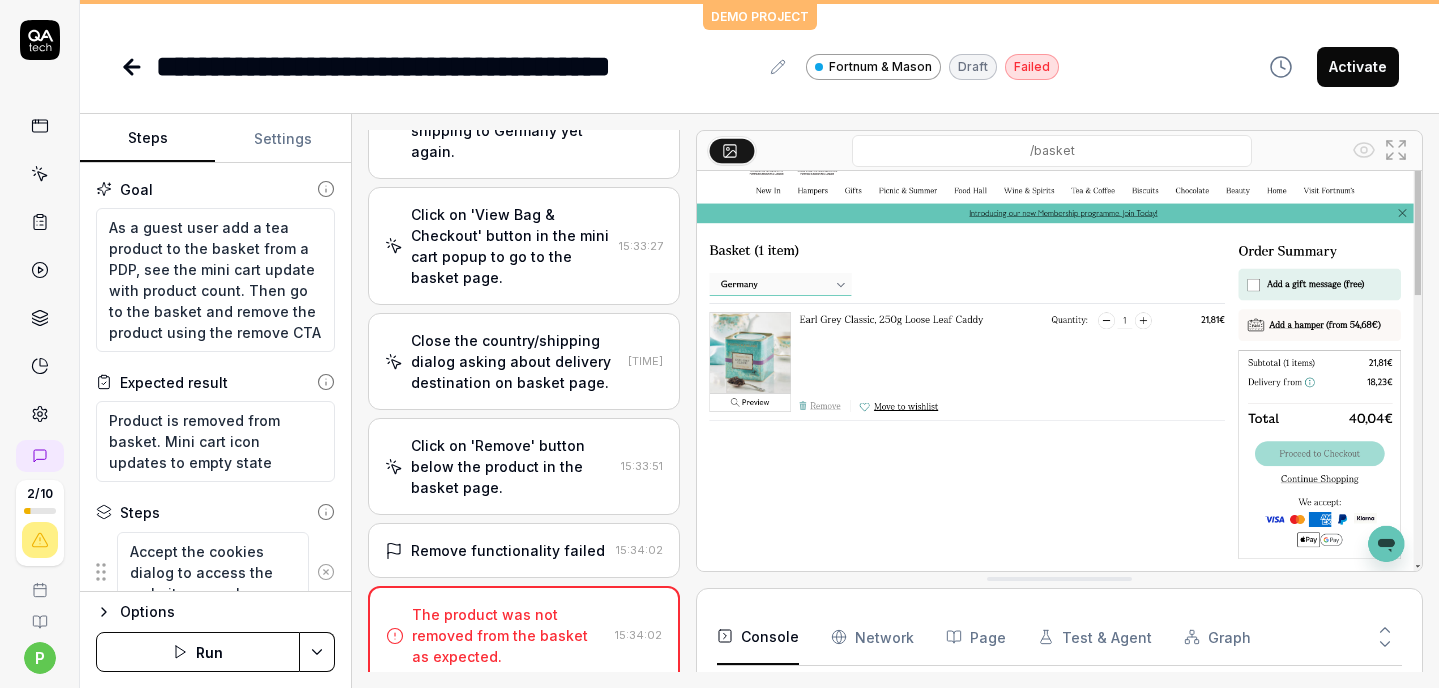 click on "Click on 'Remove' button below the product in the basket page." at bounding box center [512, 466] 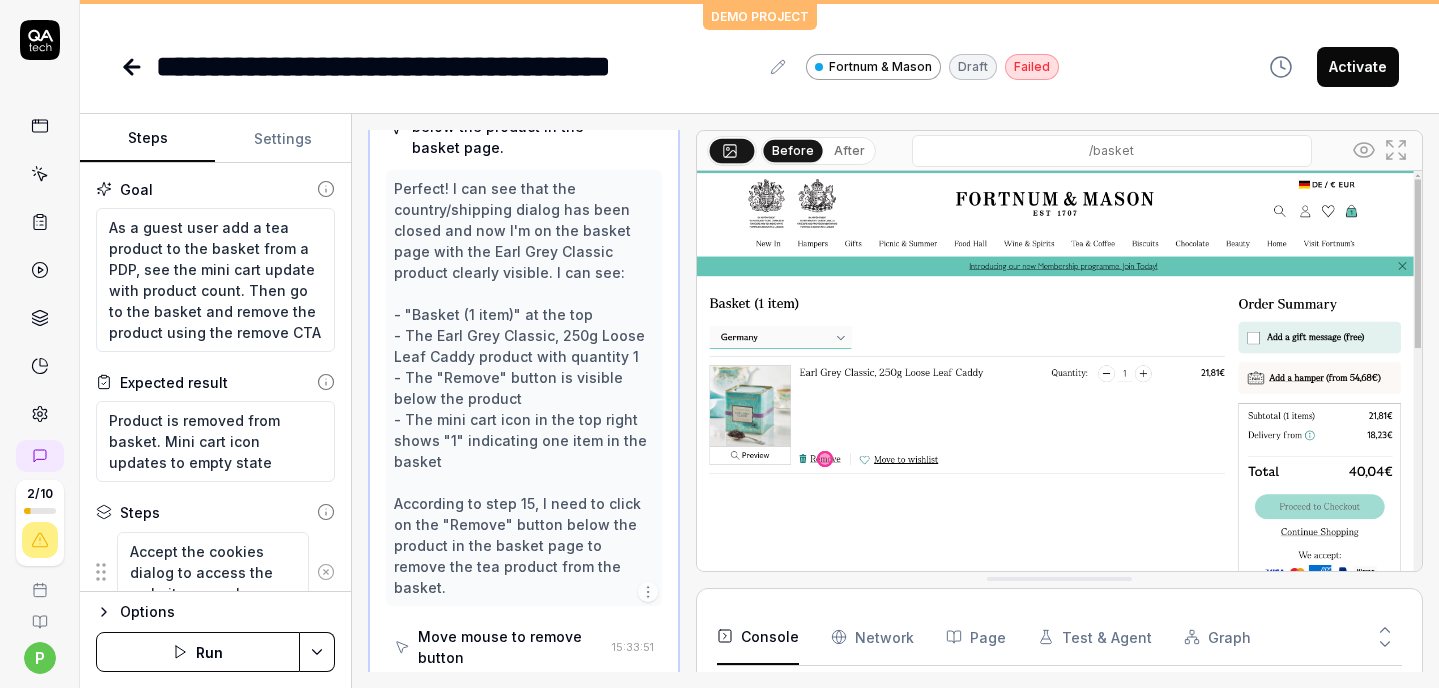 scroll, scrollTop: 1639, scrollLeft: 0, axis: vertical 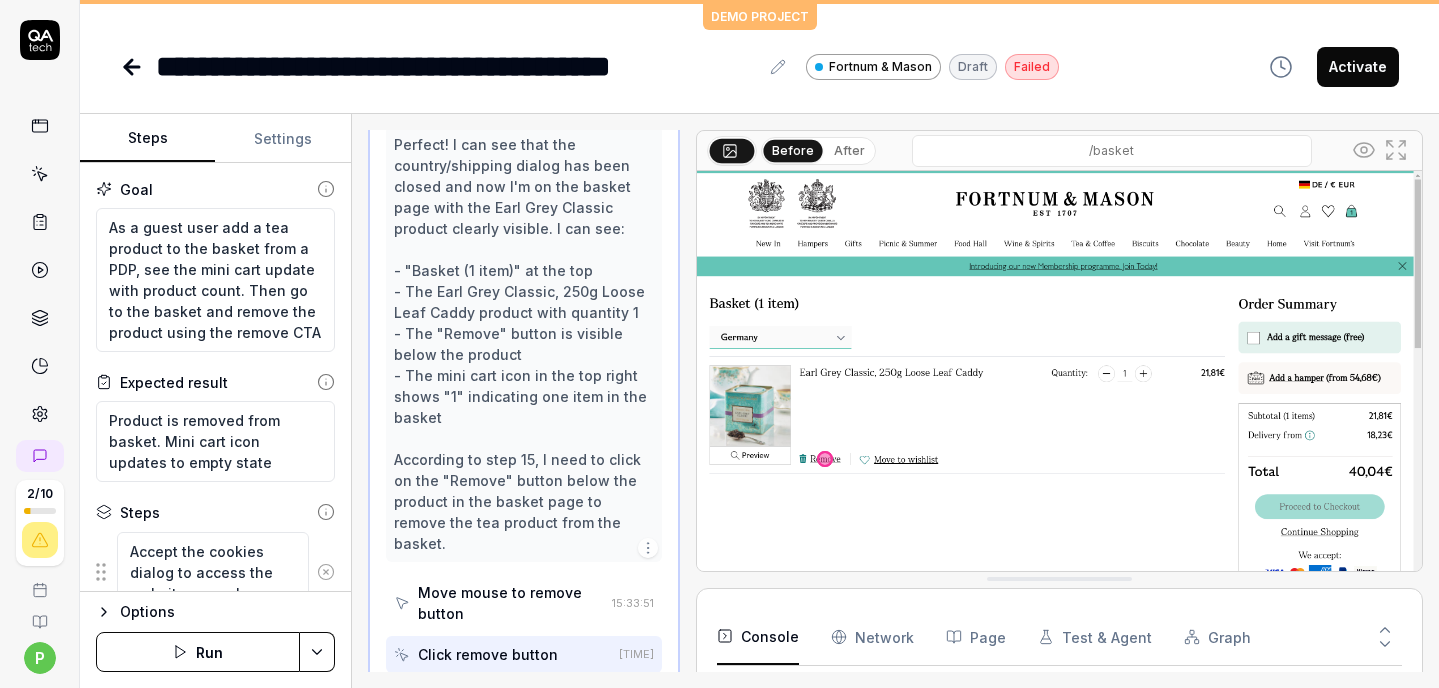 click 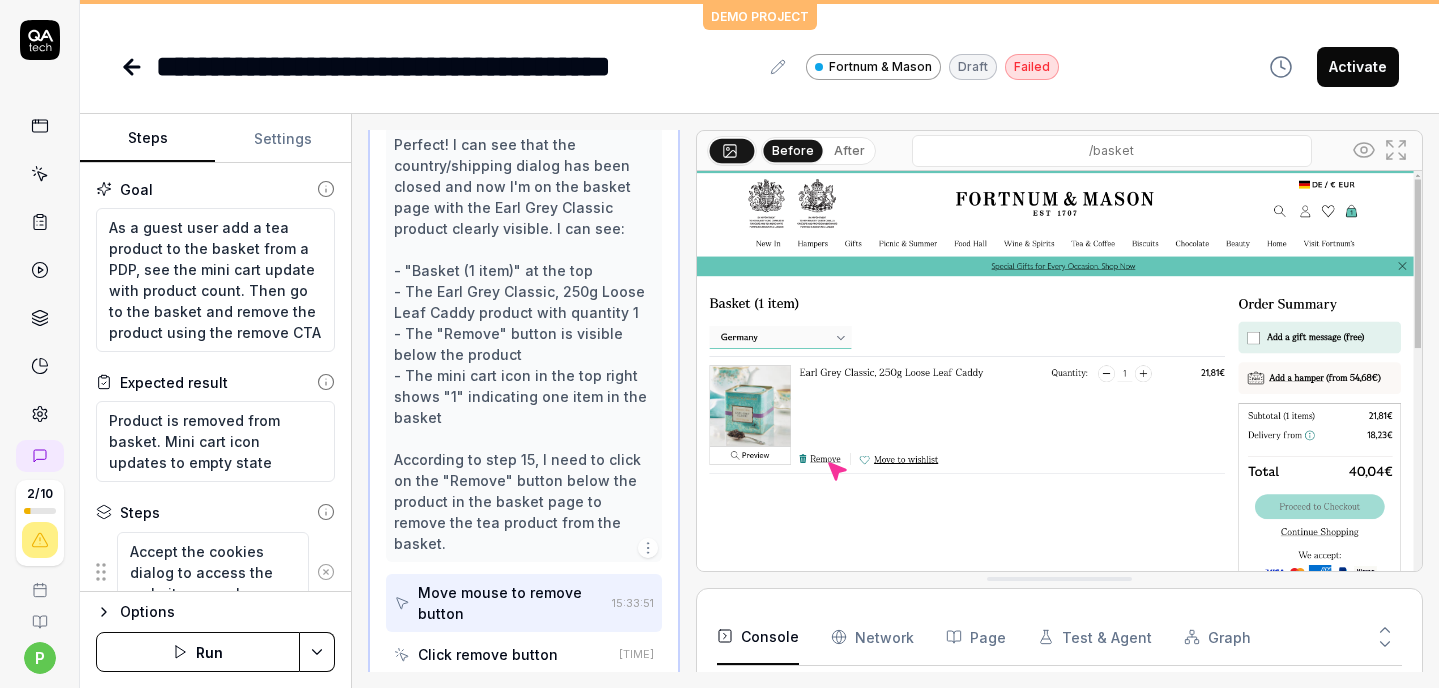 click on "Click remove button" at bounding box center [488, 654] 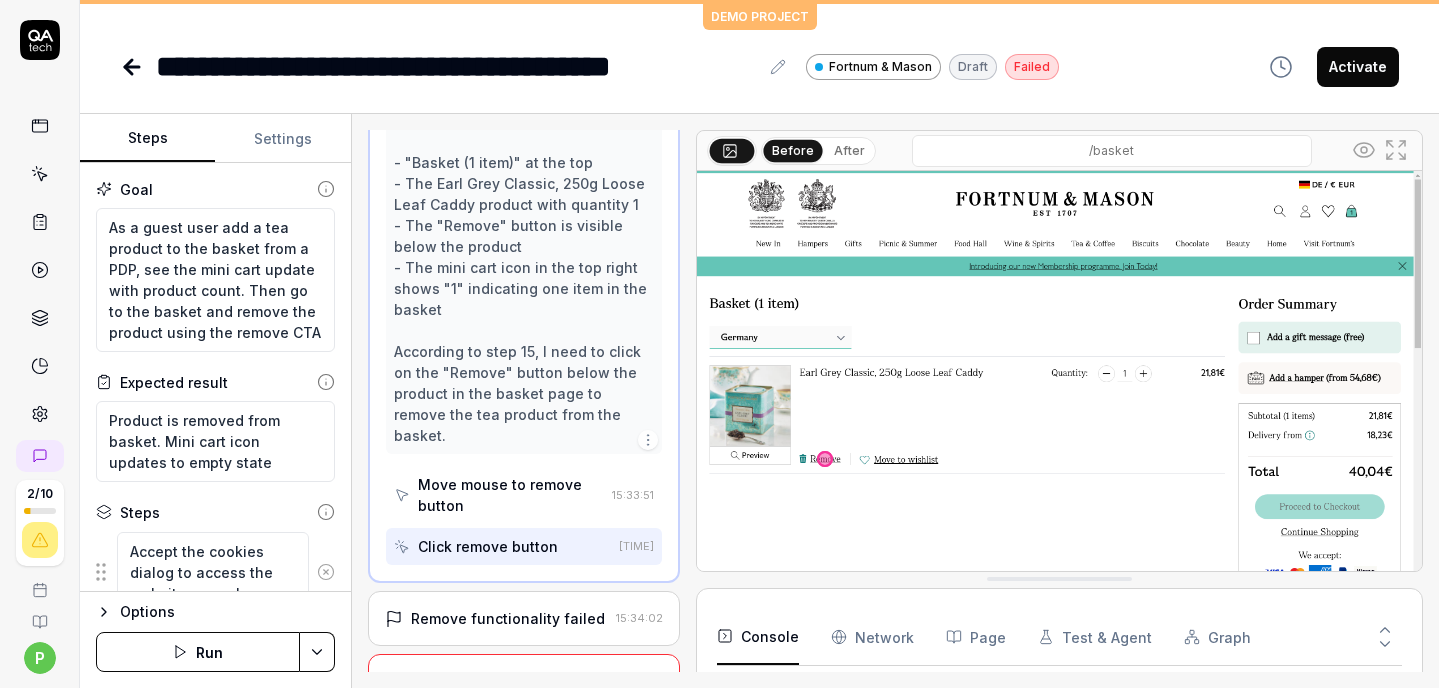 scroll, scrollTop: 1763, scrollLeft: 0, axis: vertical 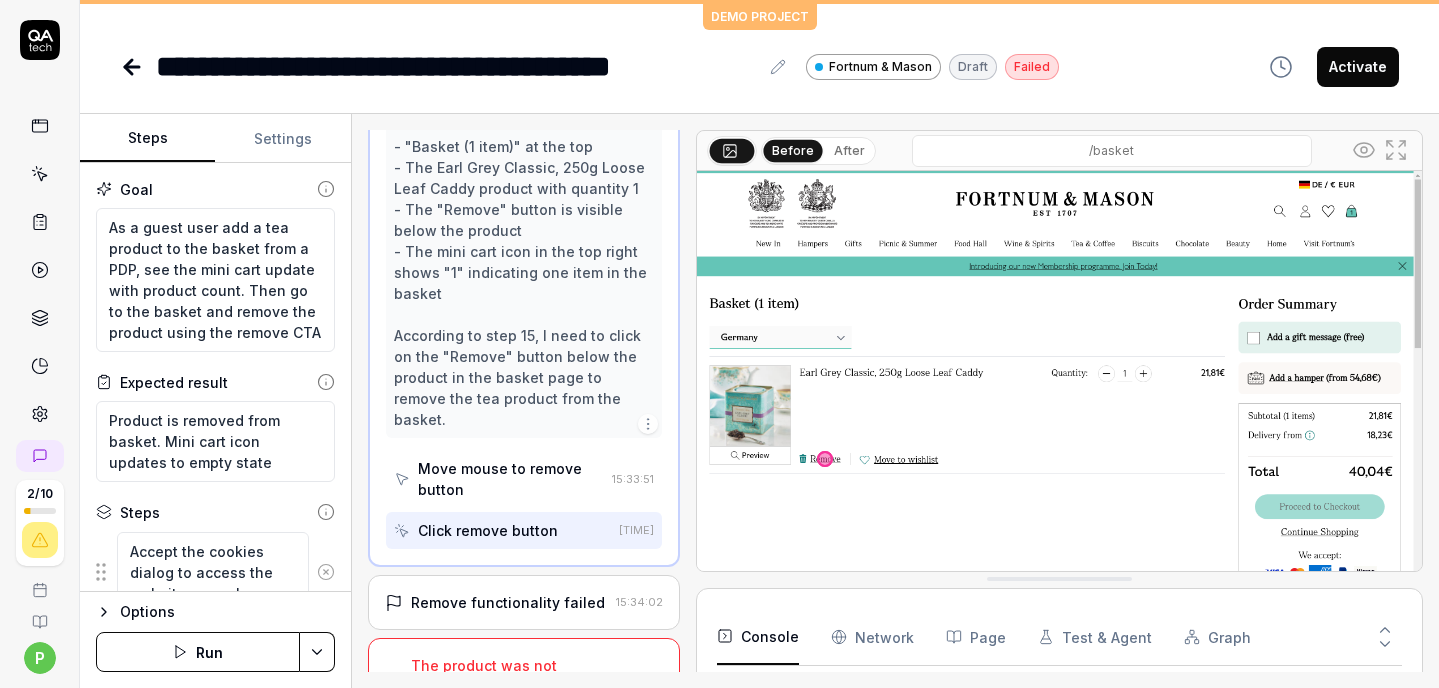 click on "Remove functionality failed [TIME]" at bounding box center (524, 602) 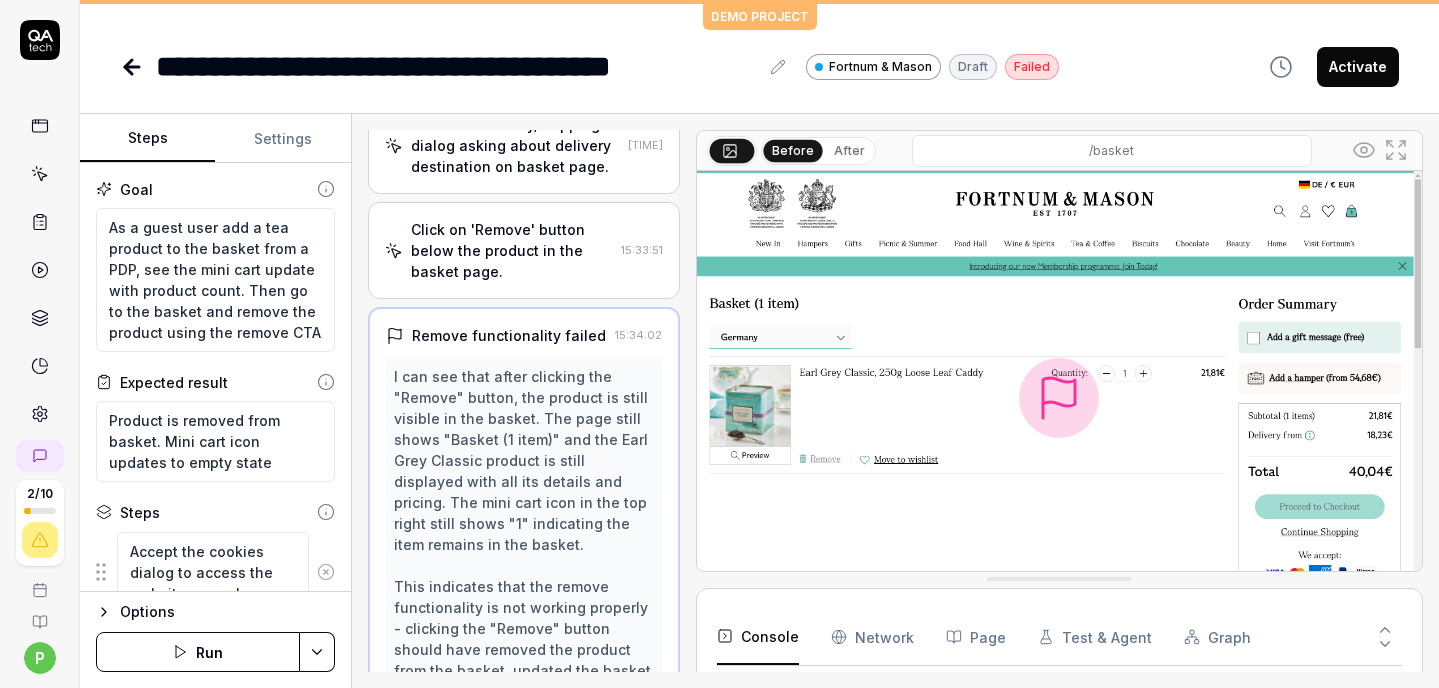 scroll, scrollTop: 1356, scrollLeft: 0, axis: vertical 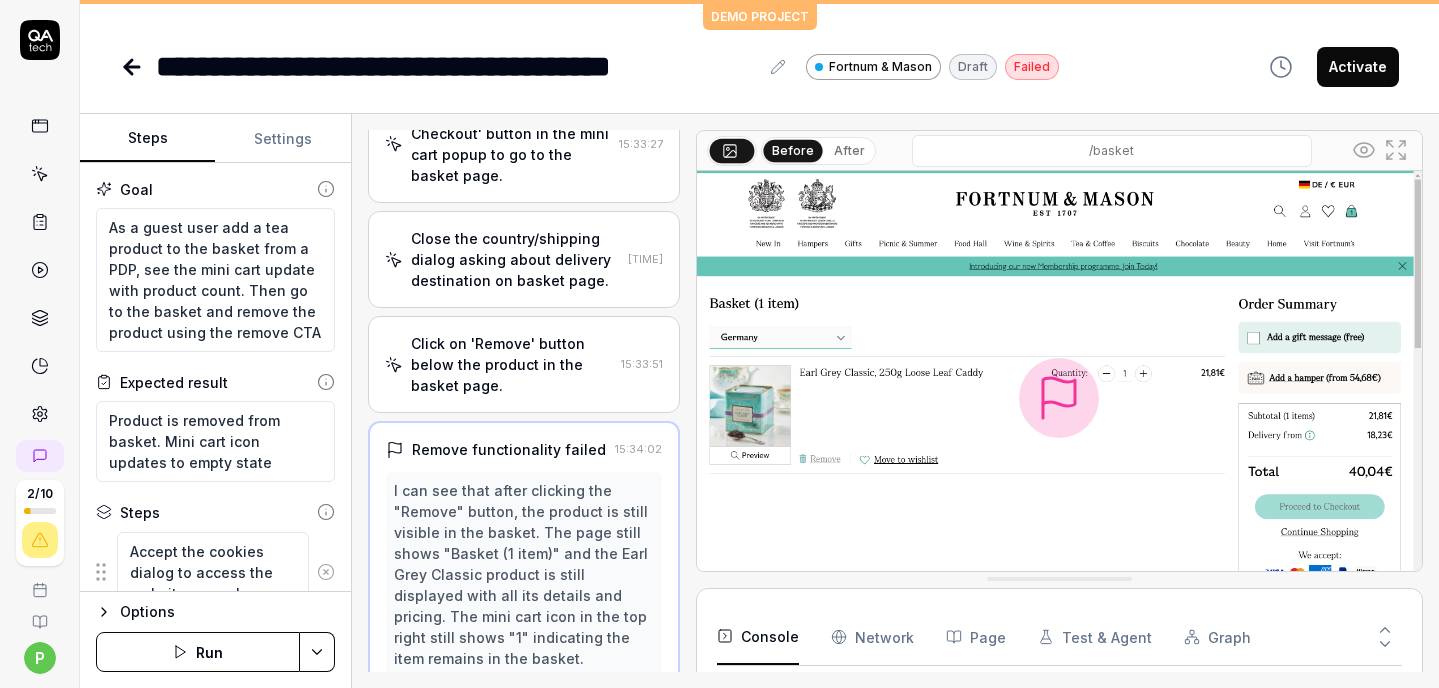 click on "Click on 'Remove' button below the product in the basket page." at bounding box center [512, 364] 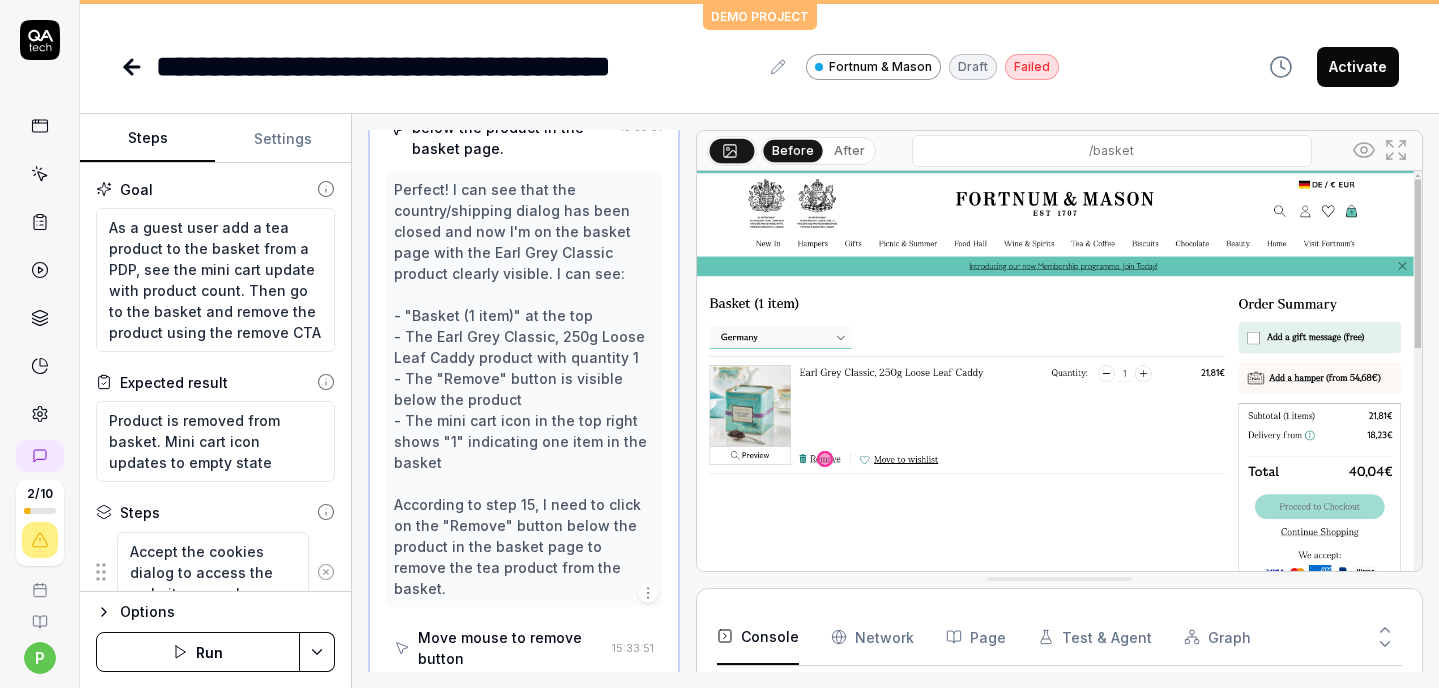 scroll, scrollTop: 1595, scrollLeft: 0, axis: vertical 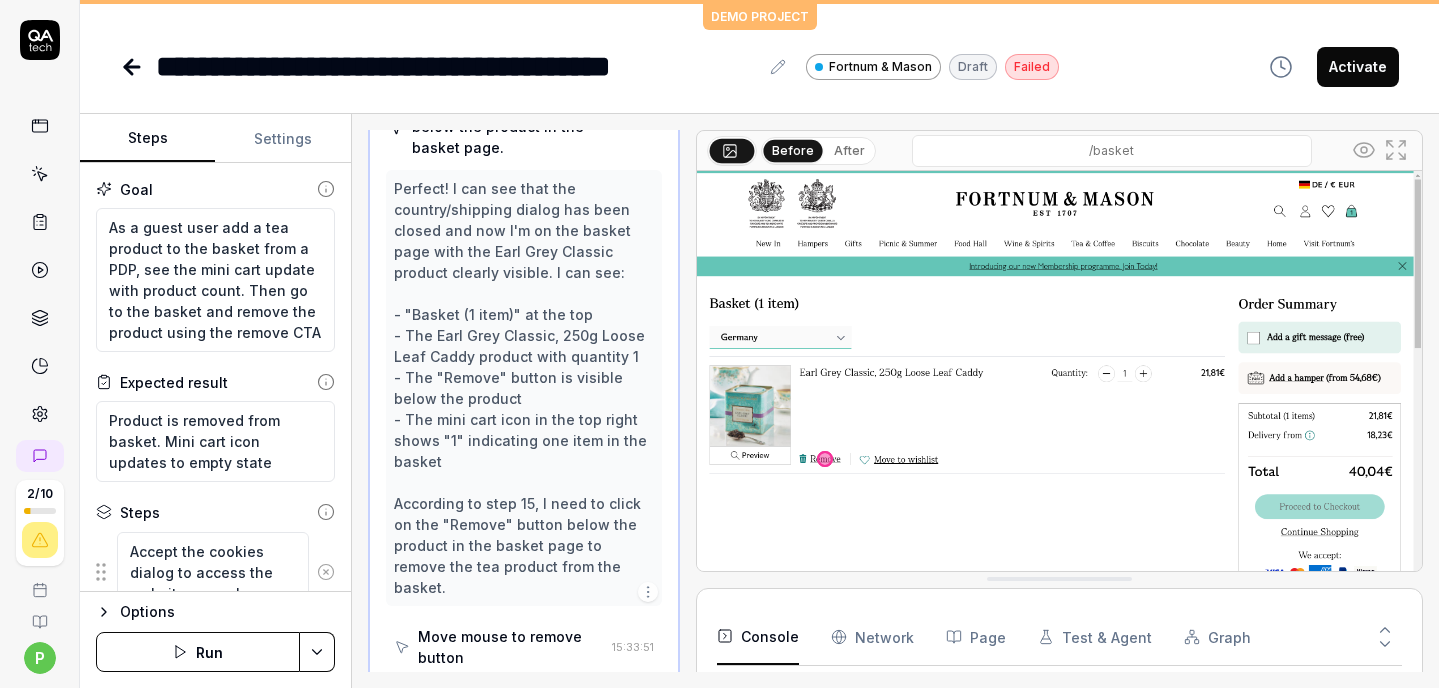 click 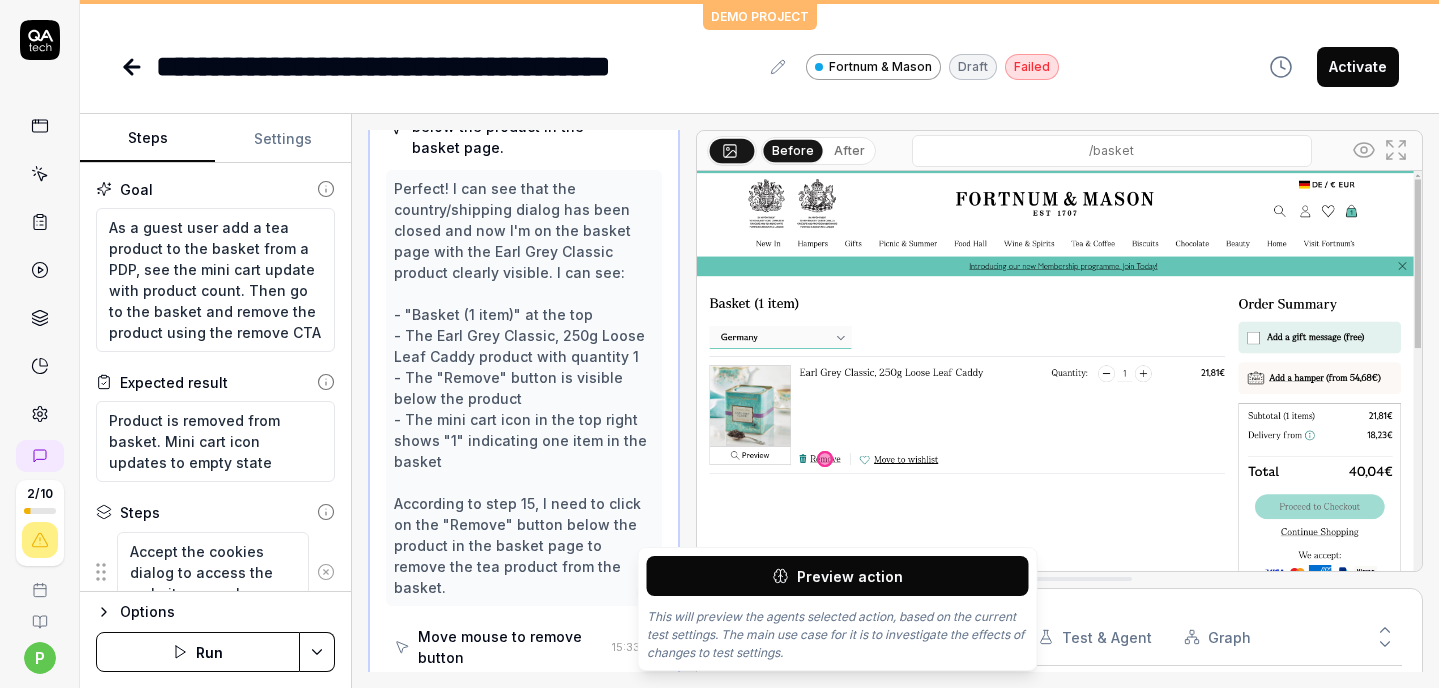 click on "Preview action" at bounding box center [838, 576] 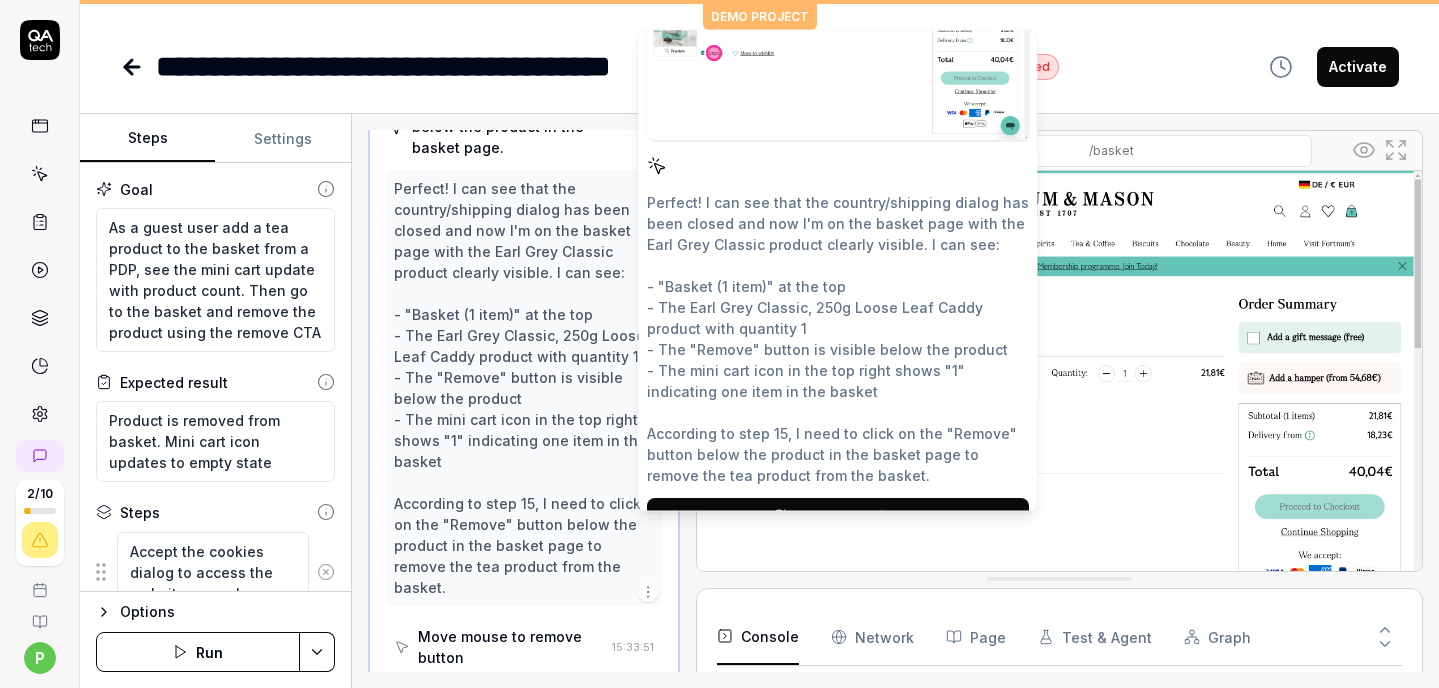 scroll, scrollTop: 170, scrollLeft: 0, axis: vertical 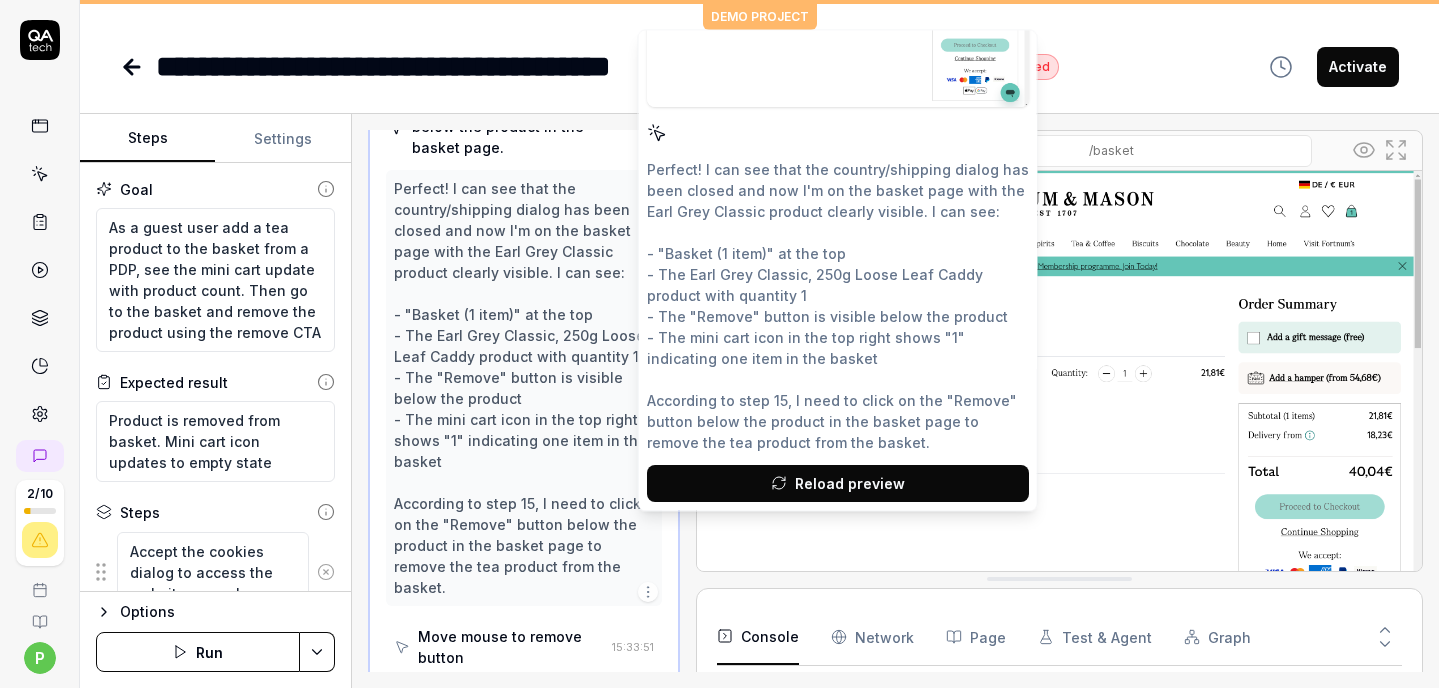 click at bounding box center [1059, 397] 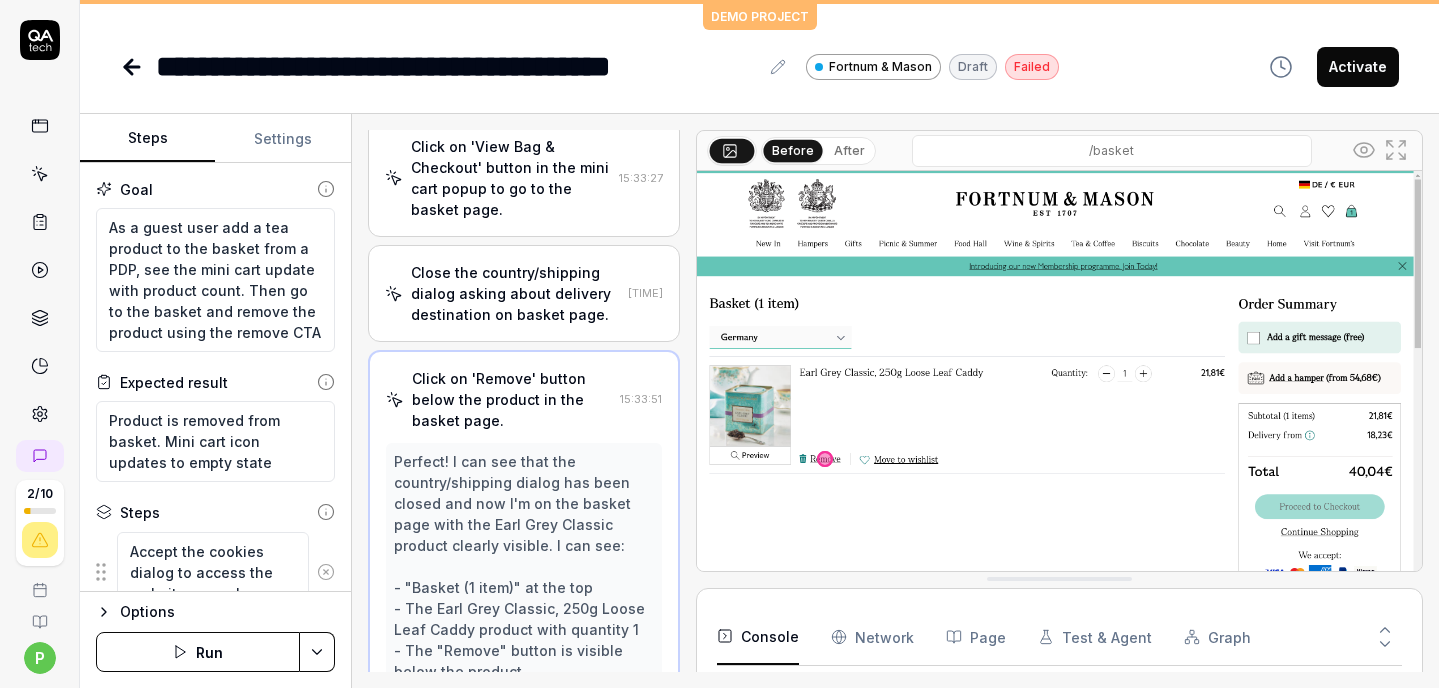 scroll, scrollTop: 1230, scrollLeft: 0, axis: vertical 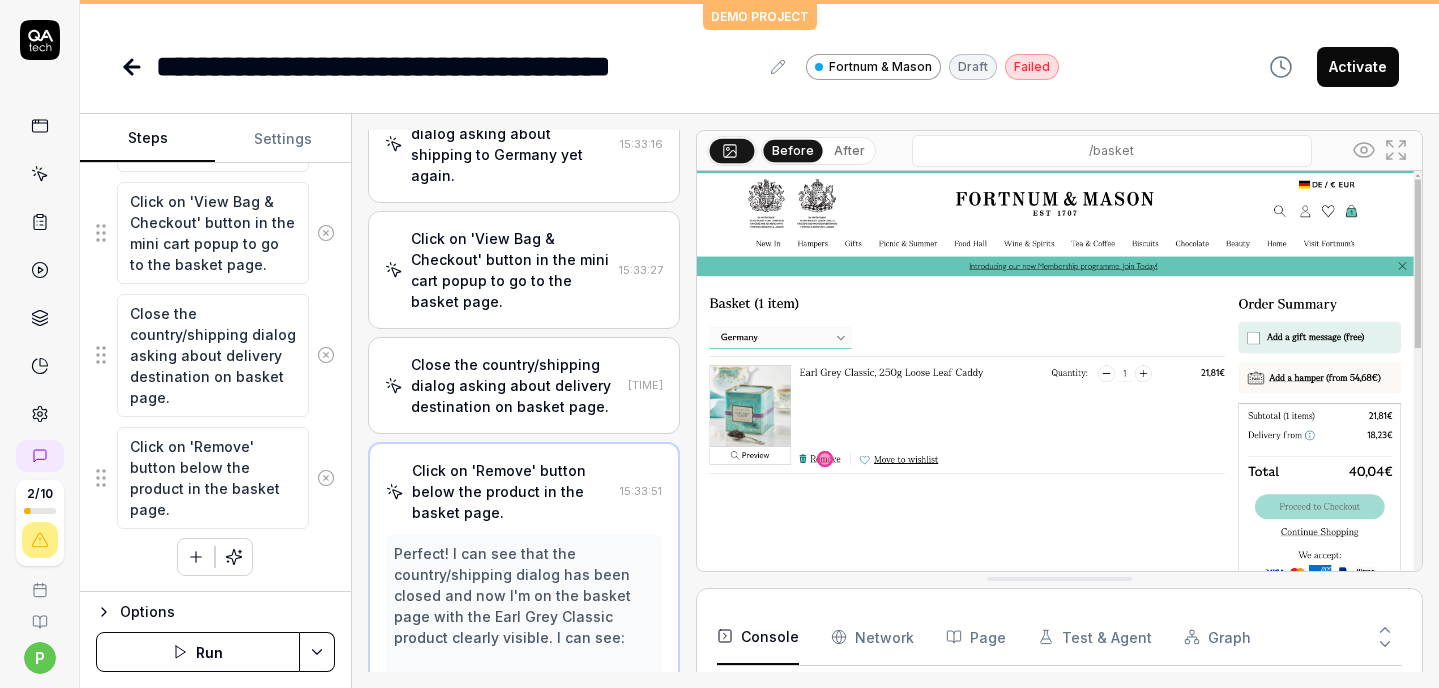 click 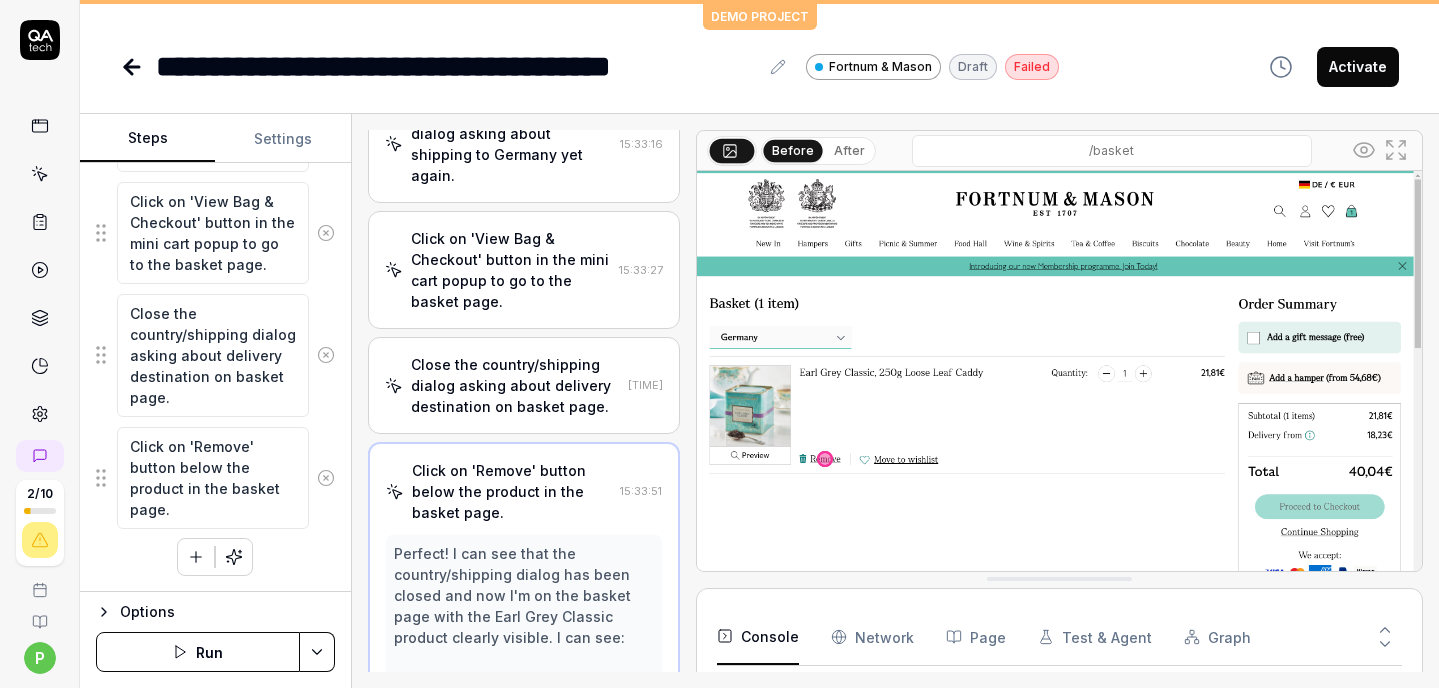scroll, scrollTop: 1393, scrollLeft: 0, axis: vertical 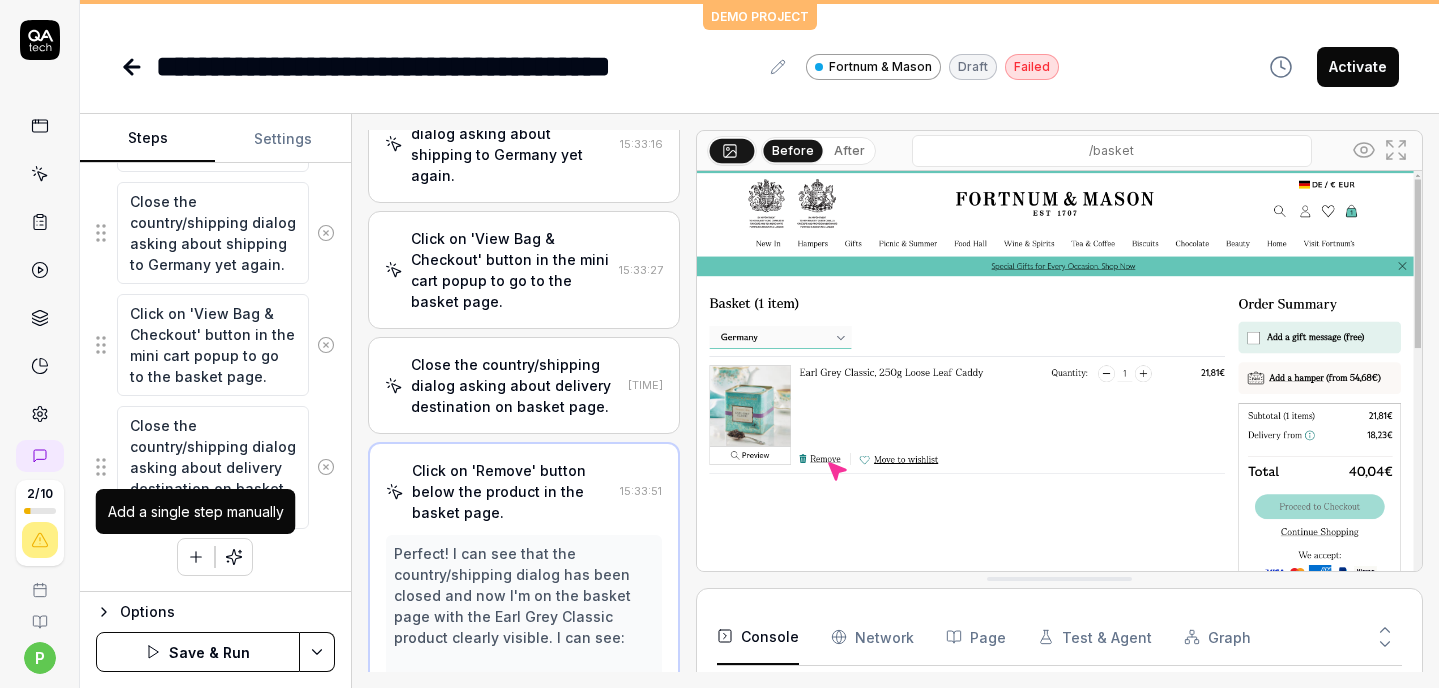 click at bounding box center [196, 557] 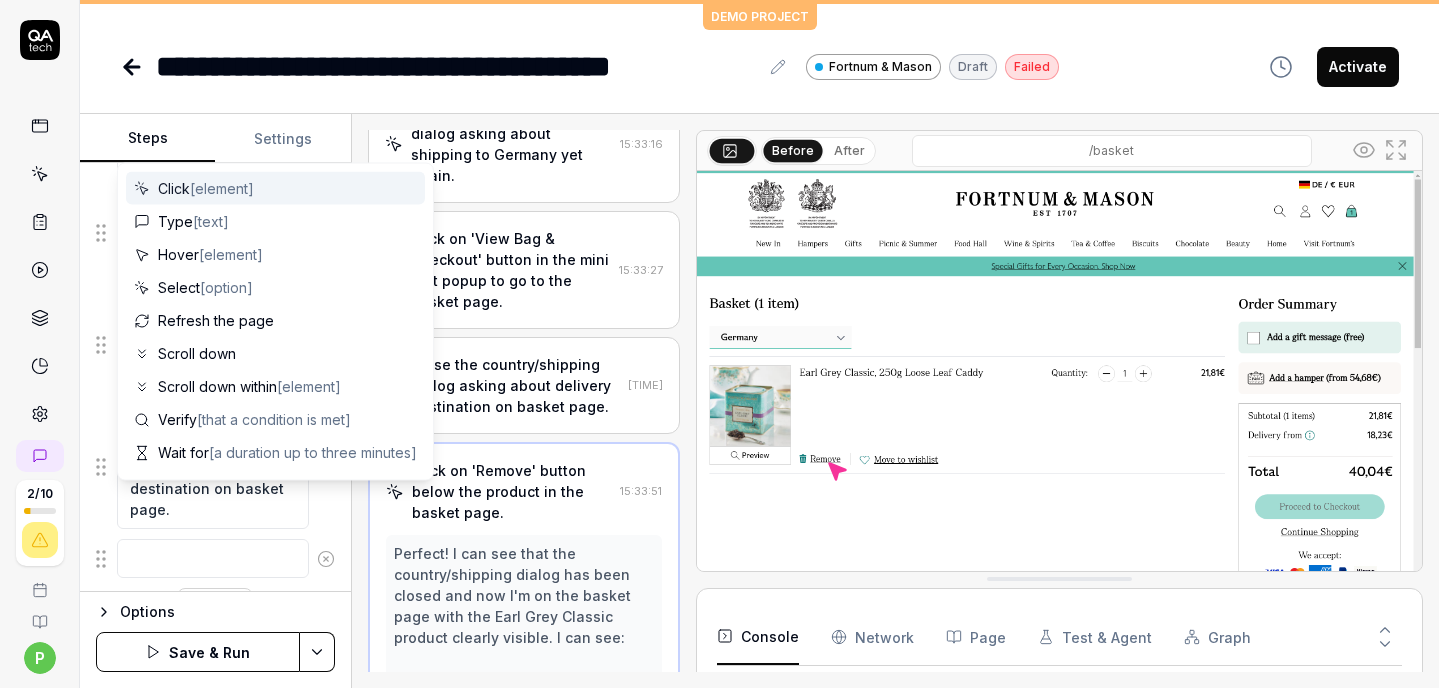 scroll, scrollTop: 1443, scrollLeft: 0, axis: vertical 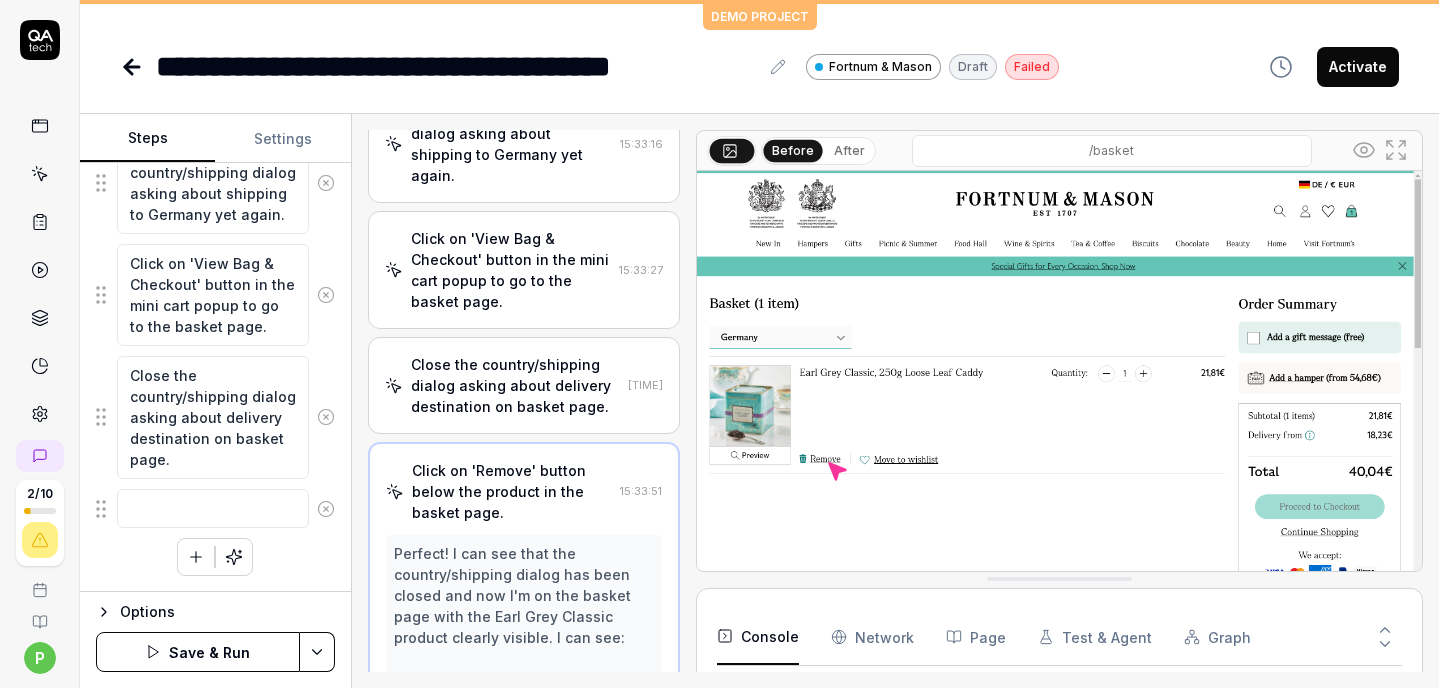 click on "Accept the cookies dialog to access the website properly. Close the country/shipping dialog asking about shipping to [COUNTRY]. Click on 'Tea & Coffee' in the navigation menu to browse tea products. Scroll down to view more tea products. Close the newsletter signup dialog. Click on 'Tea' in the category carousel to browse tea products. Close the country/shipping dialog asking about shipping to [COUNTRY] again. Click on 'Earl Grey Classic 200g, Carton' to go to its Product Detail Page (PDP). Close the country/shipping dialog asking about shipping to [COUNTRY] once more. Click the 'Add to Bag' button to add the tea product to the basket. Wait for 3 seconds for the page to process the addition. Close the country/shipping dialog asking about shipping to [COUNTRY] yet again. Click on 'View Bag & Checkout' button in the mini cart popup to go to the basket page. Close the country/shipping dialog asking about delivery destination on basket page." at bounding box center [215, -168] 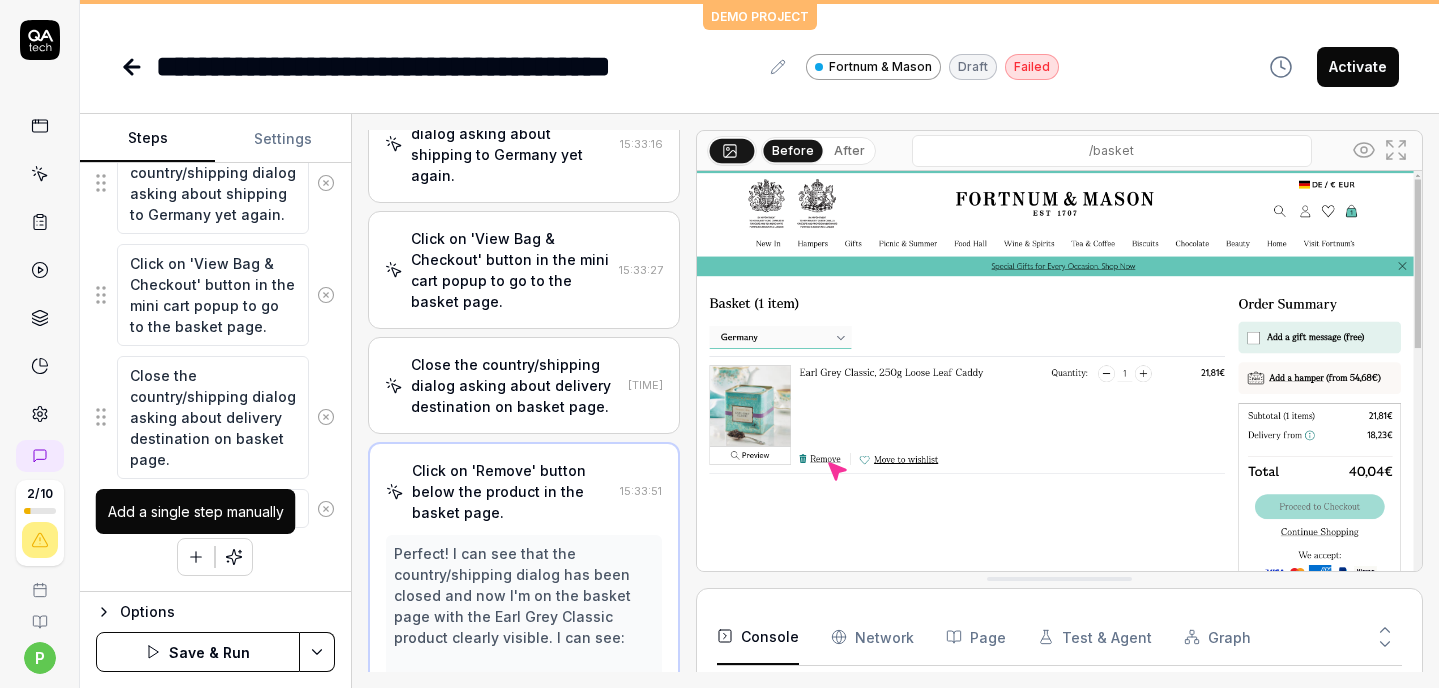 click on "Add a single step manually" at bounding box center [196, 511] 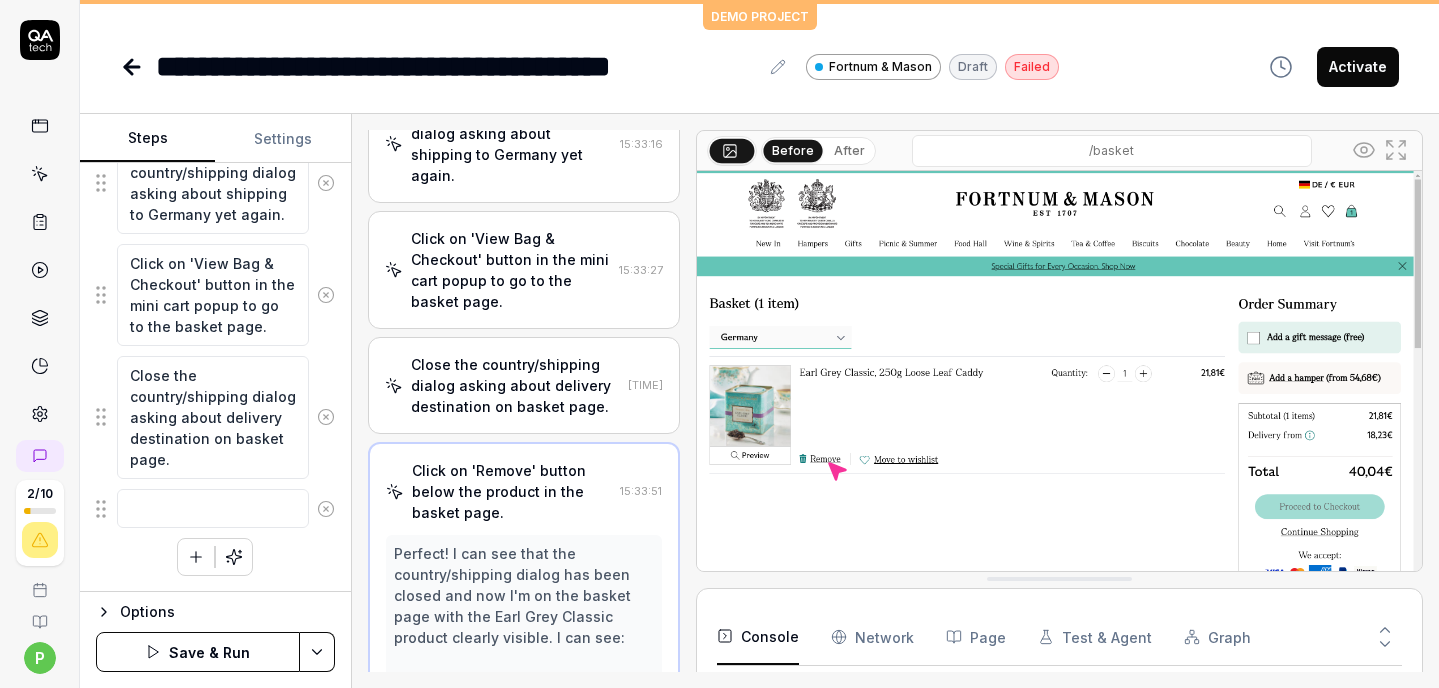 click 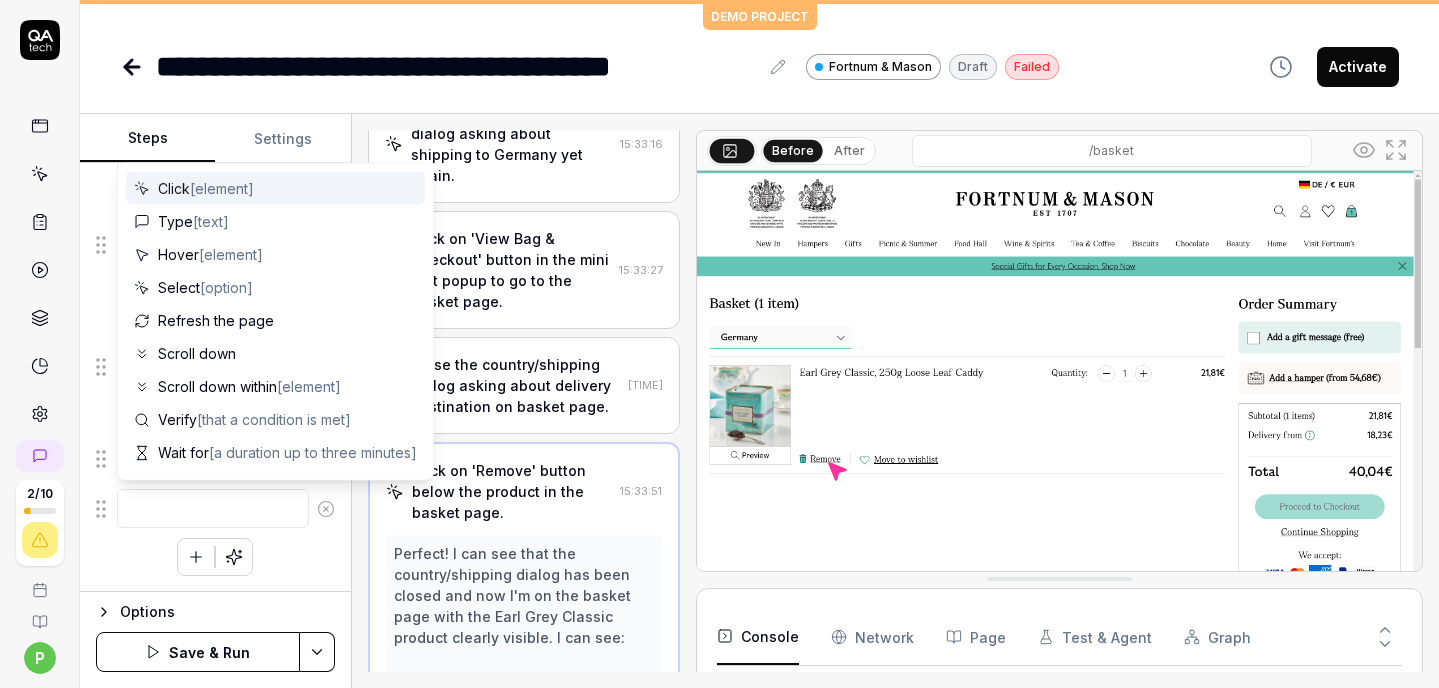 type on "*" 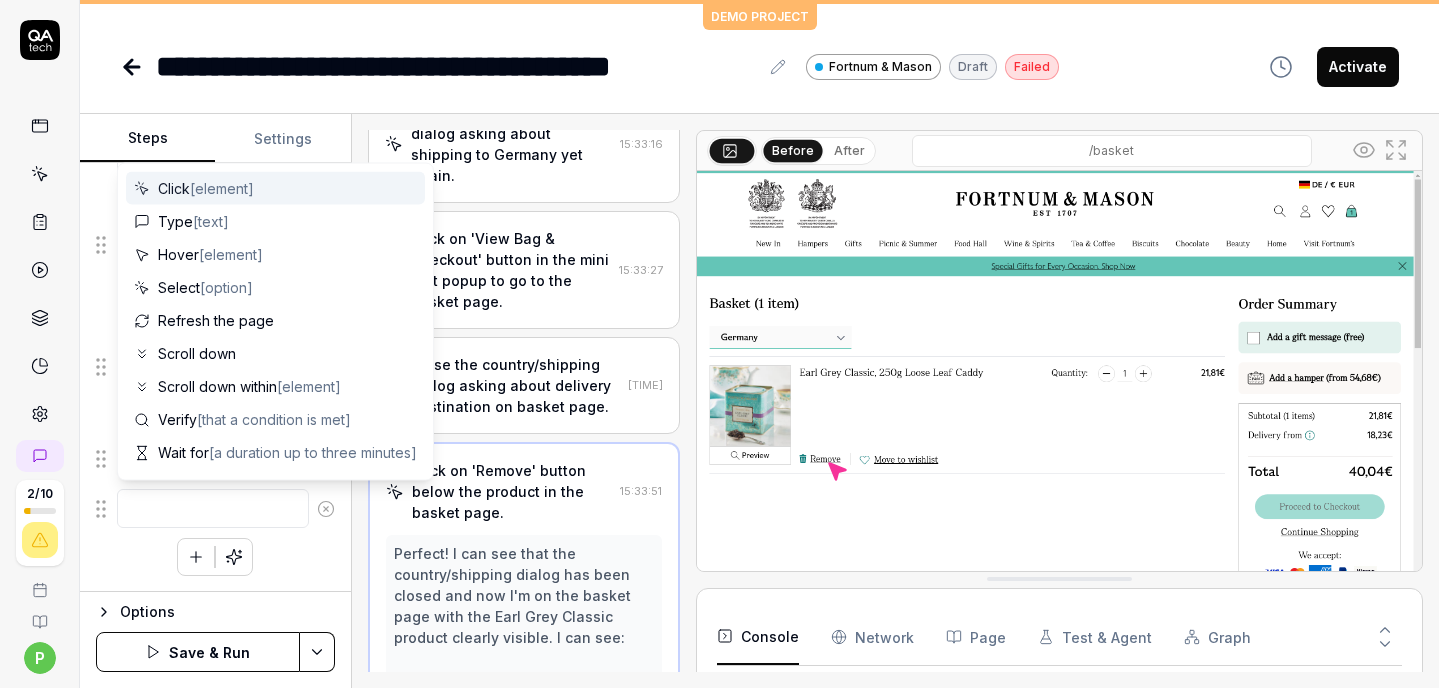 type on "C" 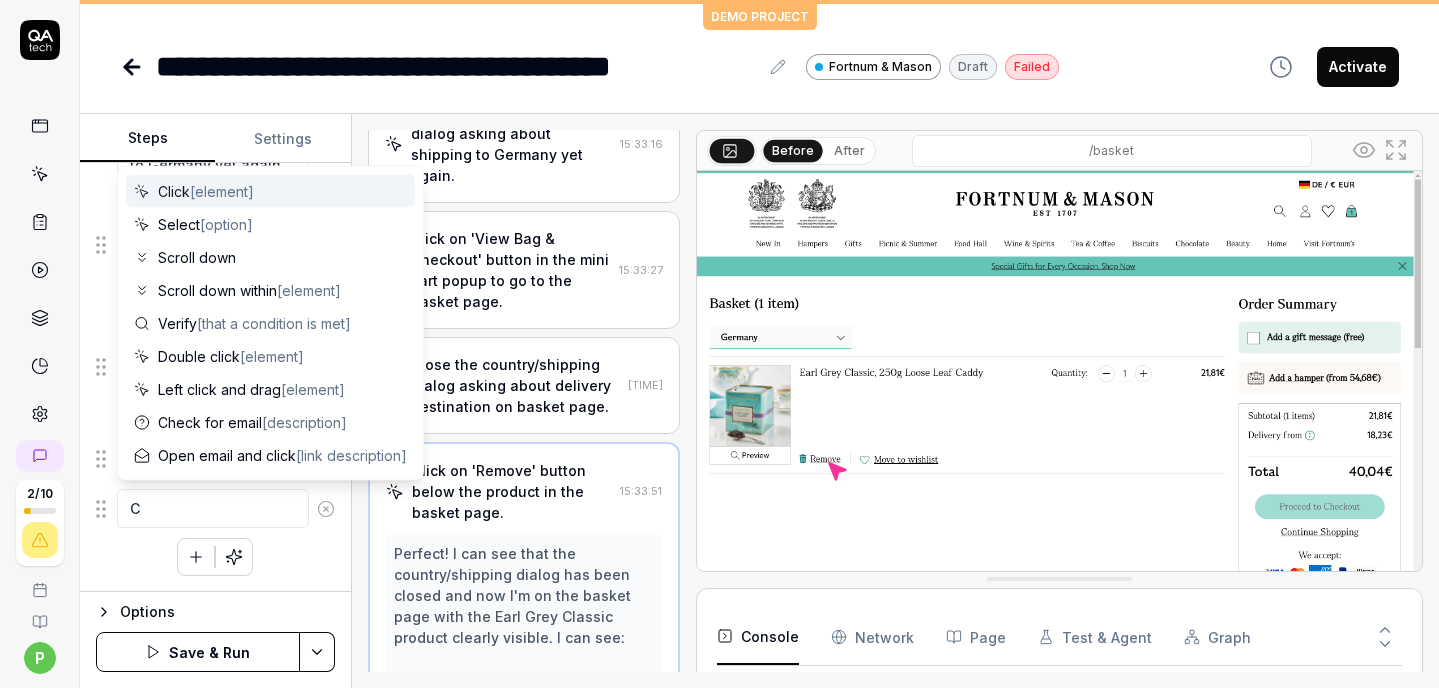 type on "*" 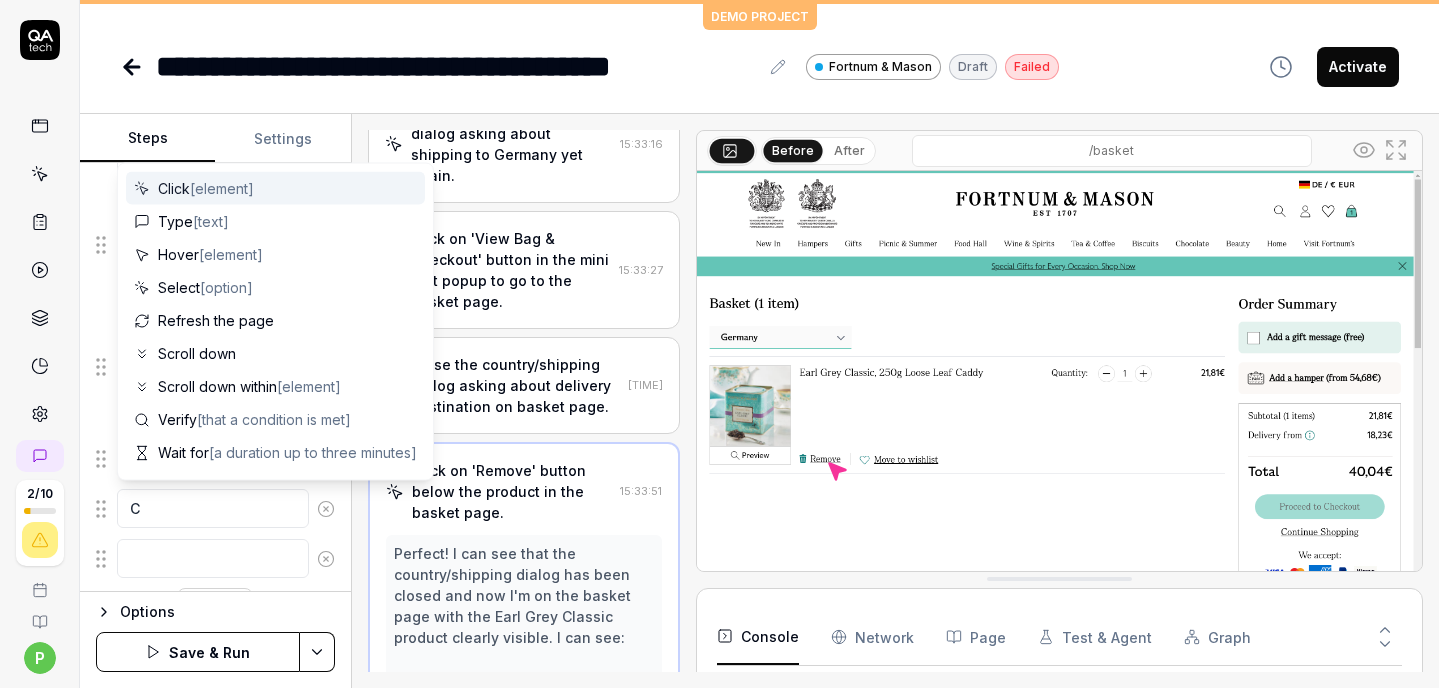 scroll, scrollTop: 1543, scrollLeft: 0, axis: vertical 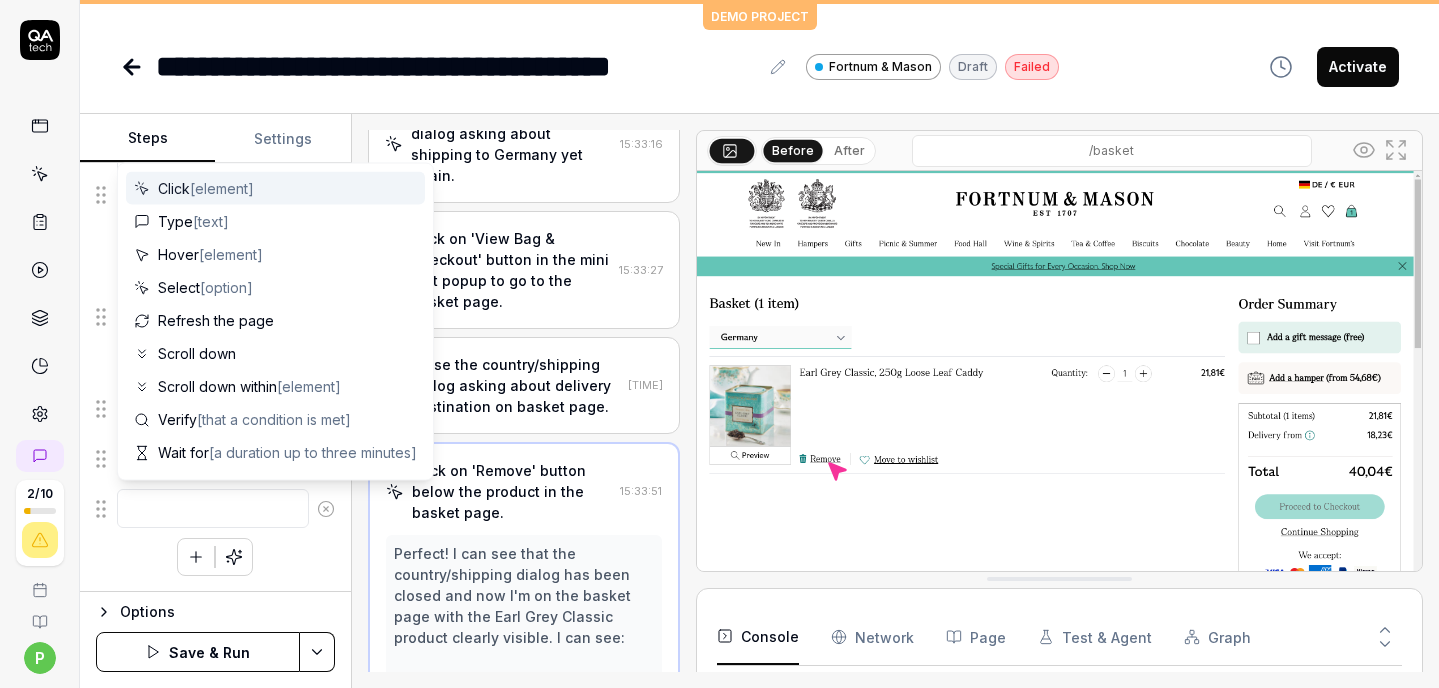 type on "*" 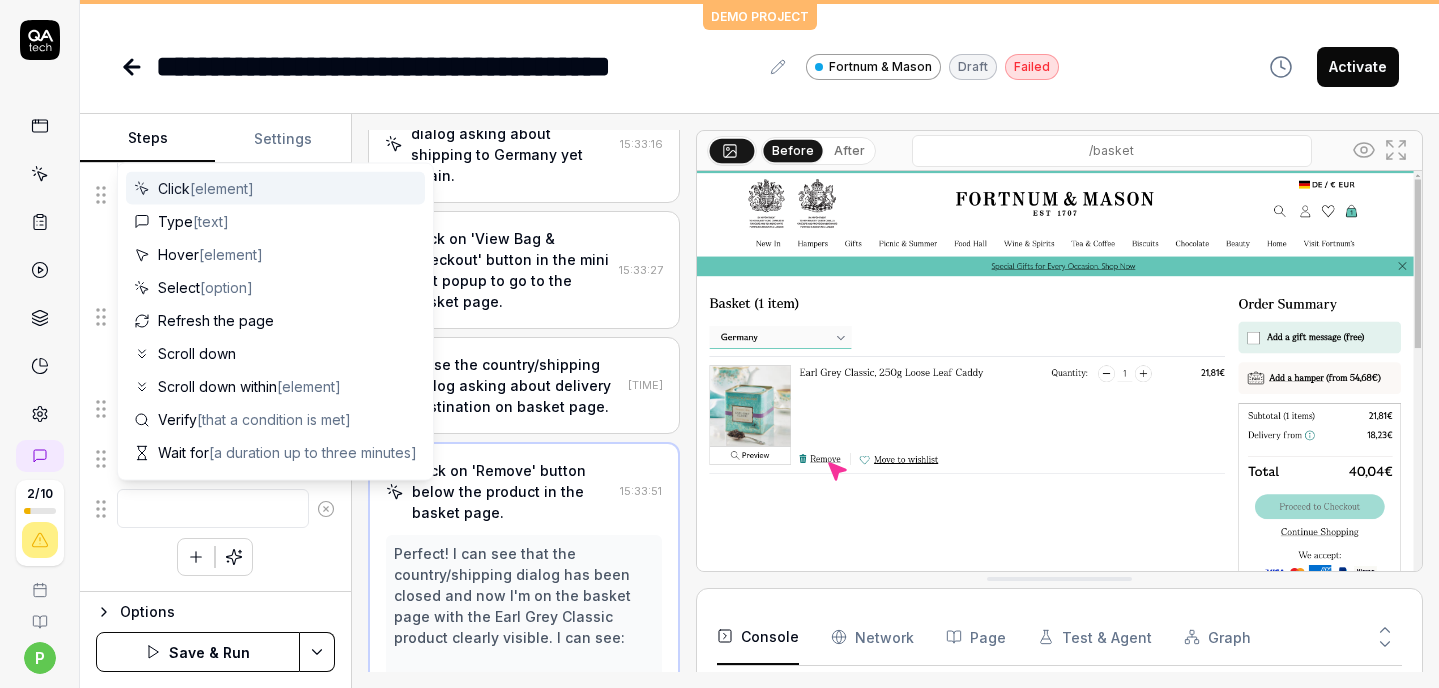 type on "c" 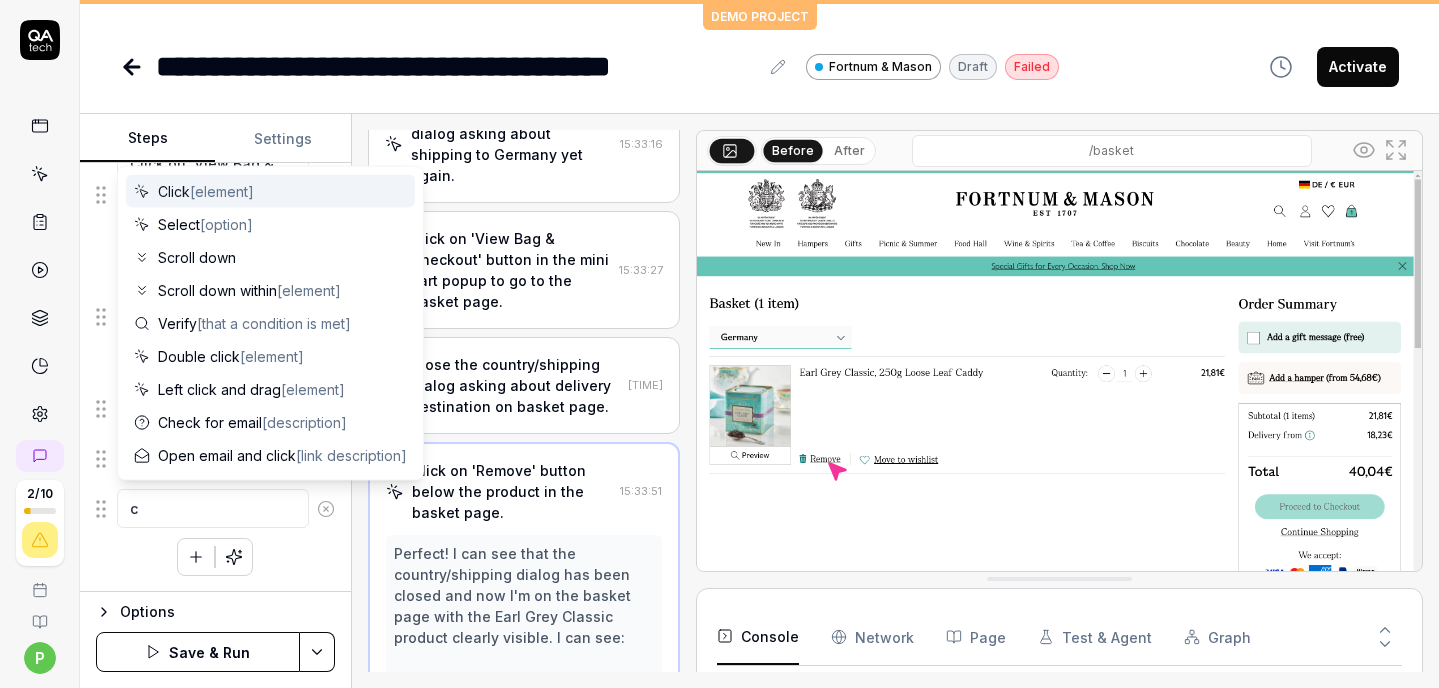 type on "*" 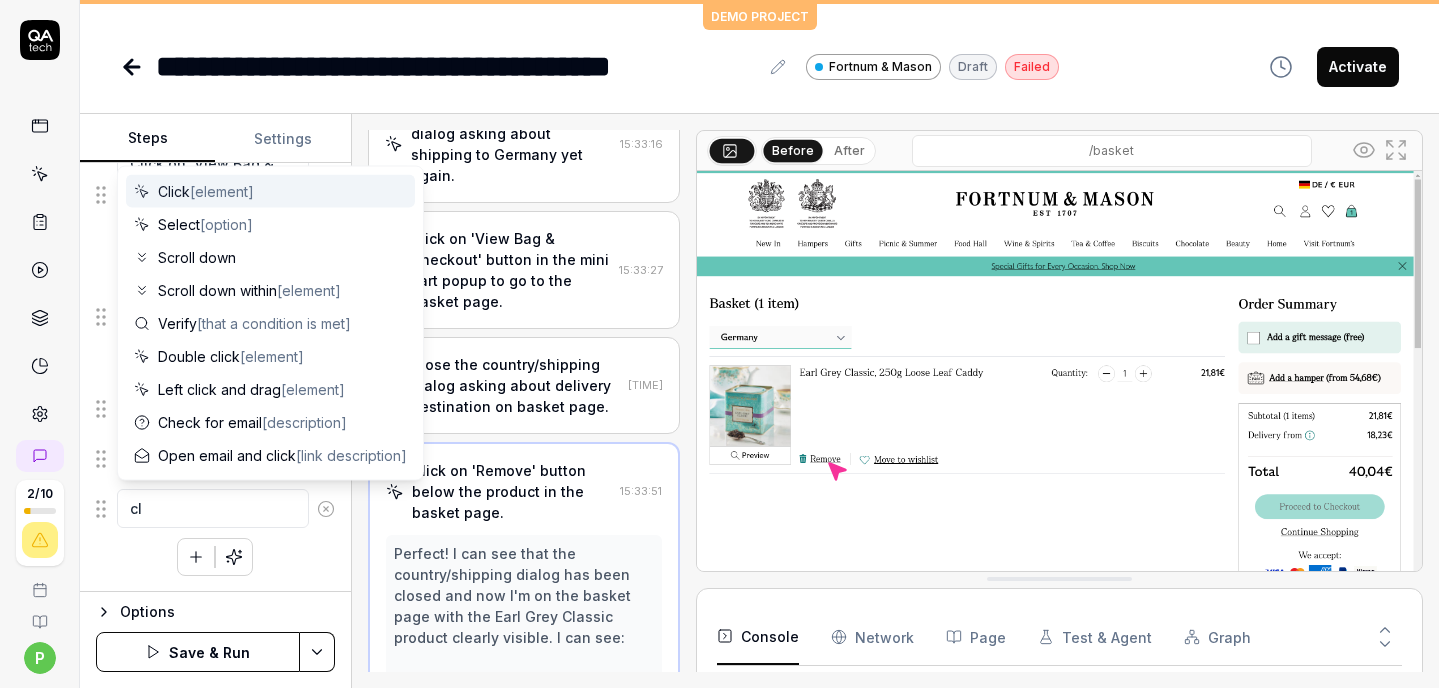 type on "*" 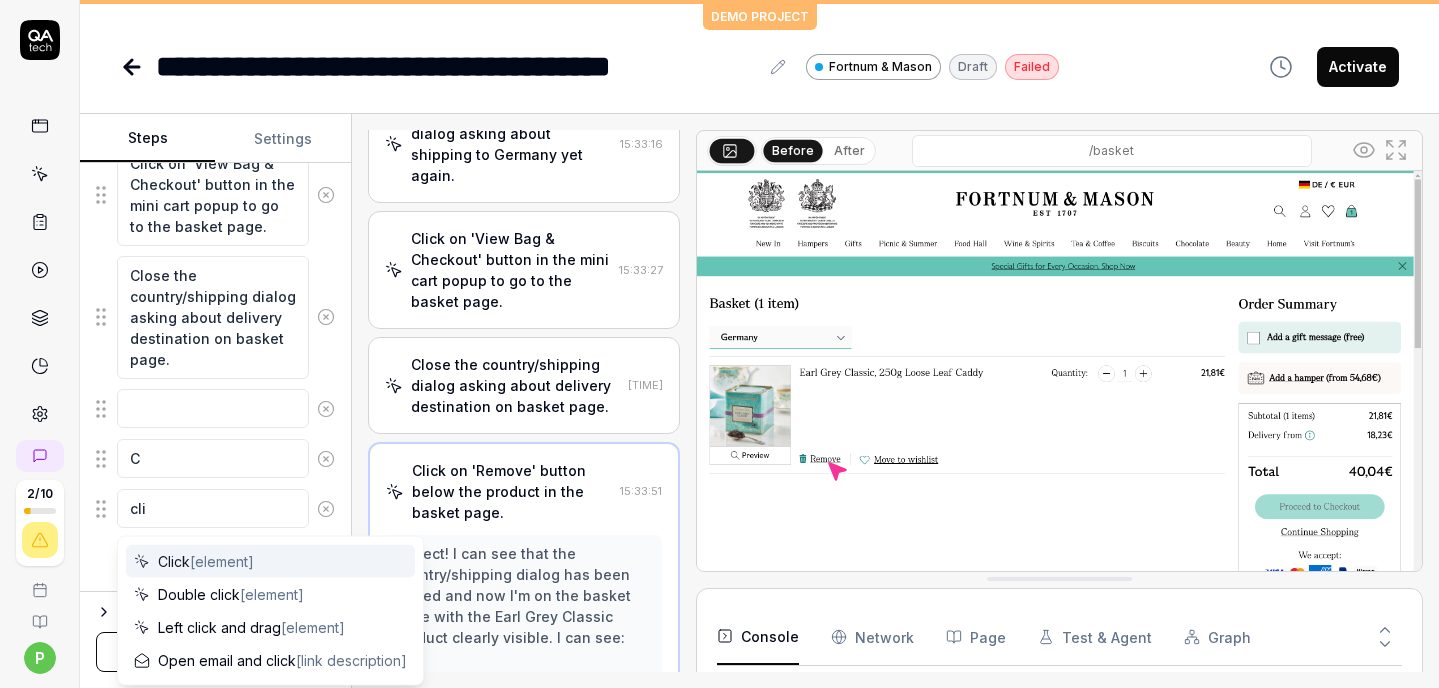 type on "*" 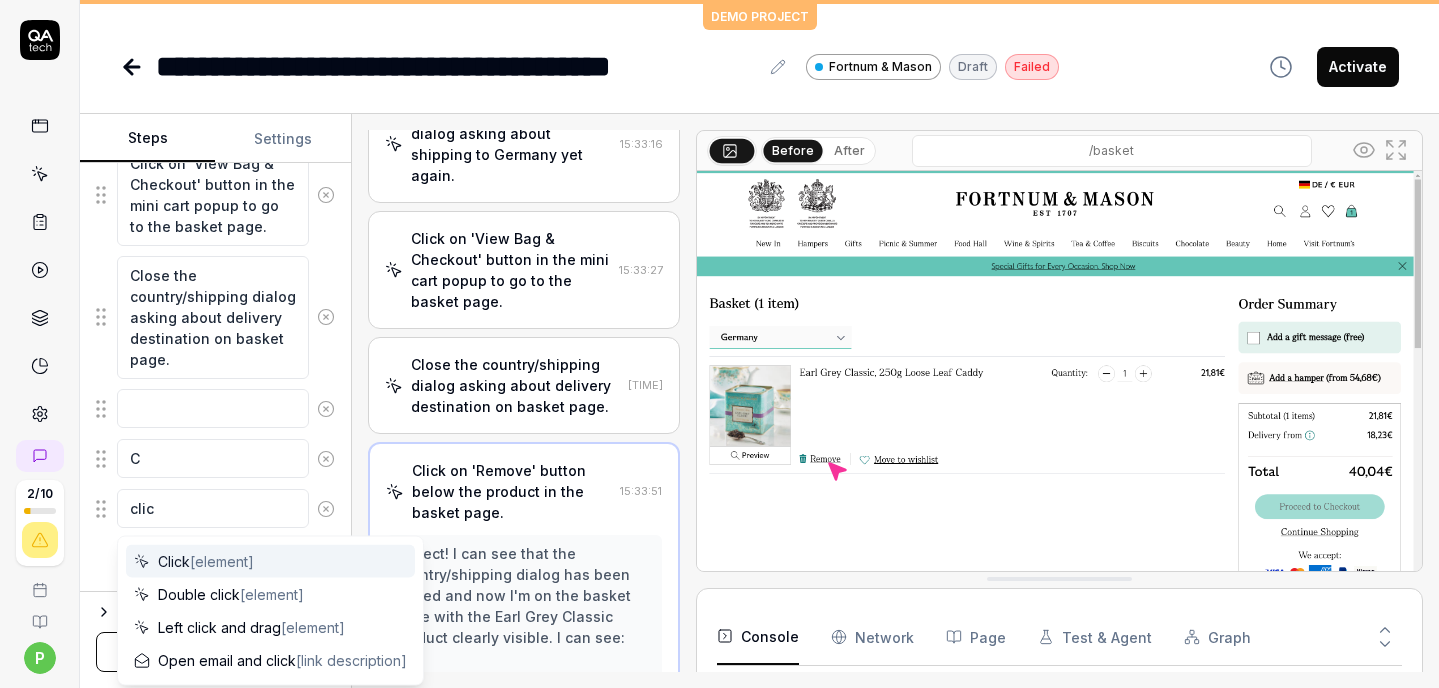 type on "click" 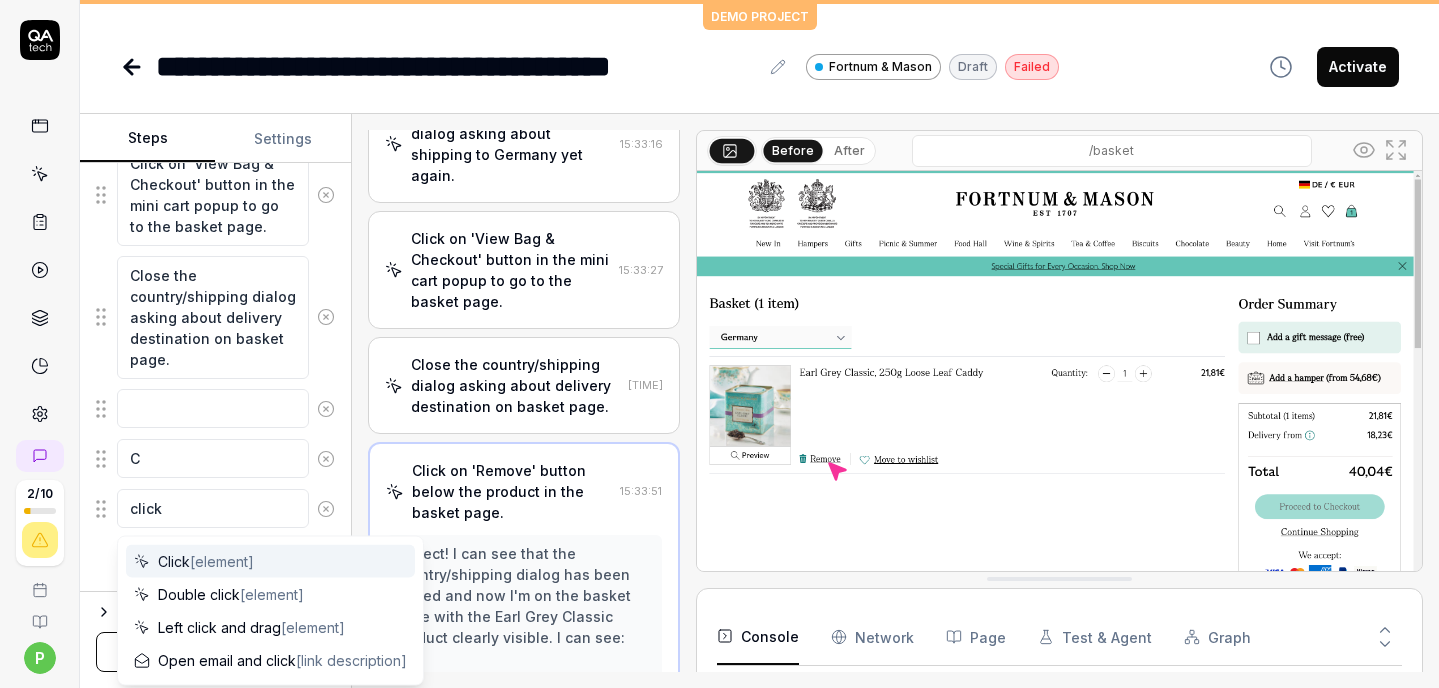 type on "*" 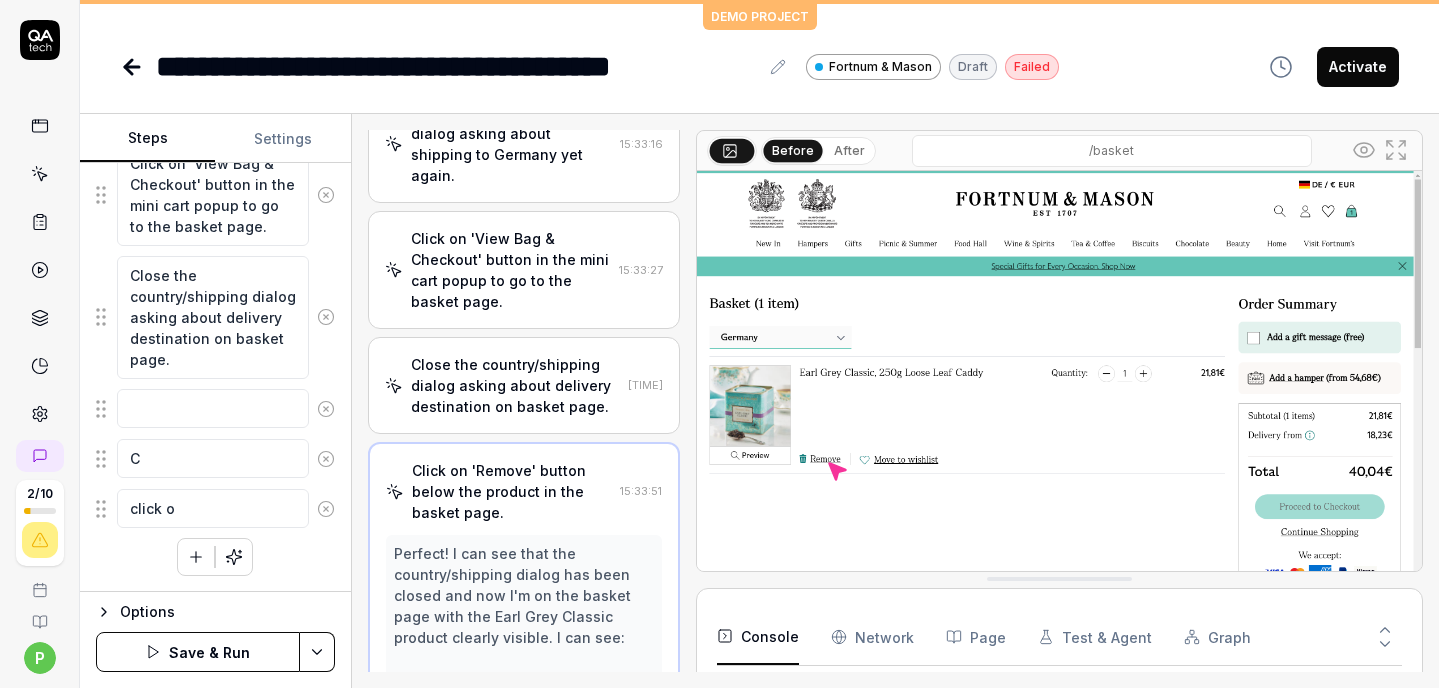 type on "*" 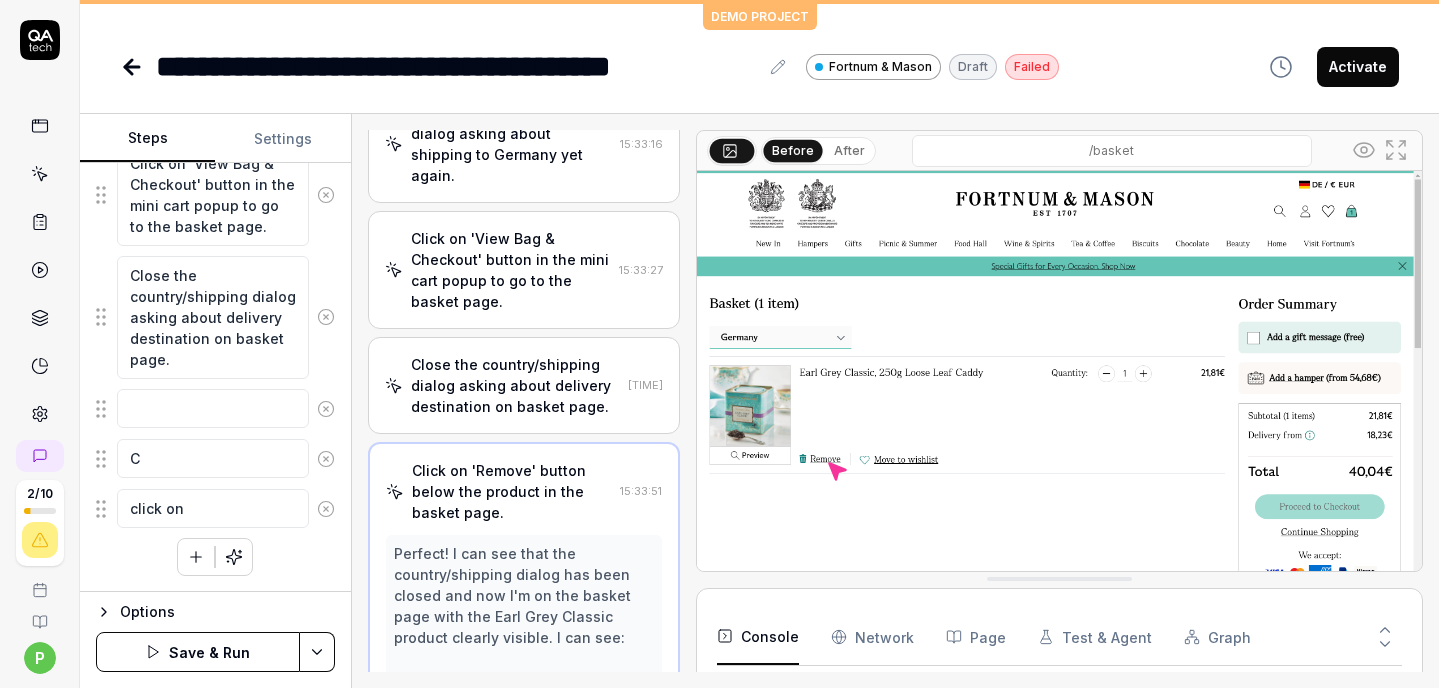 type on "*" 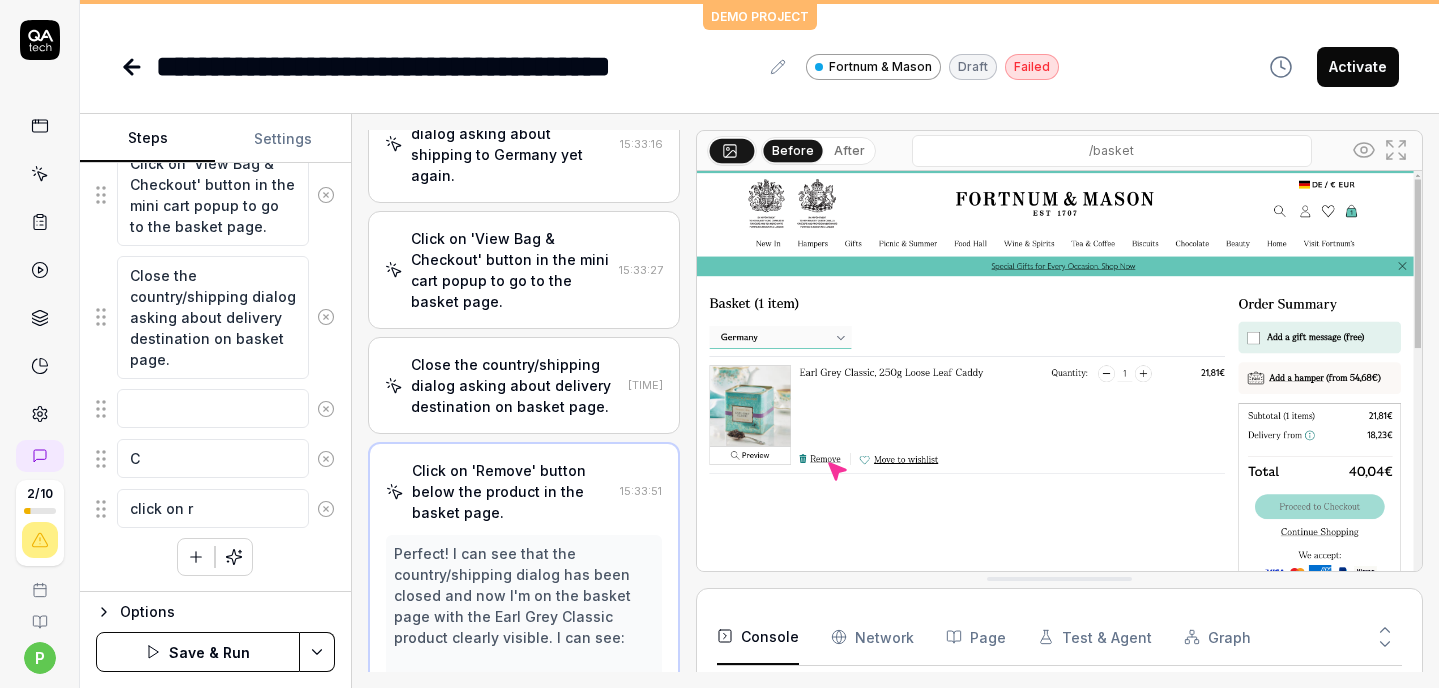 type on "*" 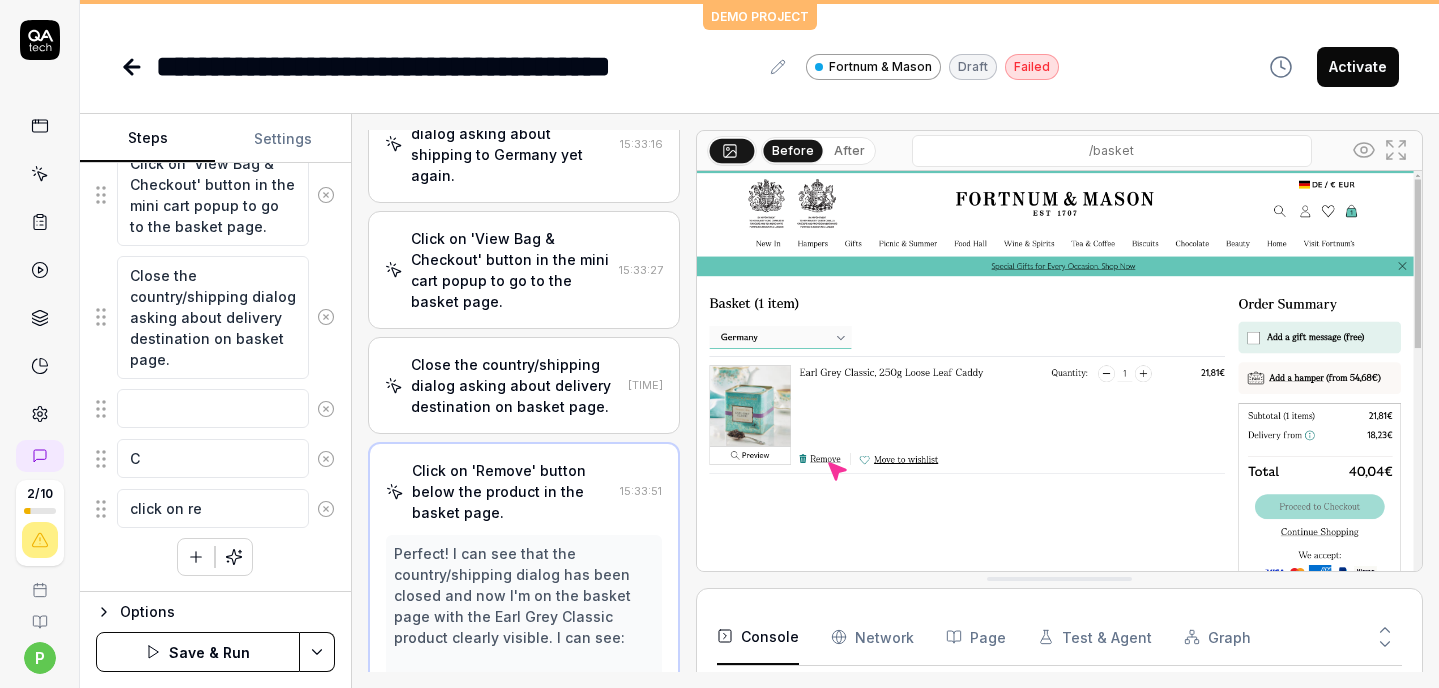 type on "*" 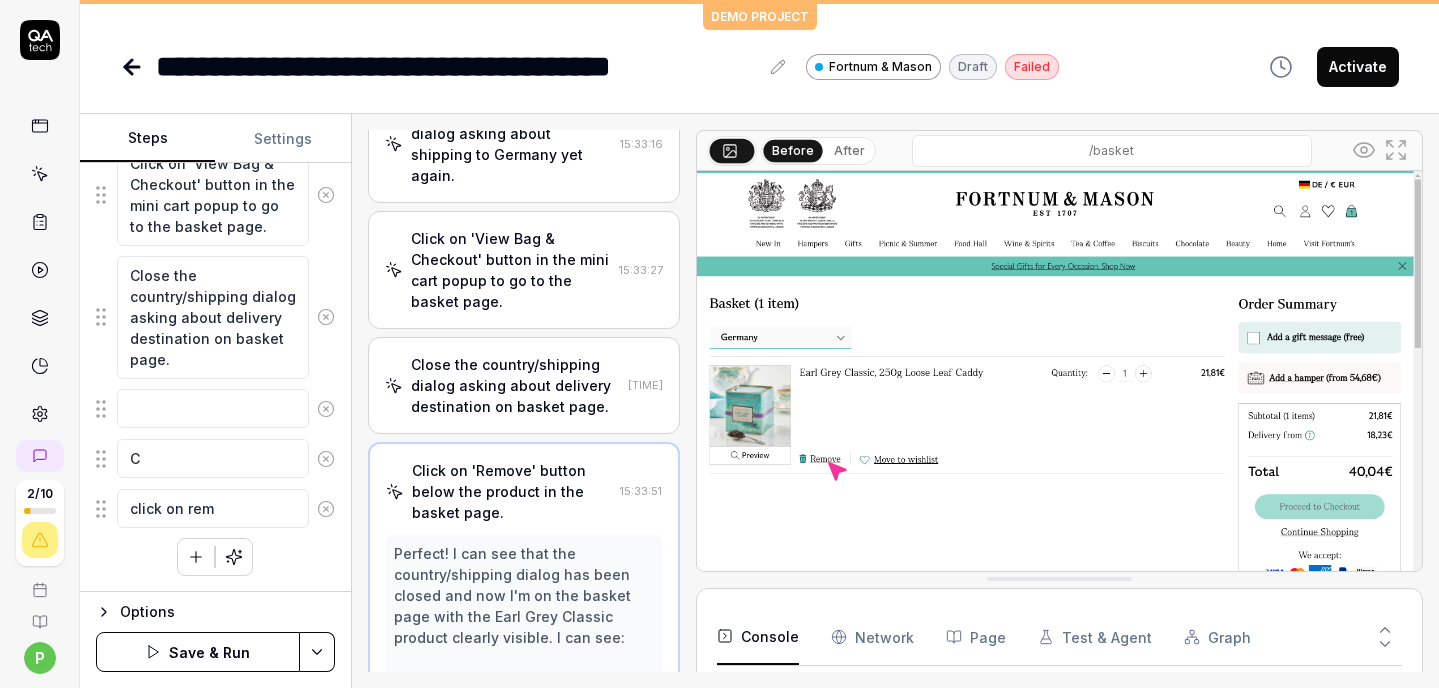 type on "*" 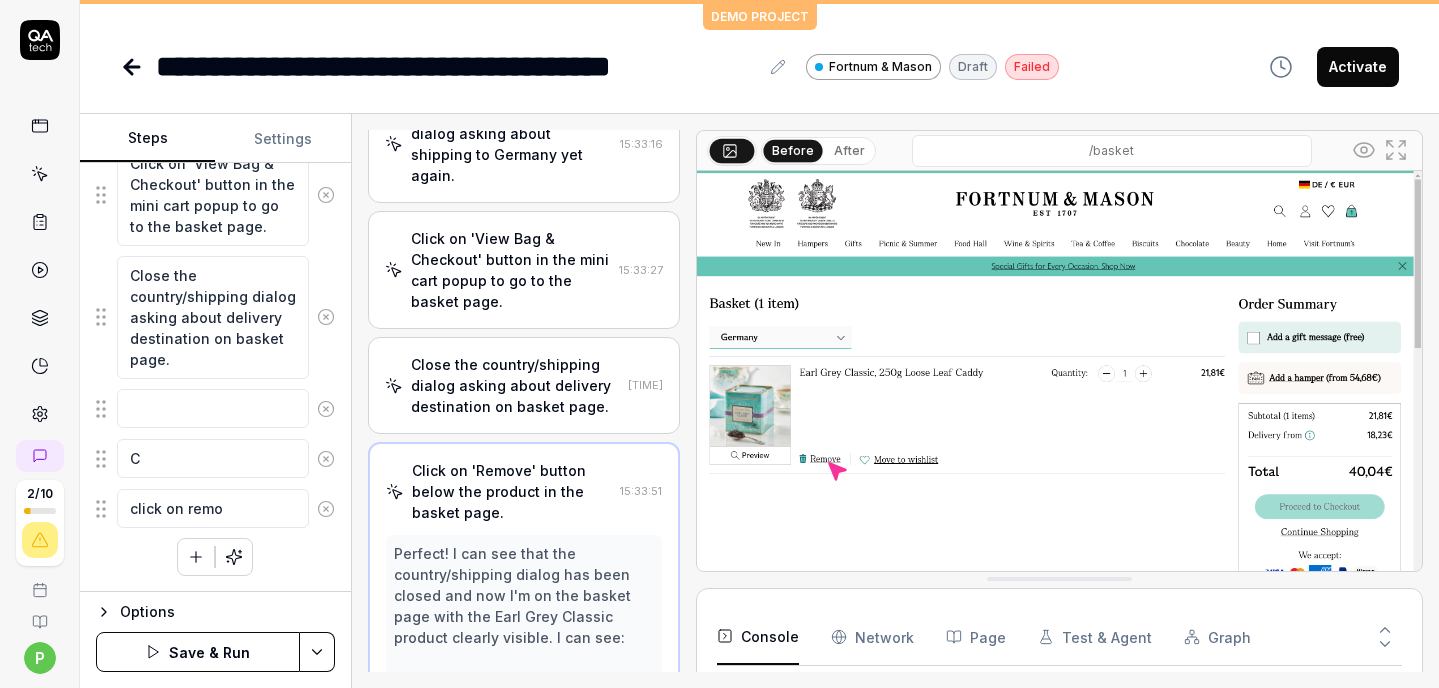 type on "*" 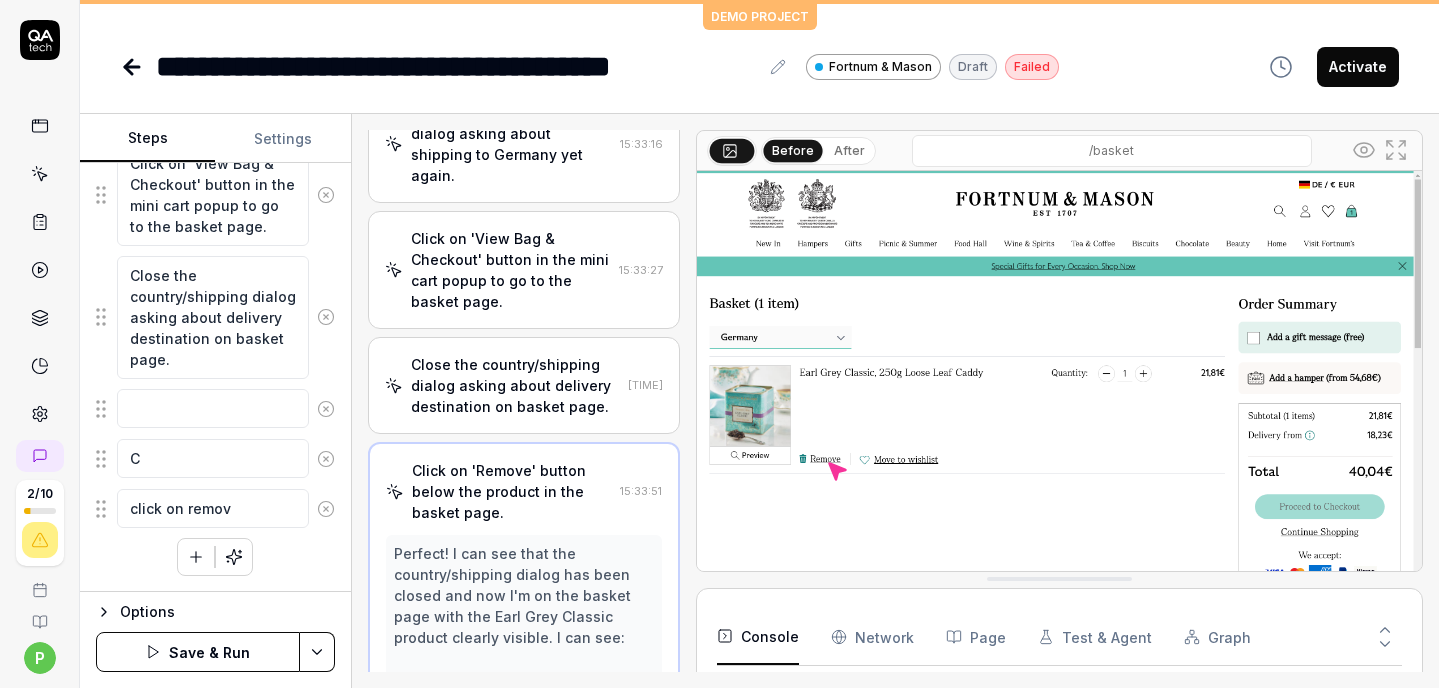 type on "*" 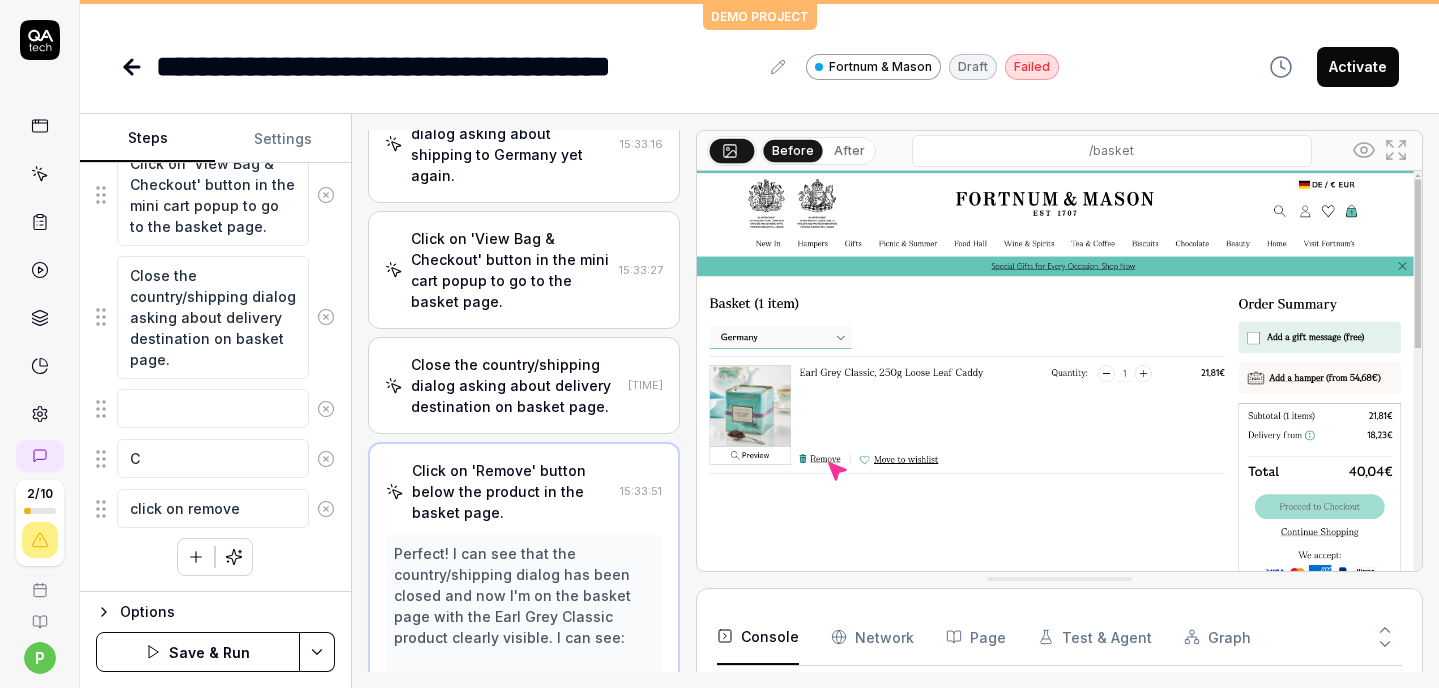 type on "*" 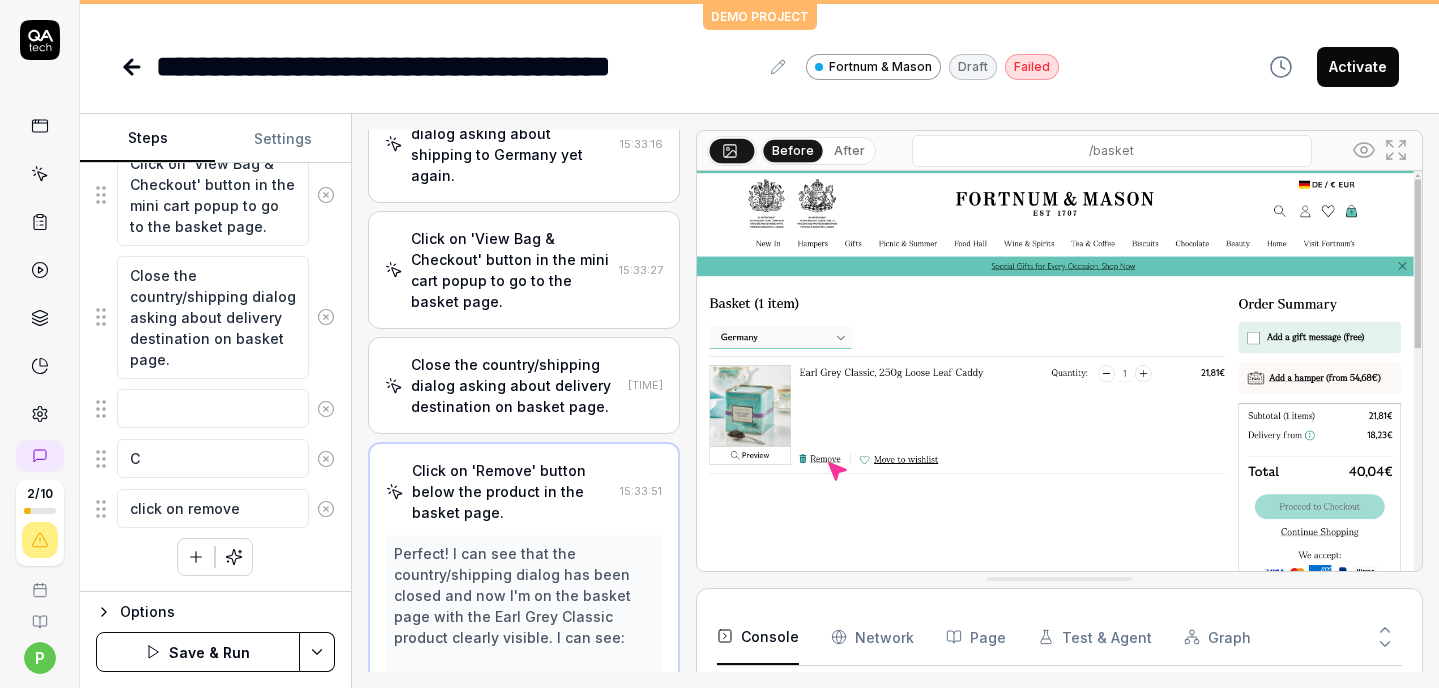 type on "*" 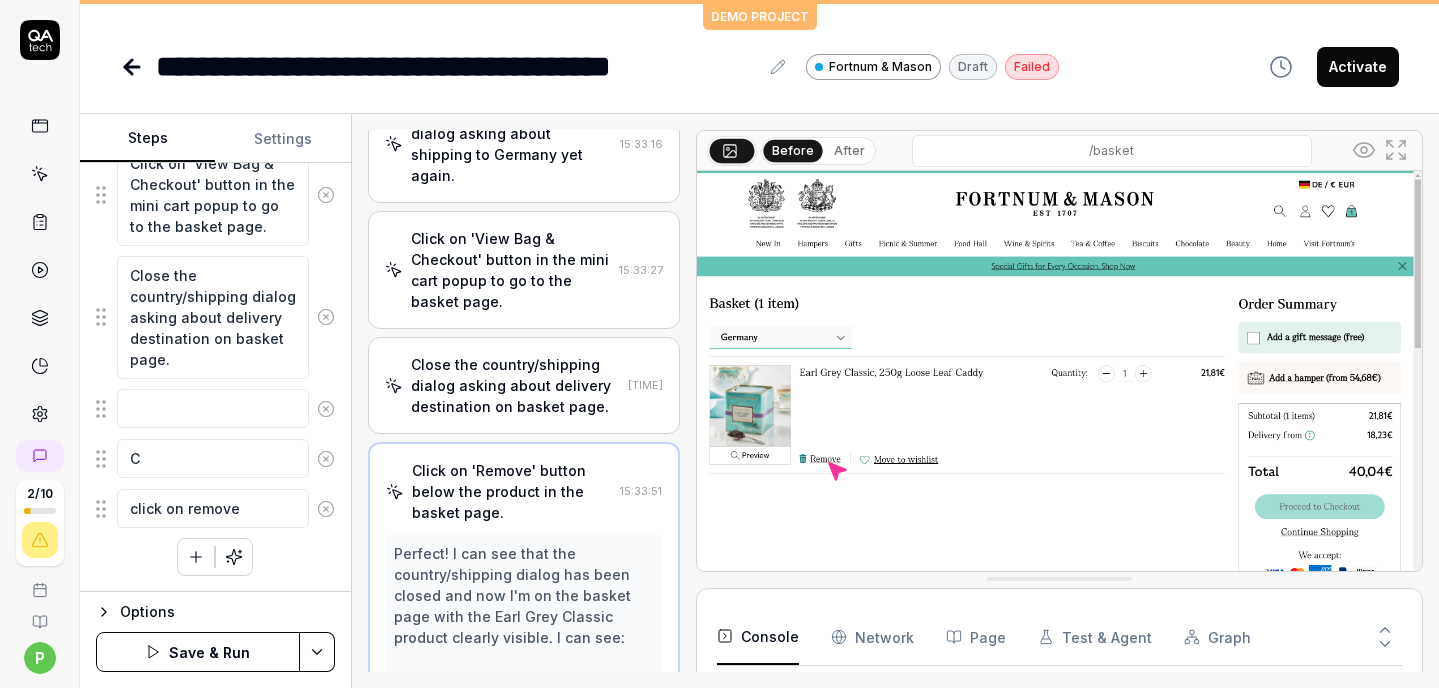 type on "click on remove C" 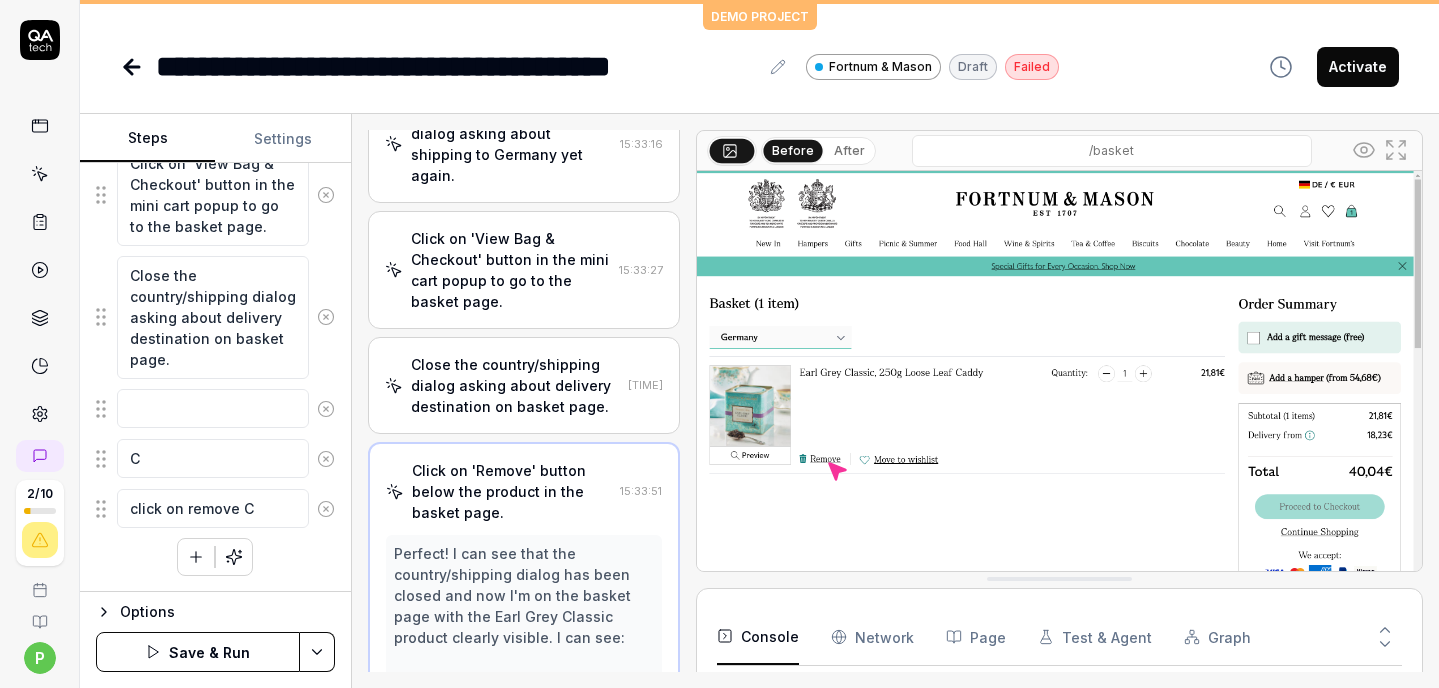 type on "*" 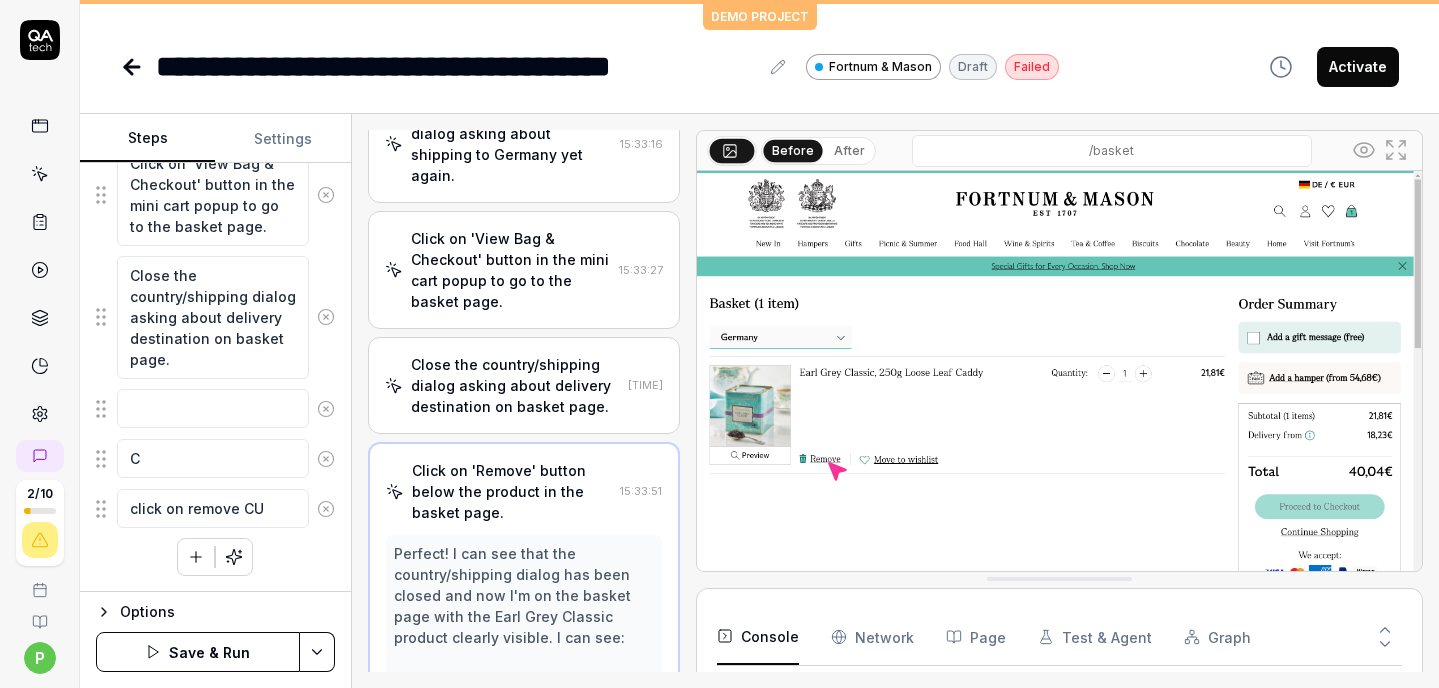 type on "*" 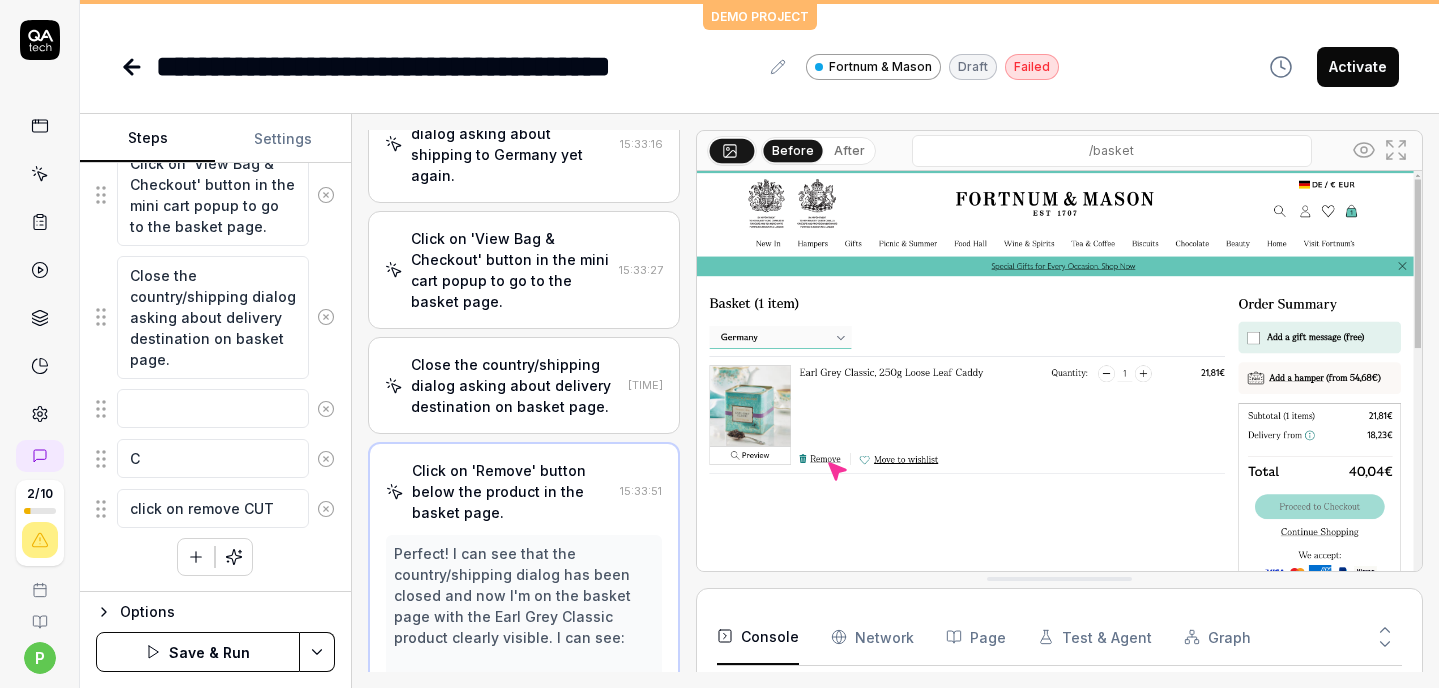 type on "*" 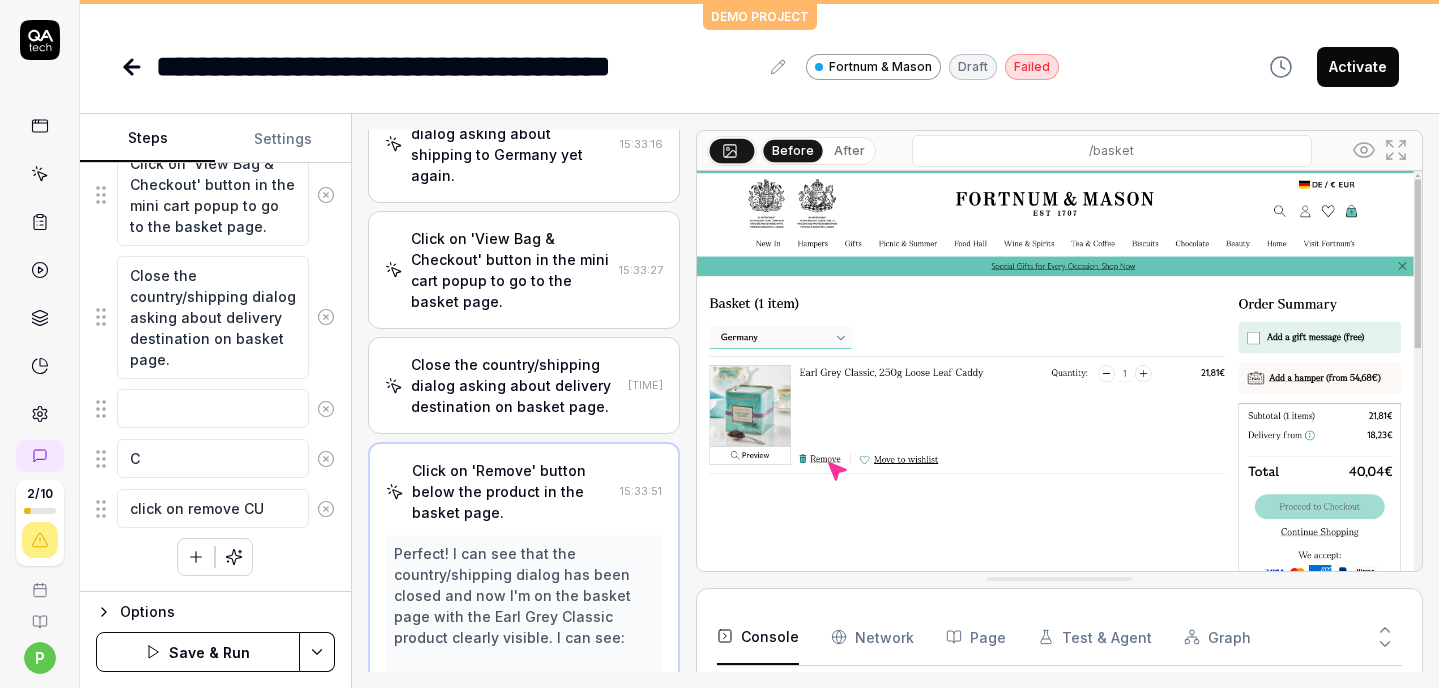 type on "*" 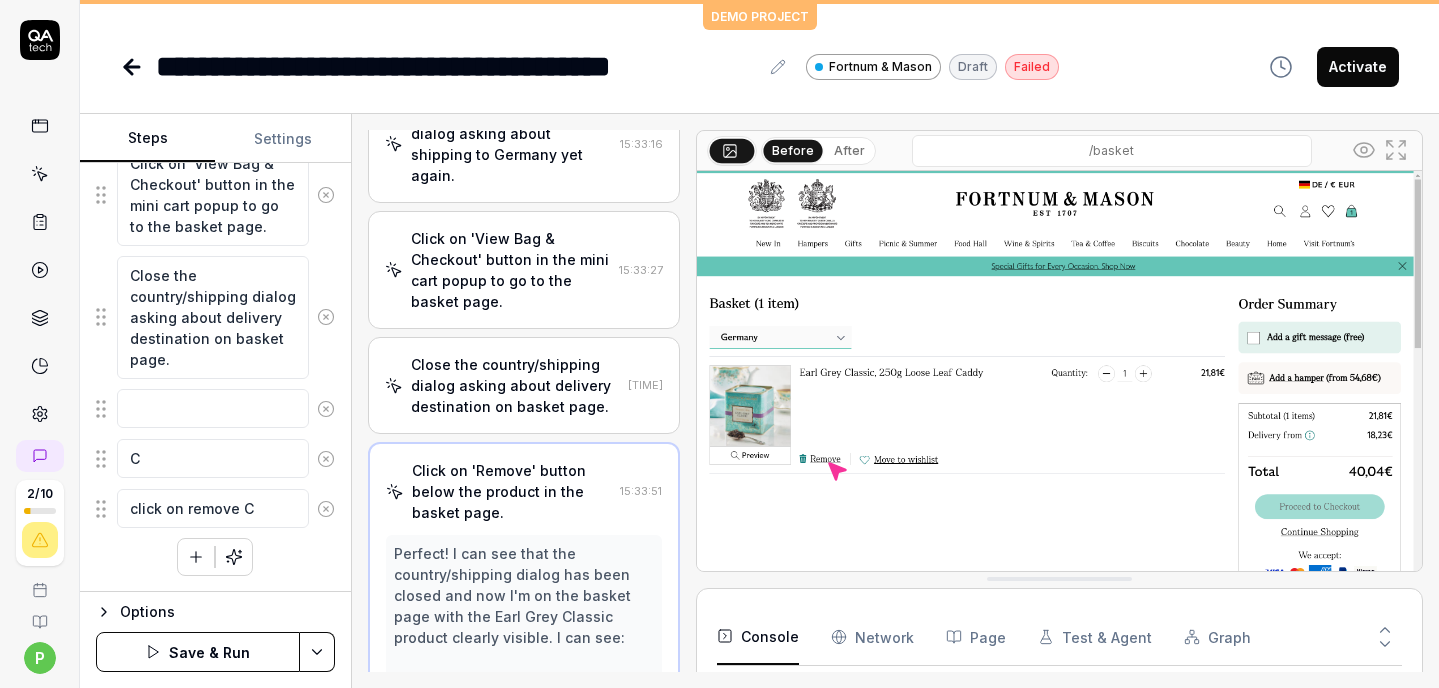 type on "*" 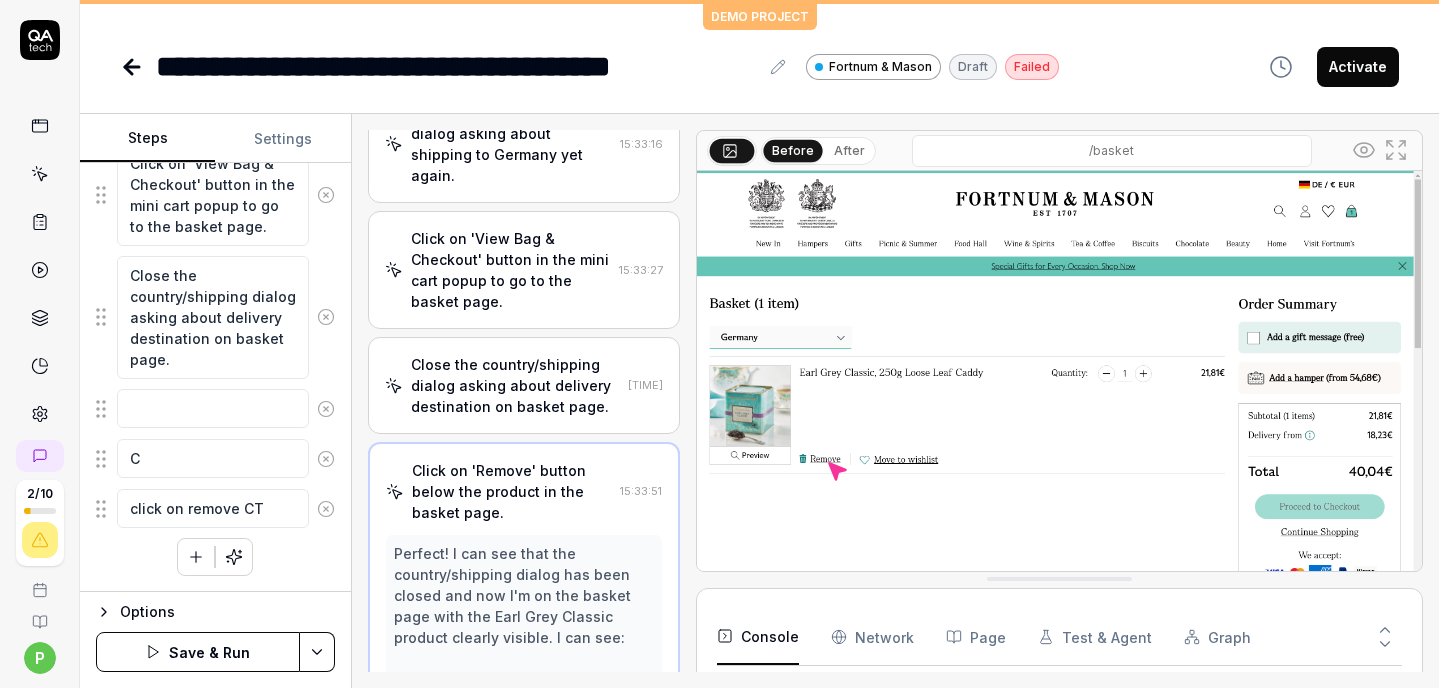 type on "*" 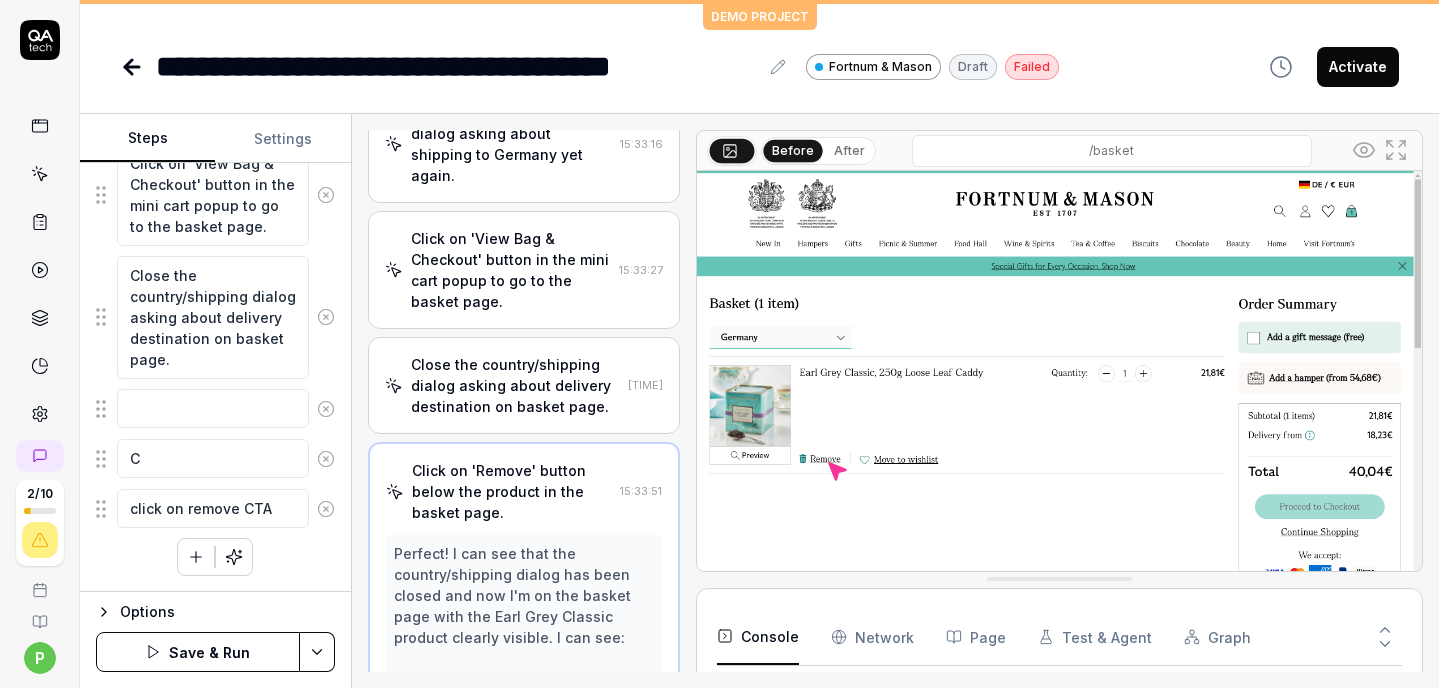 type on "click on remove CTA" 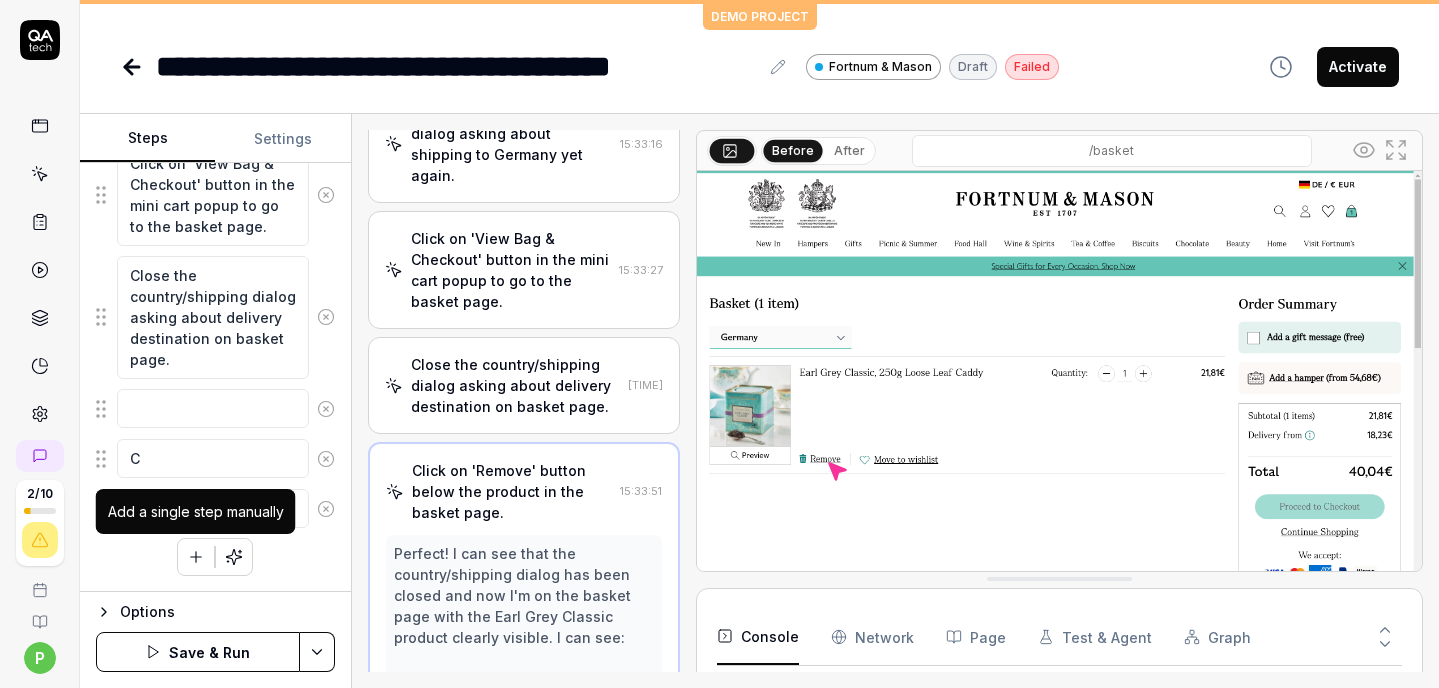 click 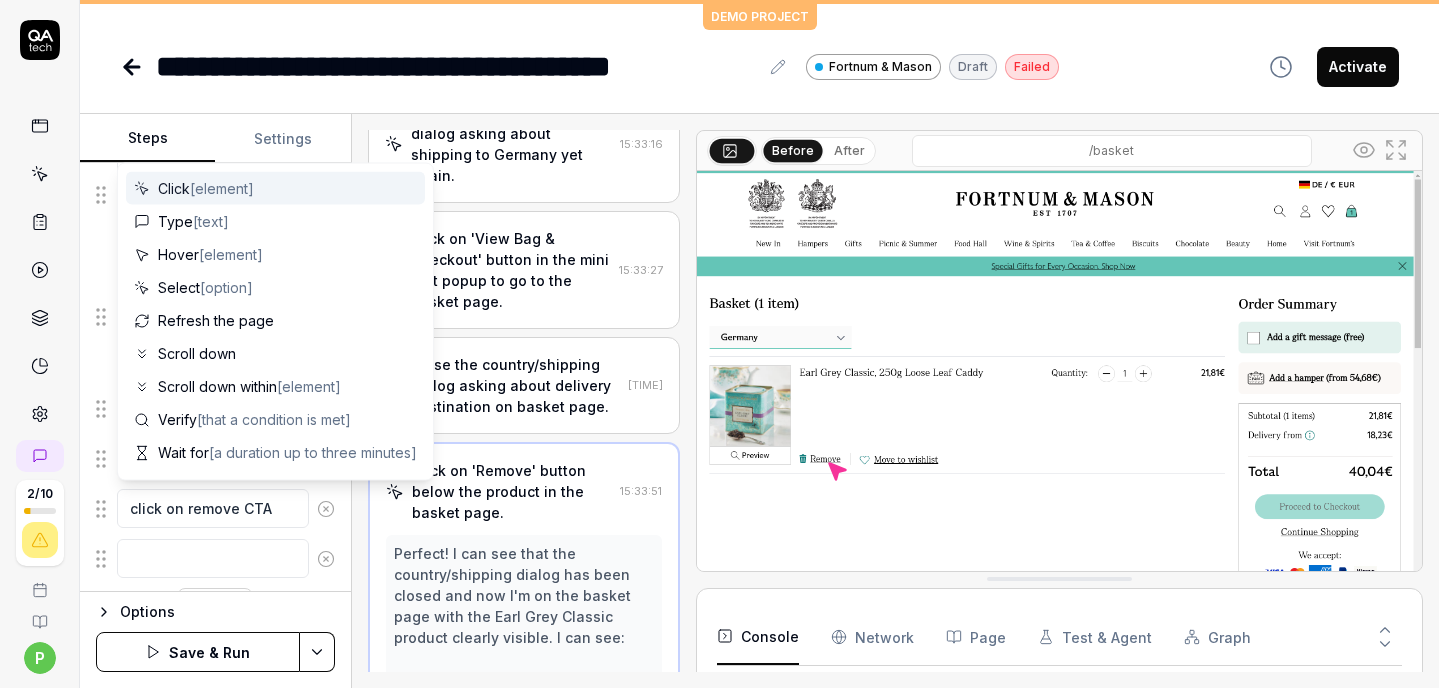scroll, scrollTop: 1593, scrollLeft: 0, axis: vertical 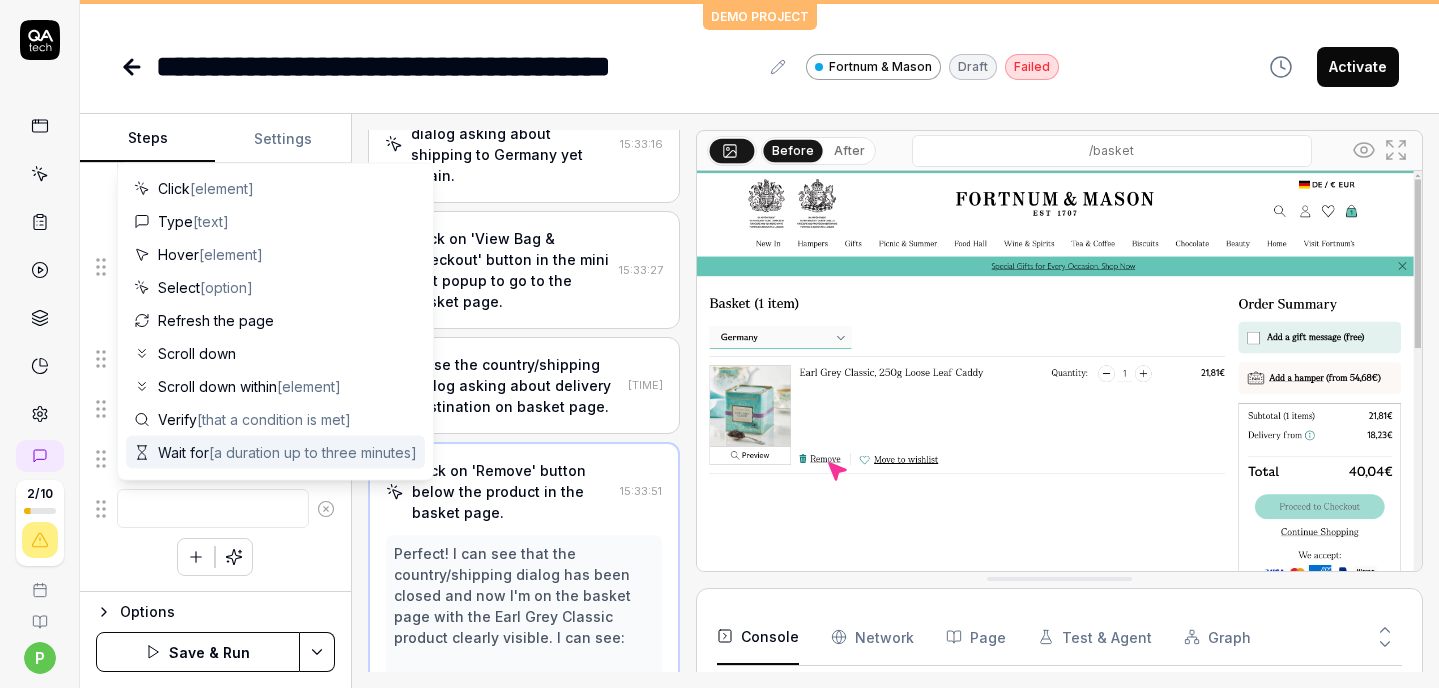 click on "Wait for  [a duration up to three minutes]" at bounding box center (287, 452) 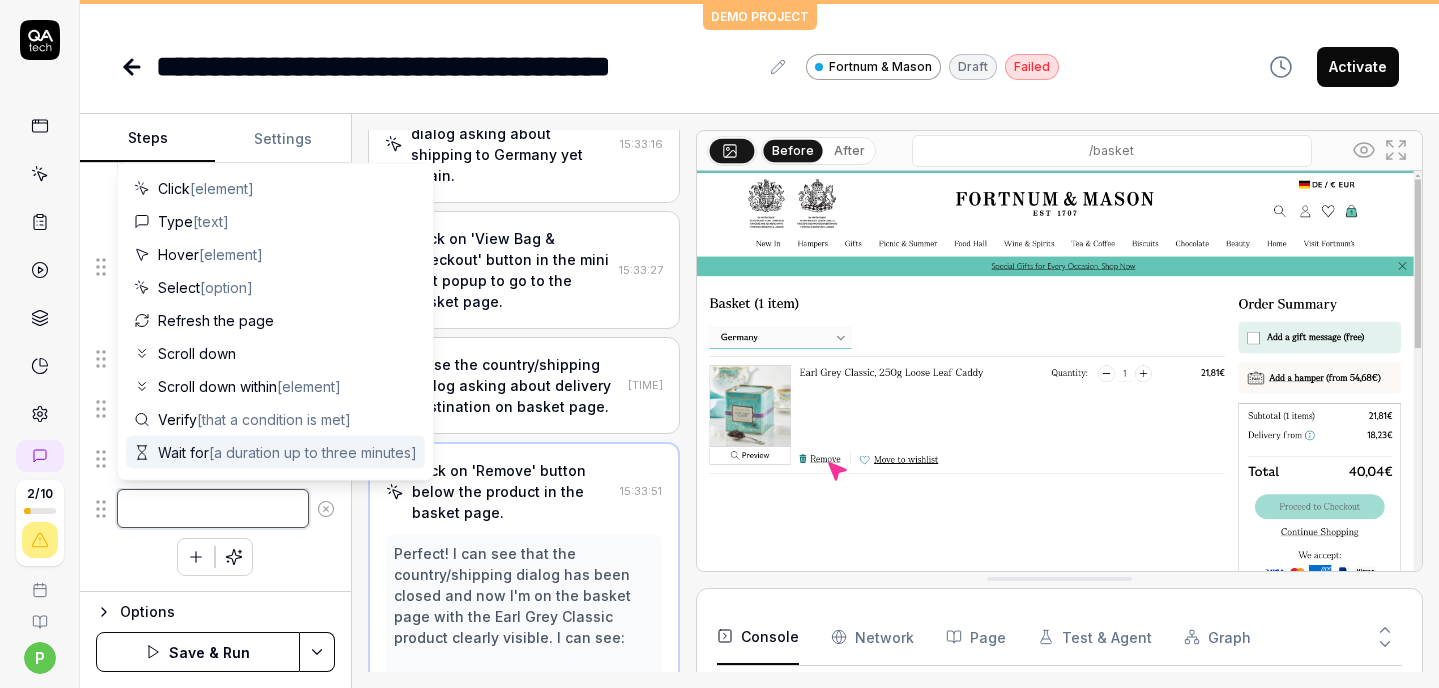 type on "*" 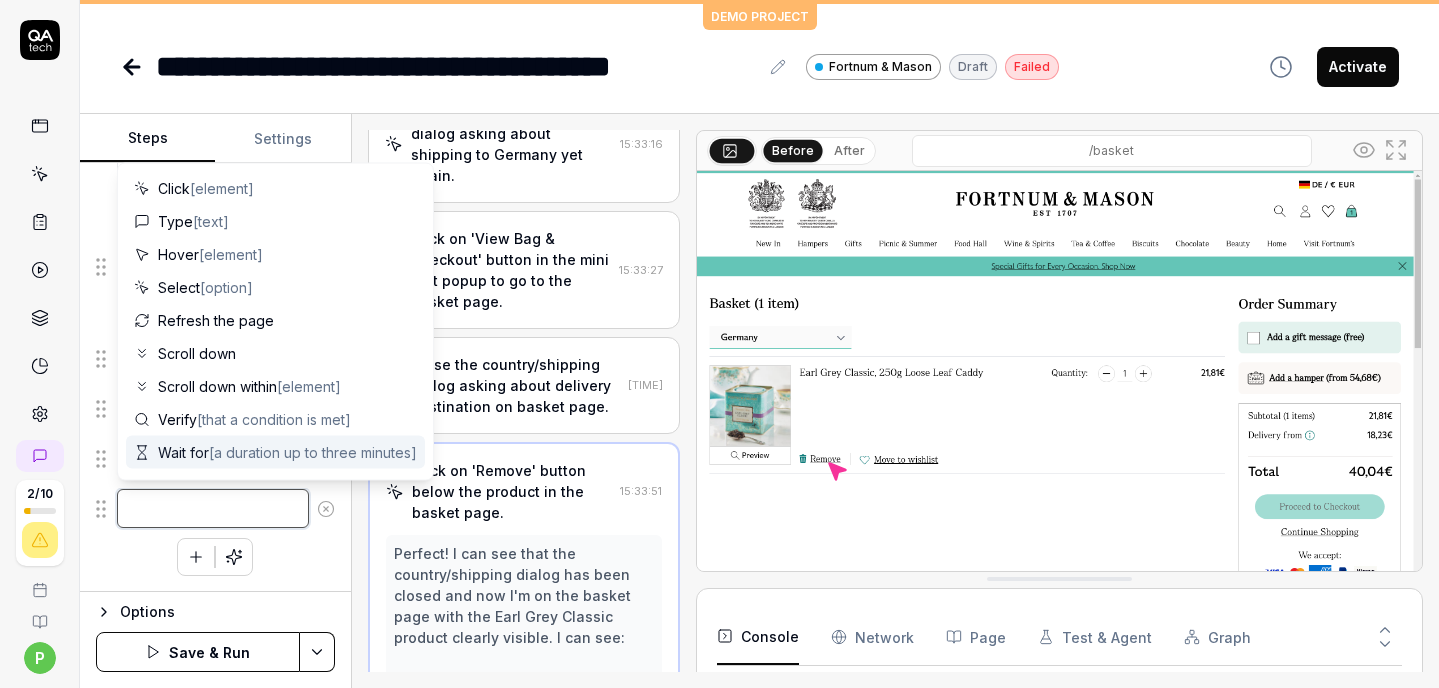 type on "Wait for" 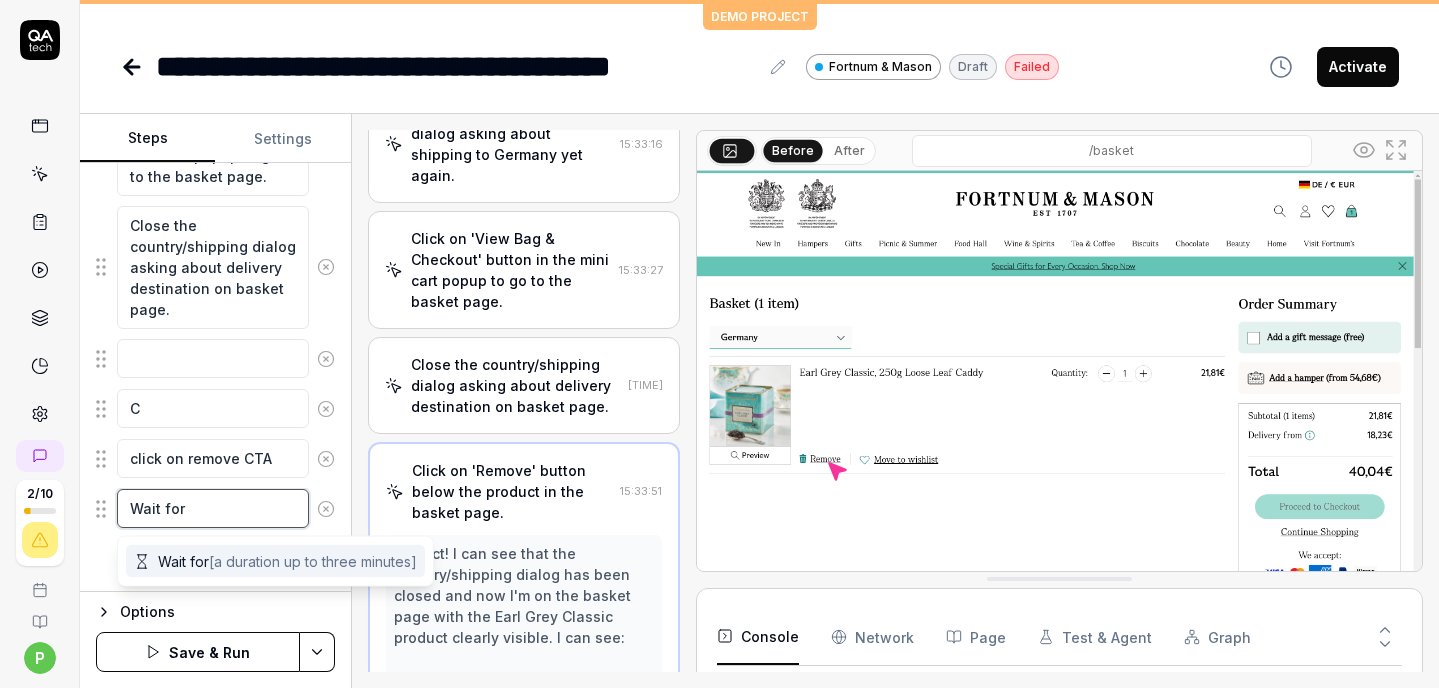 type on "*" 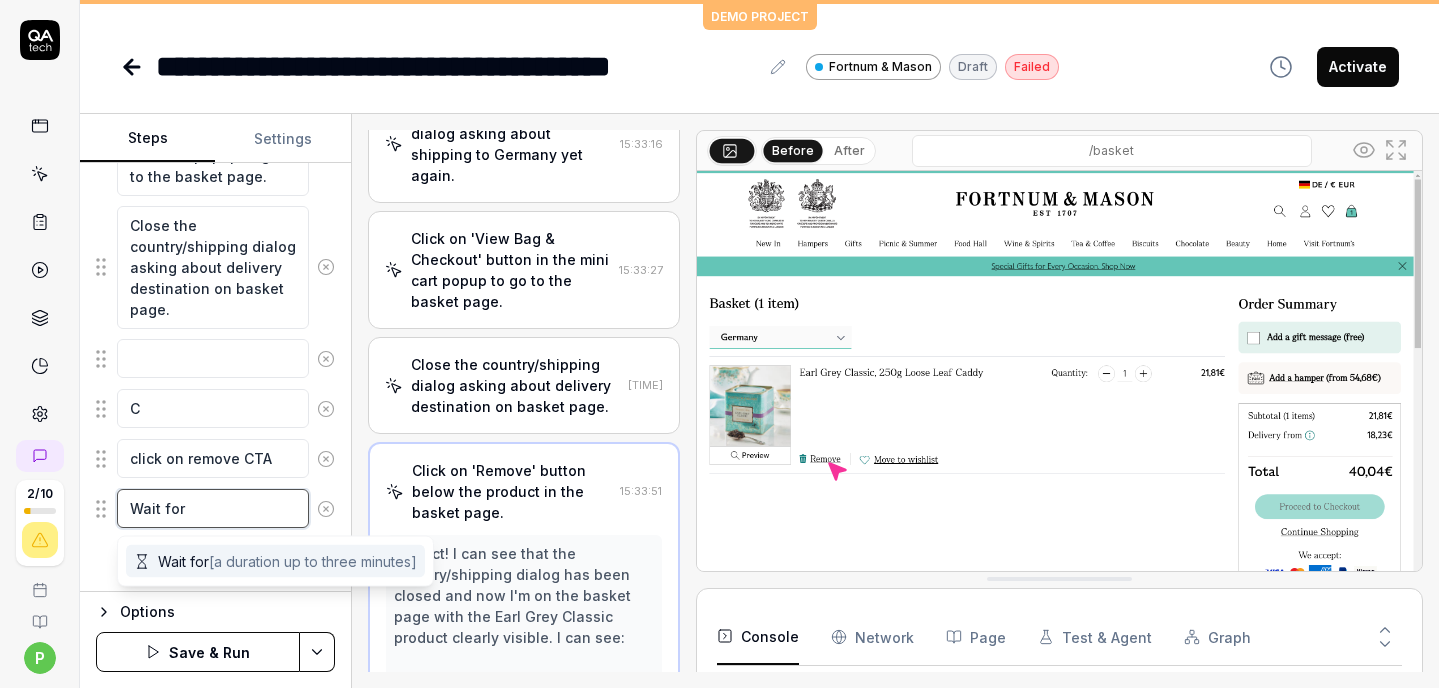 type on "Wait for 1" 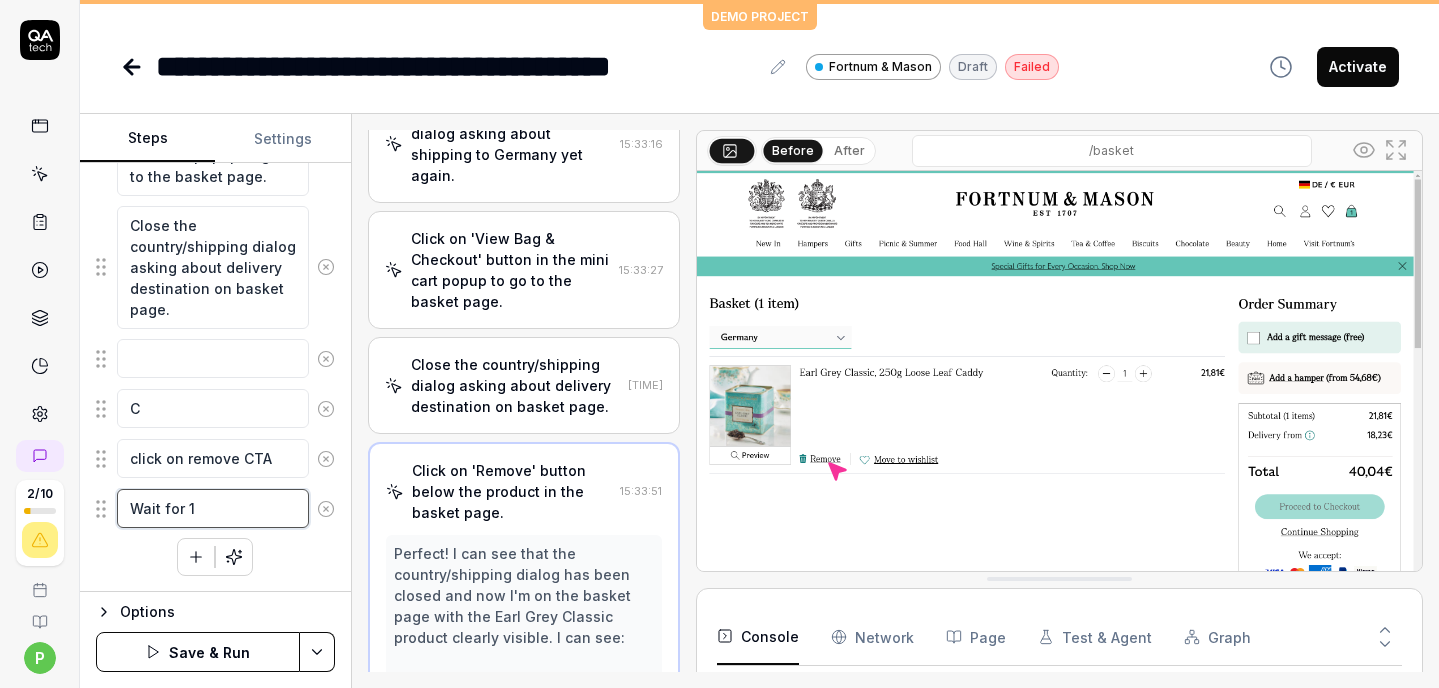 type on "*" 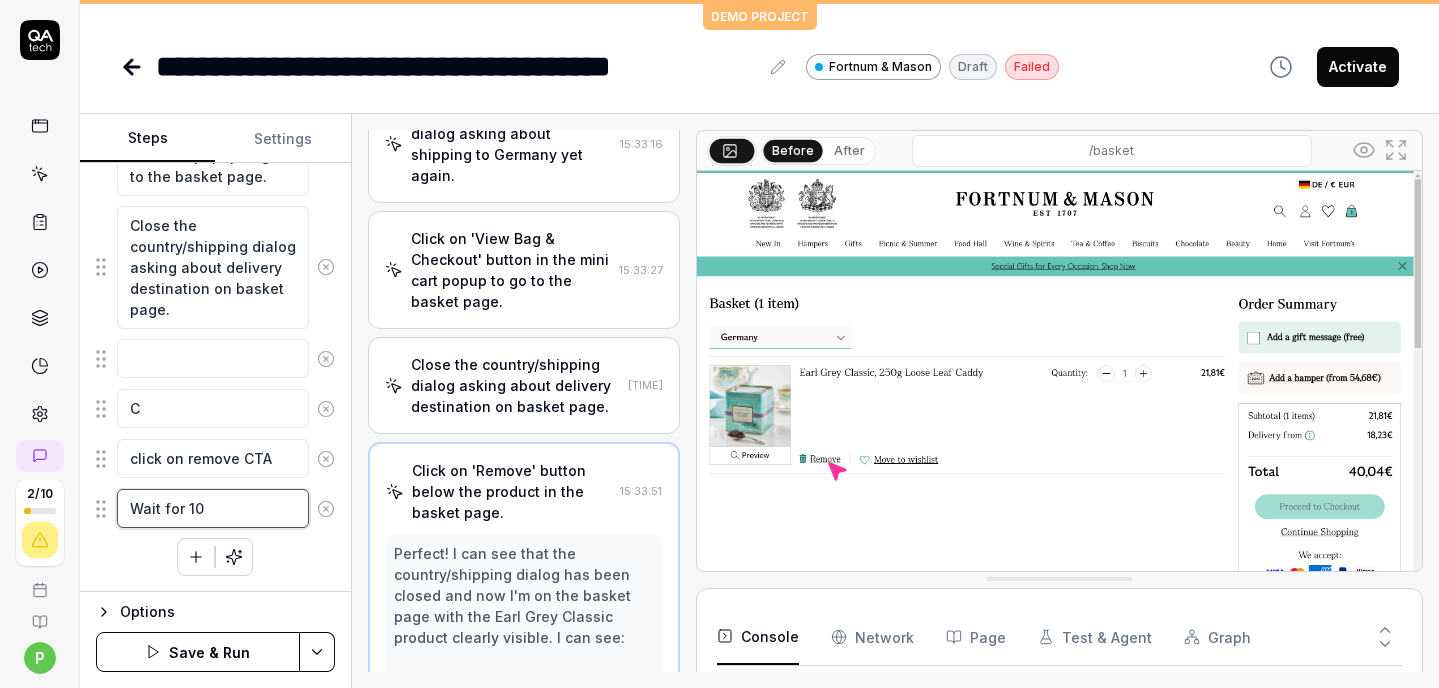 type on "*" 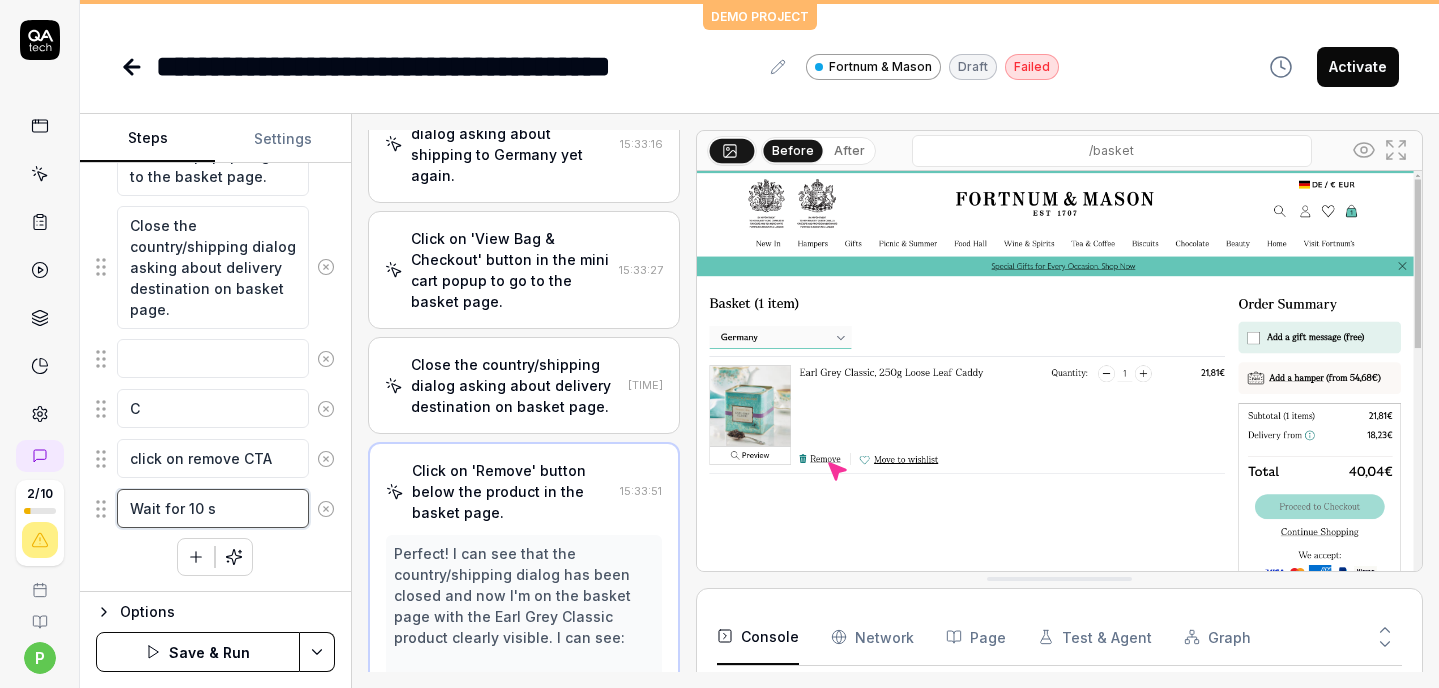 type on "*" 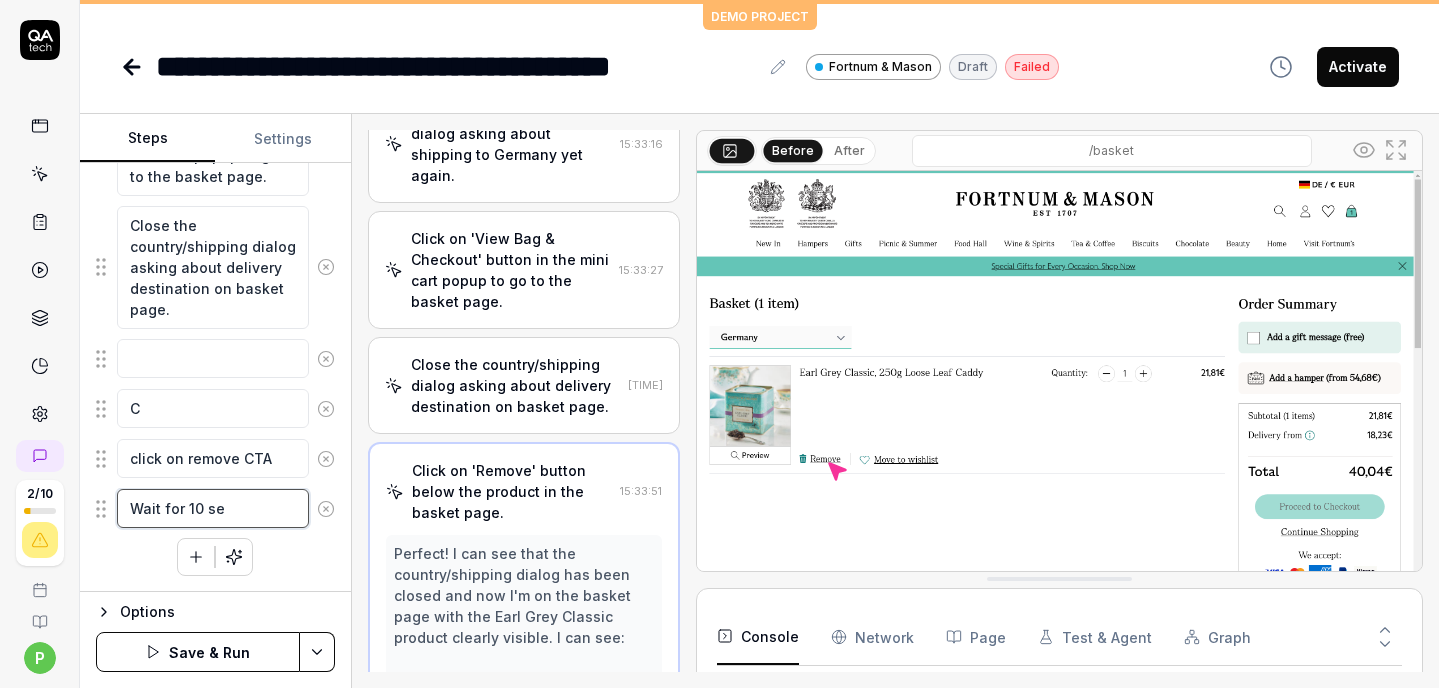 type on "*" 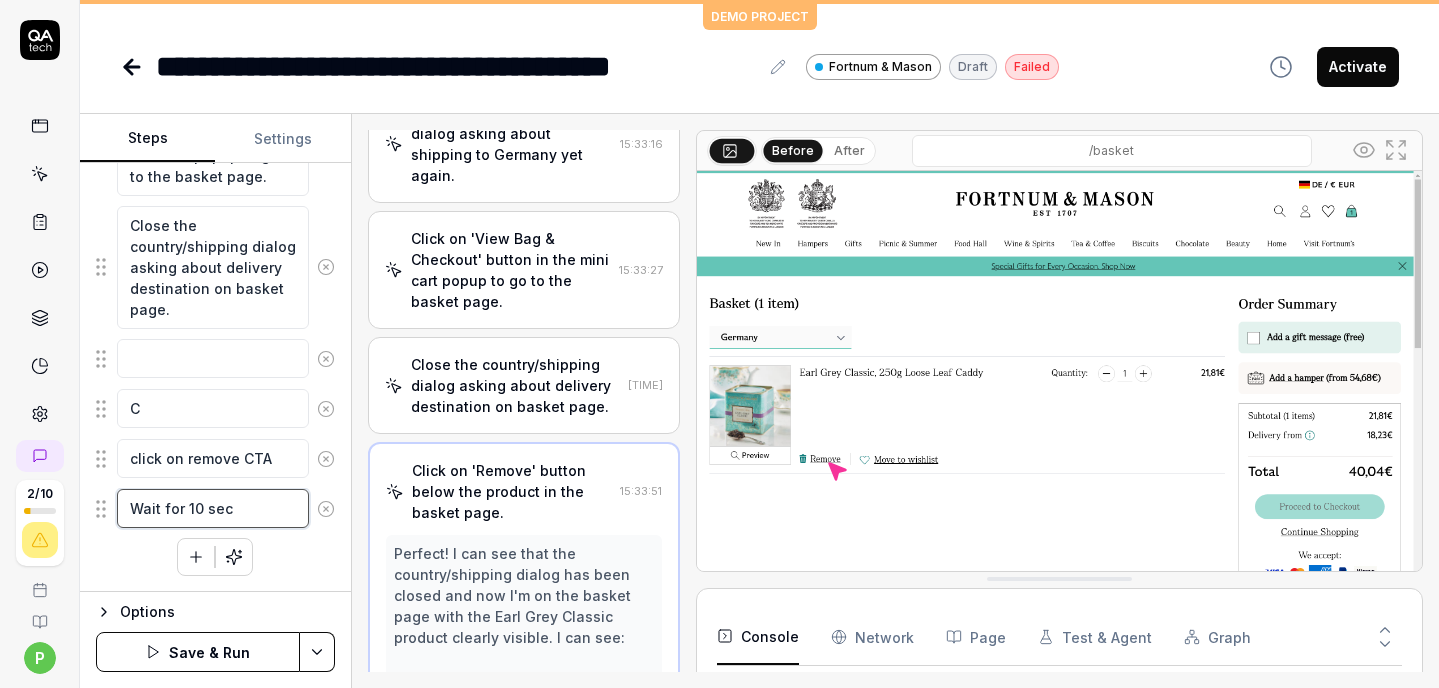 type on "*" 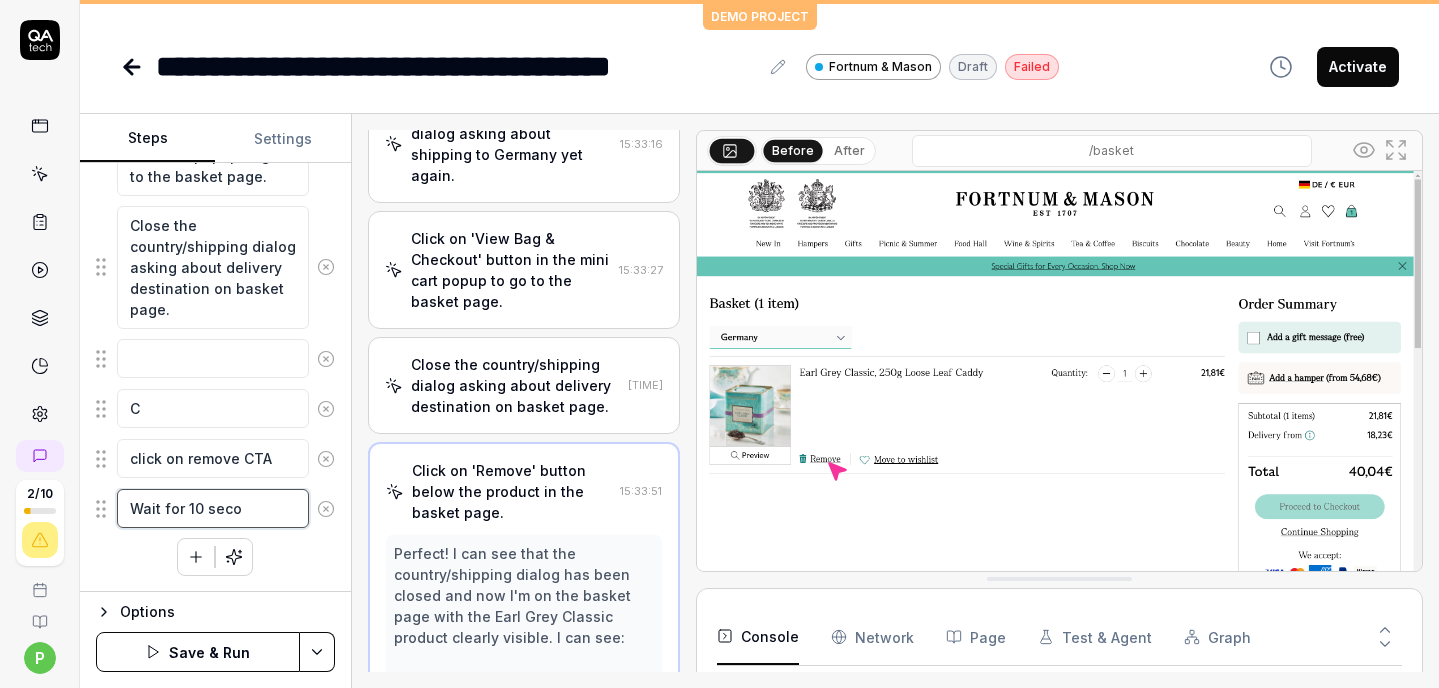 type on "*" 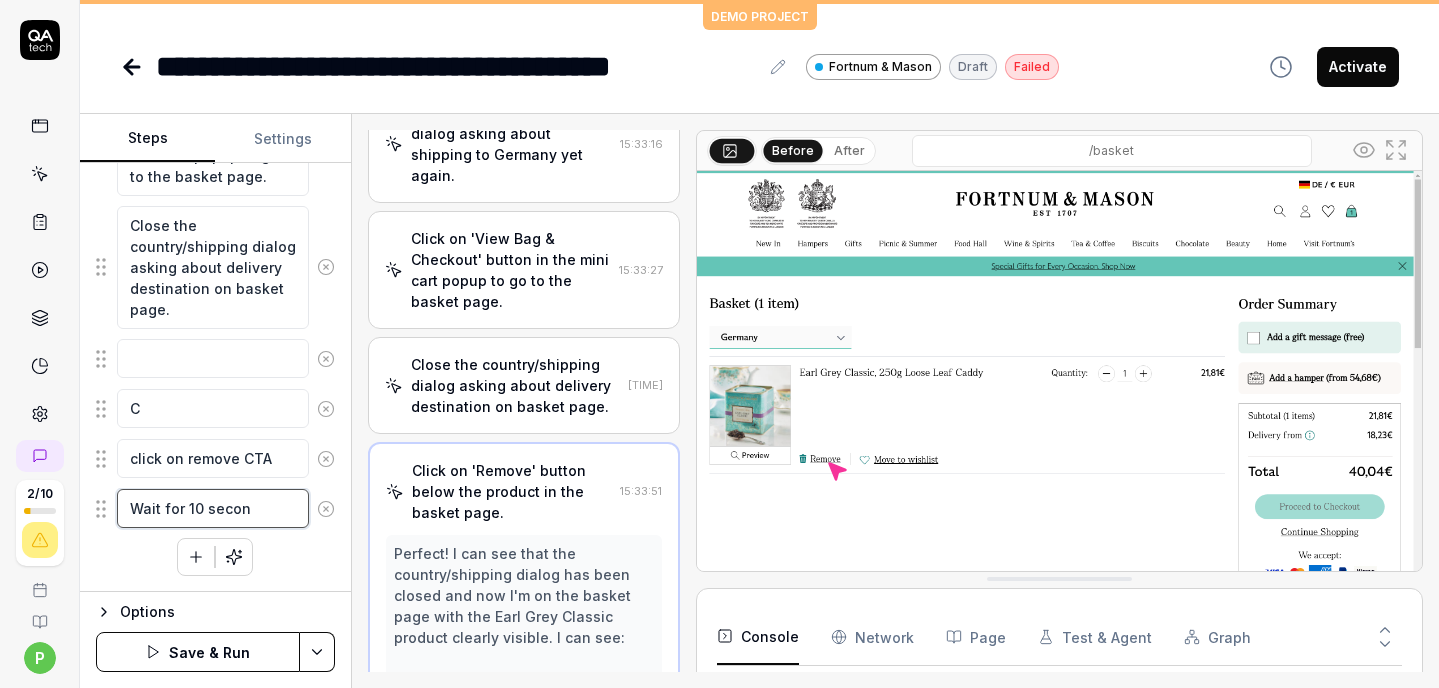 type on "*" 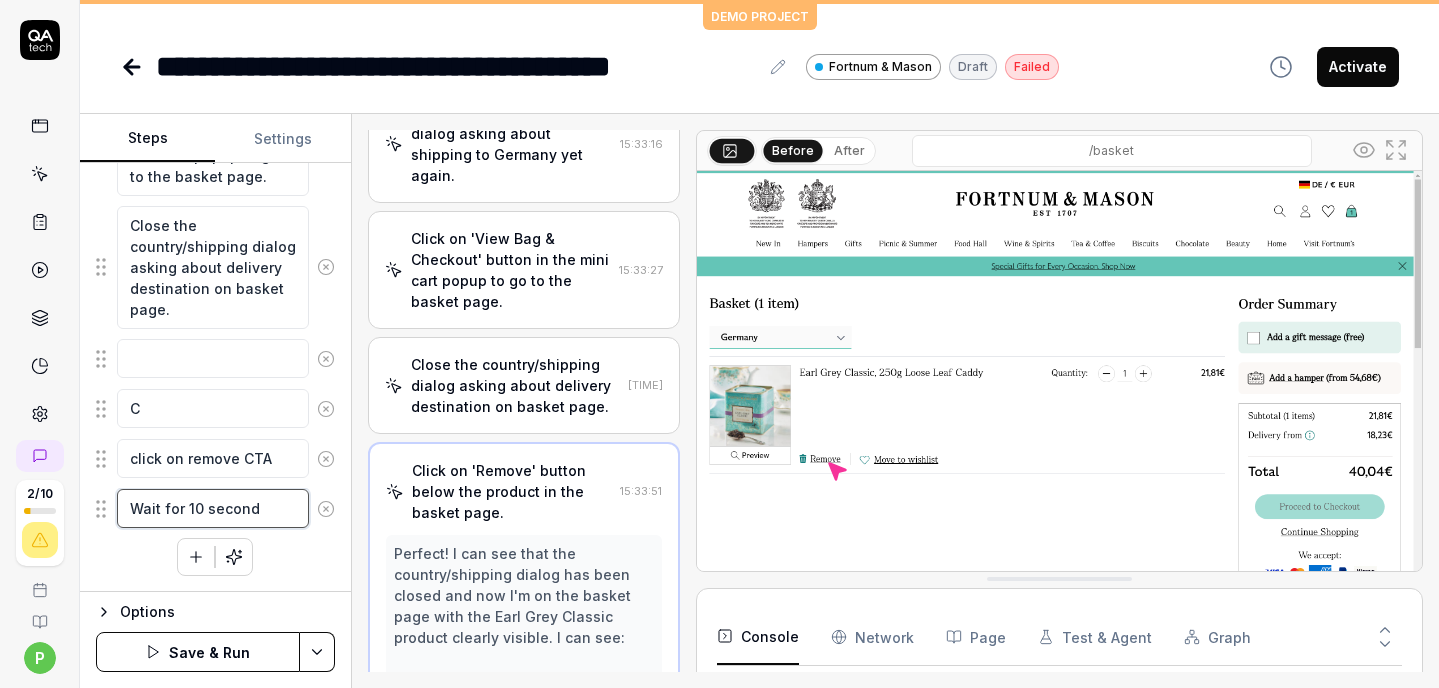 type on "*" 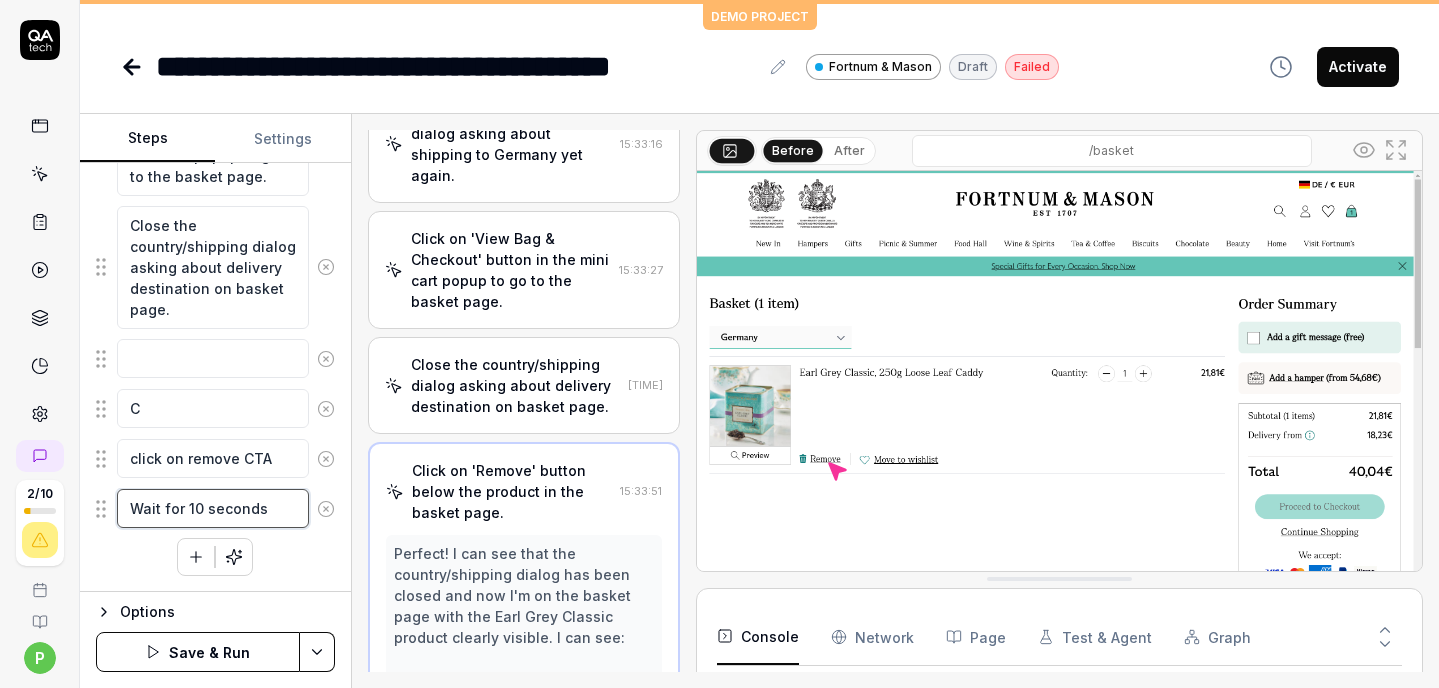 type on "Wait for 10 seconds" 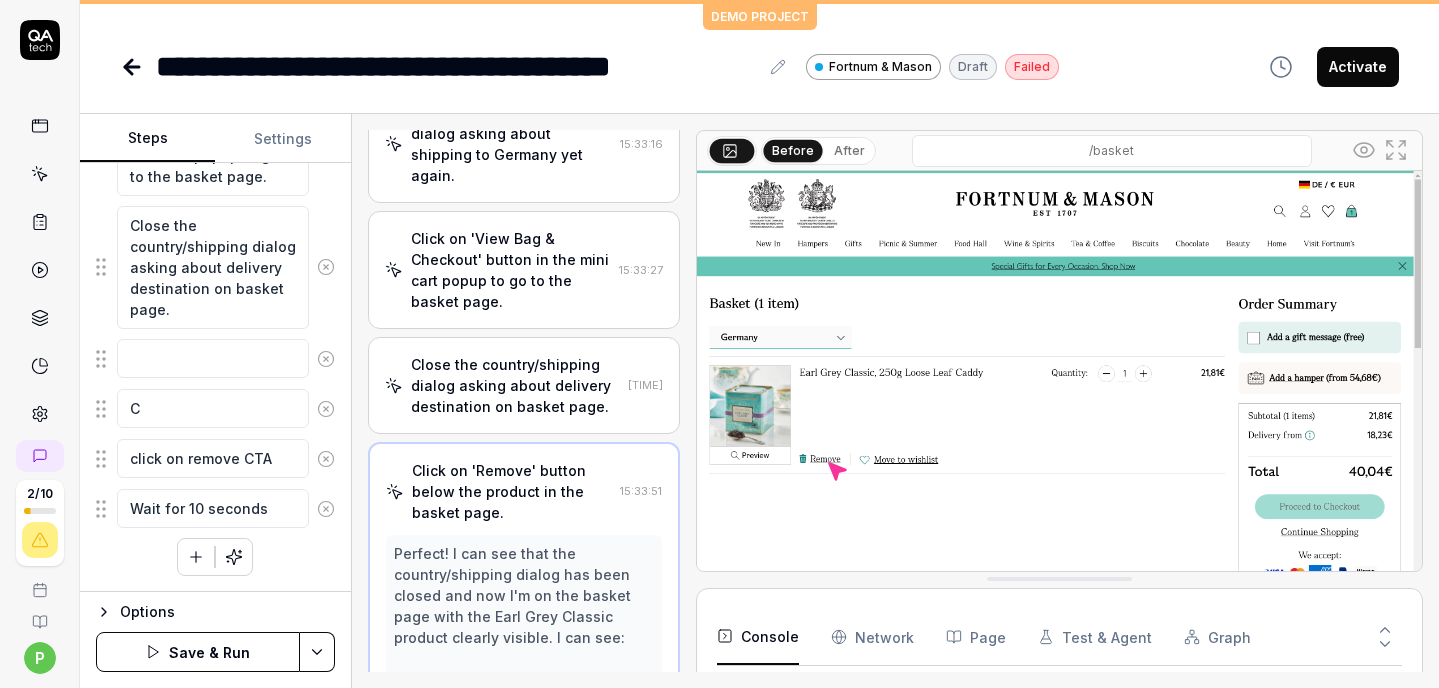 click on "Options Save & Run" at bounding box center [215, 639] 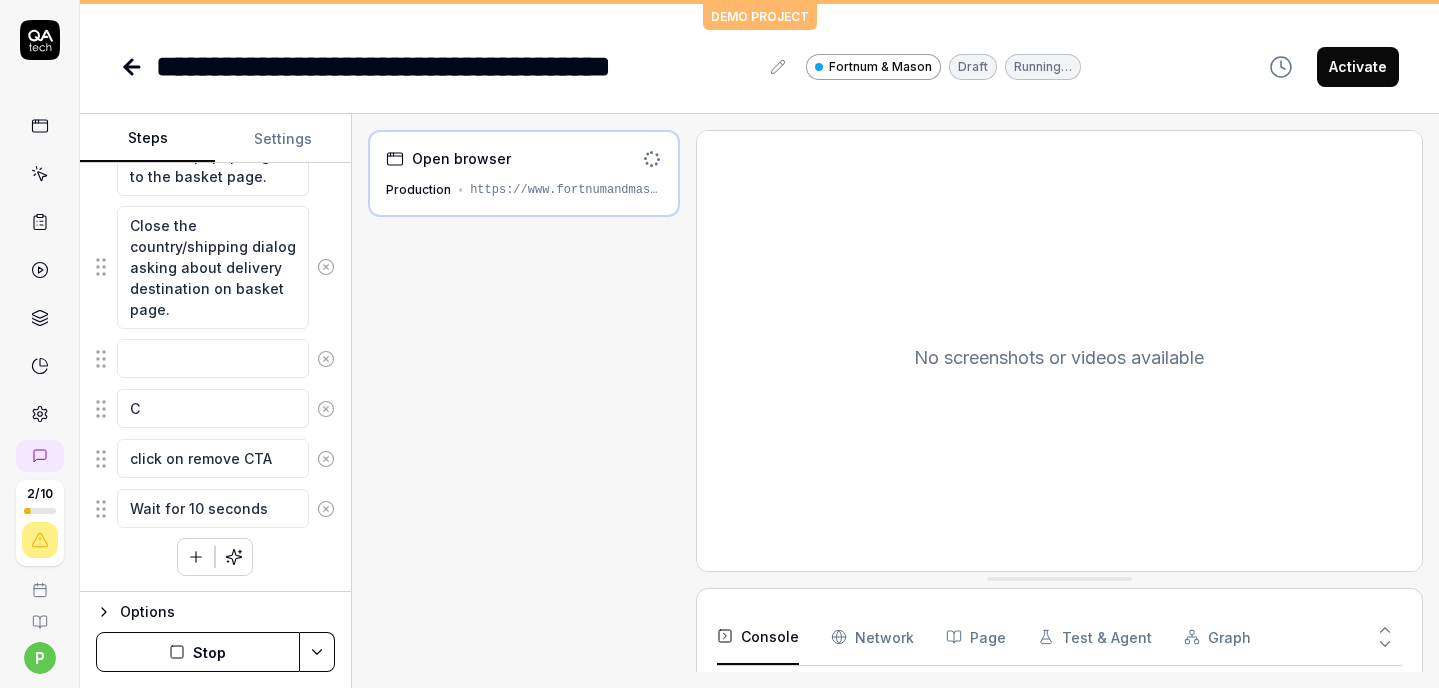 click 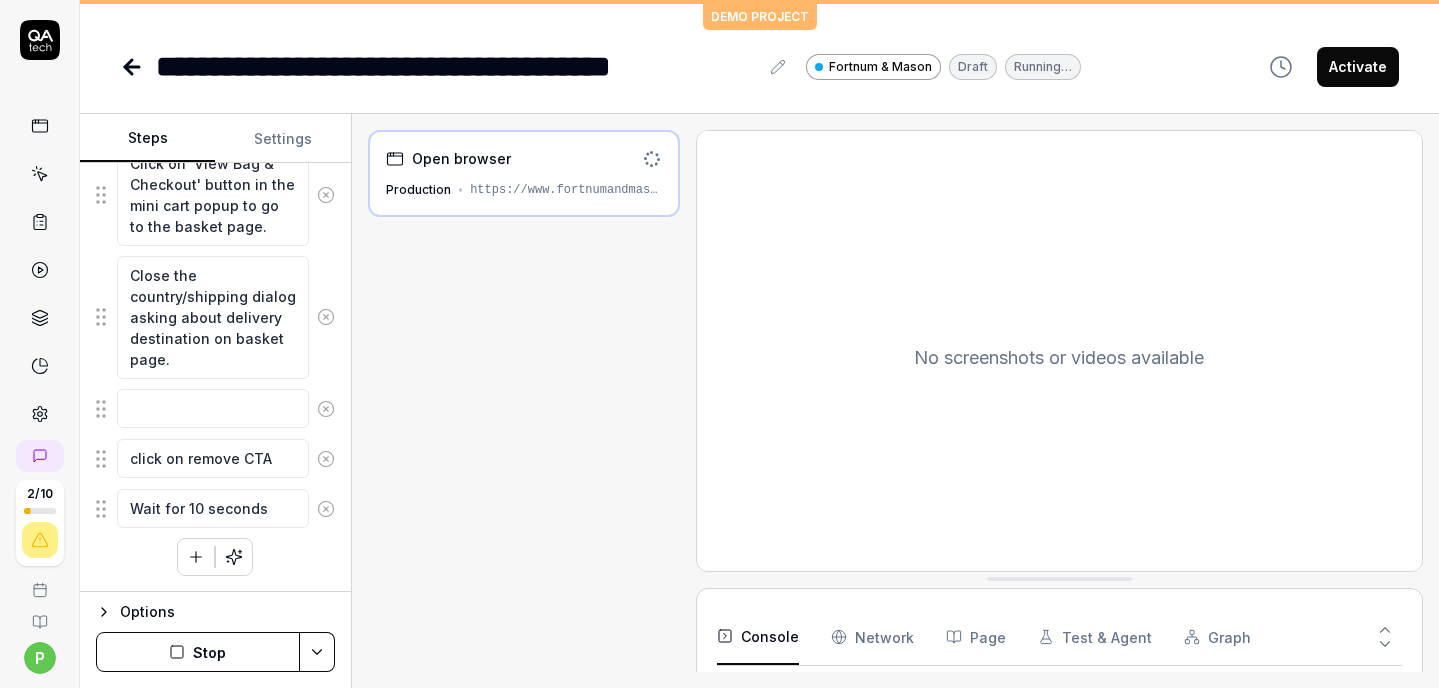 scroll, scrollTop: 1543, scrollLeft: 0, axis: vertical 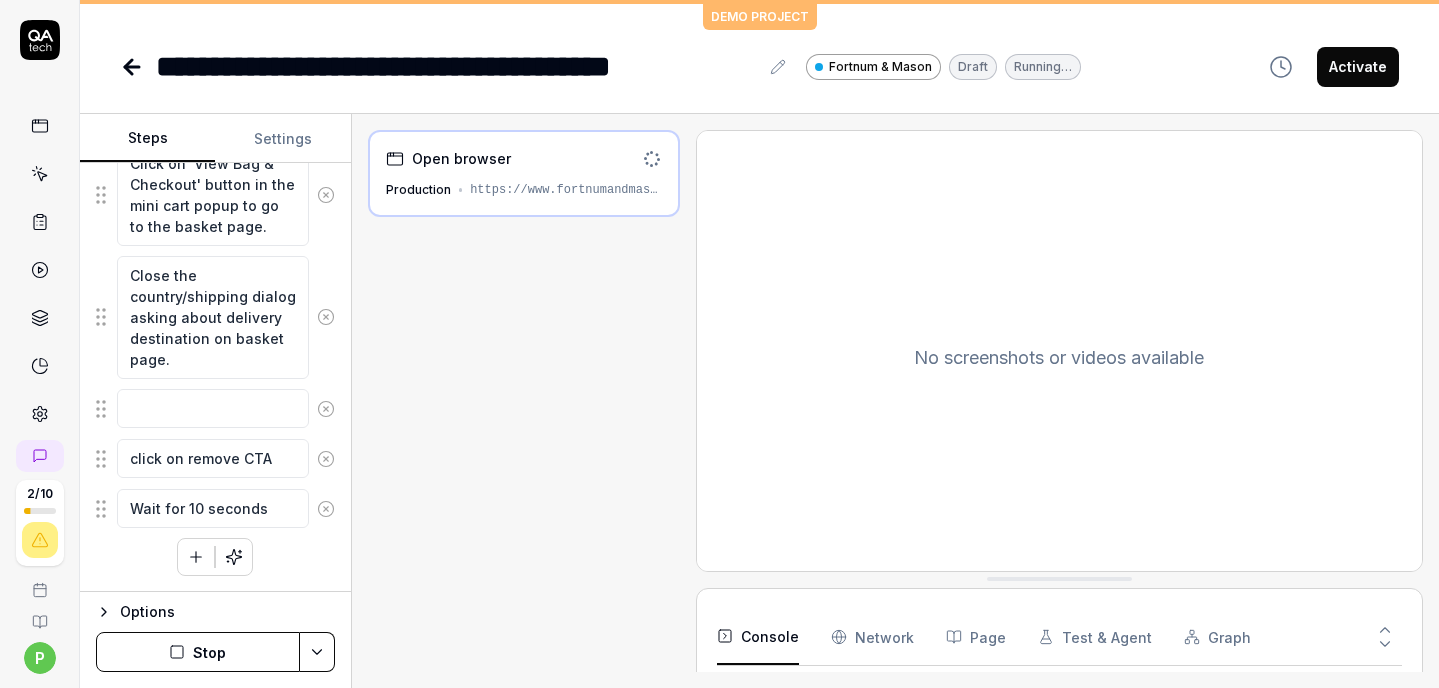 click 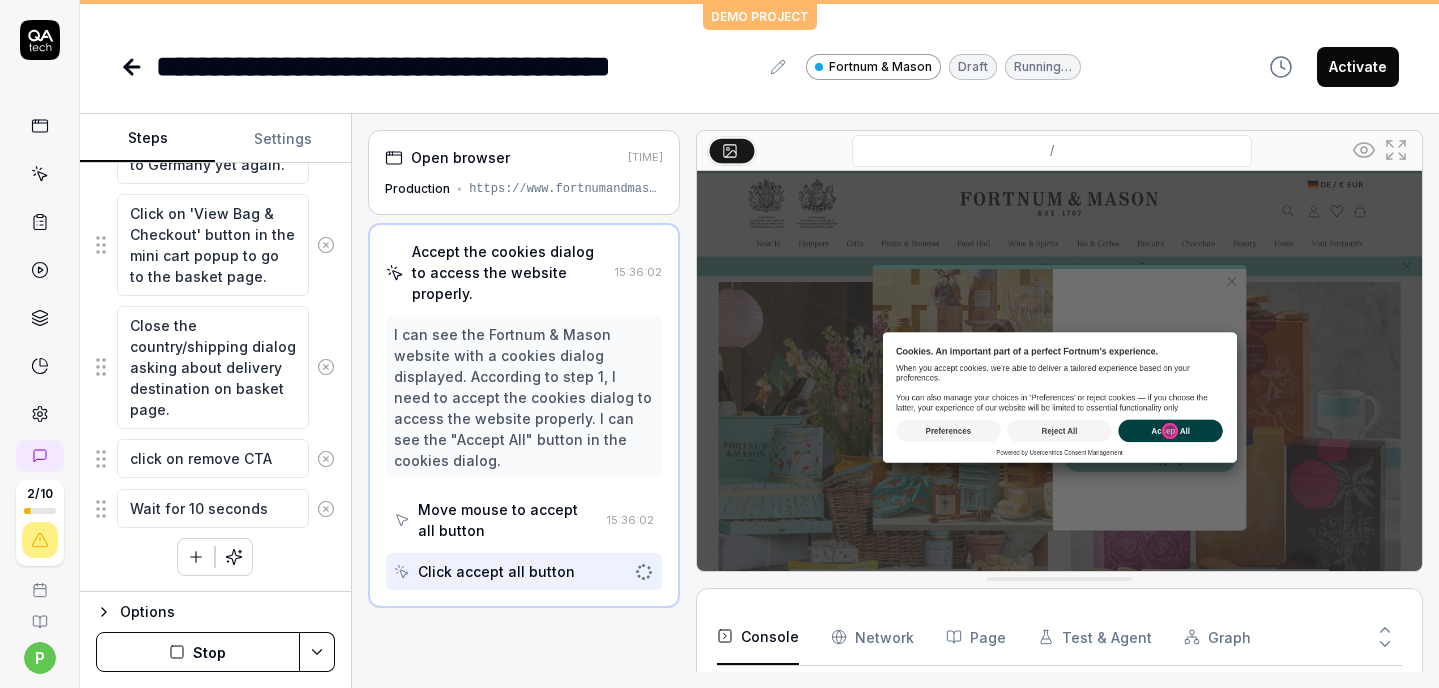 scroll, scrollTop: 8, scrollLeft: 0, axis: vertical 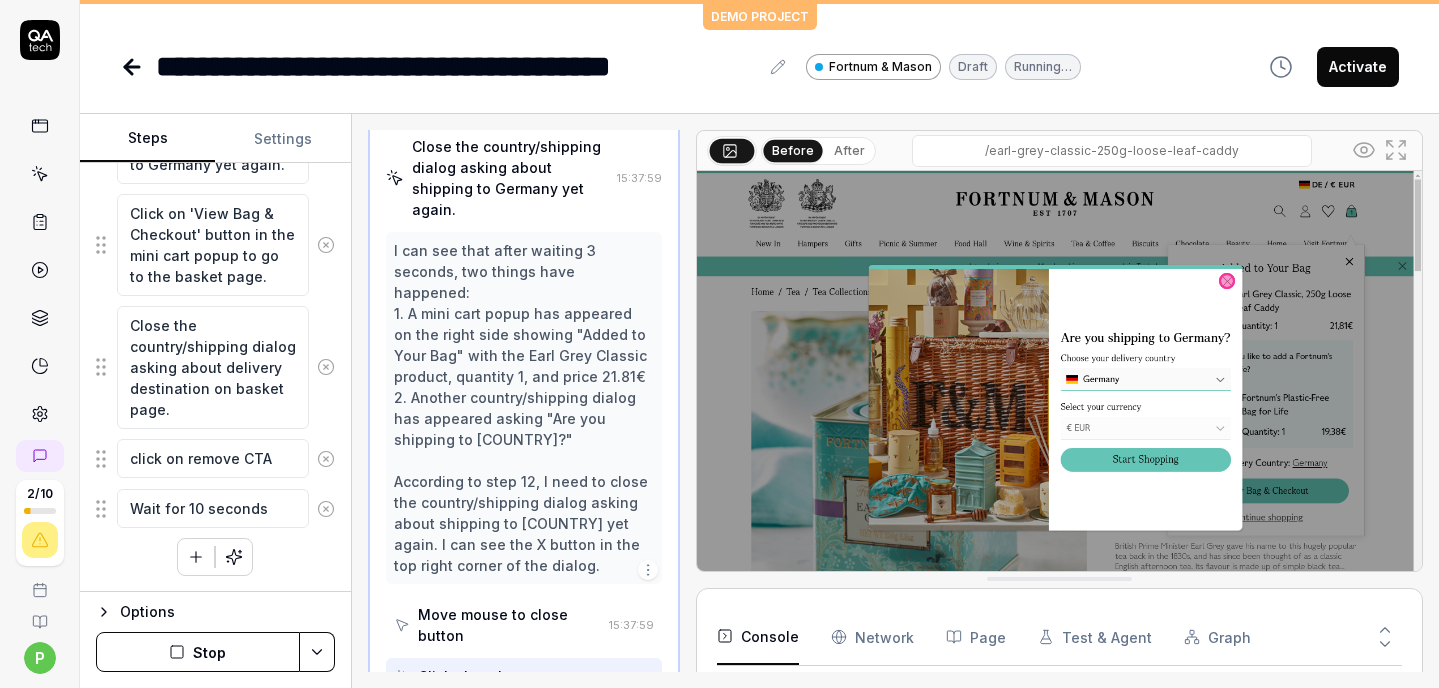 click on "Click close button" at bounding box center [481, 676] 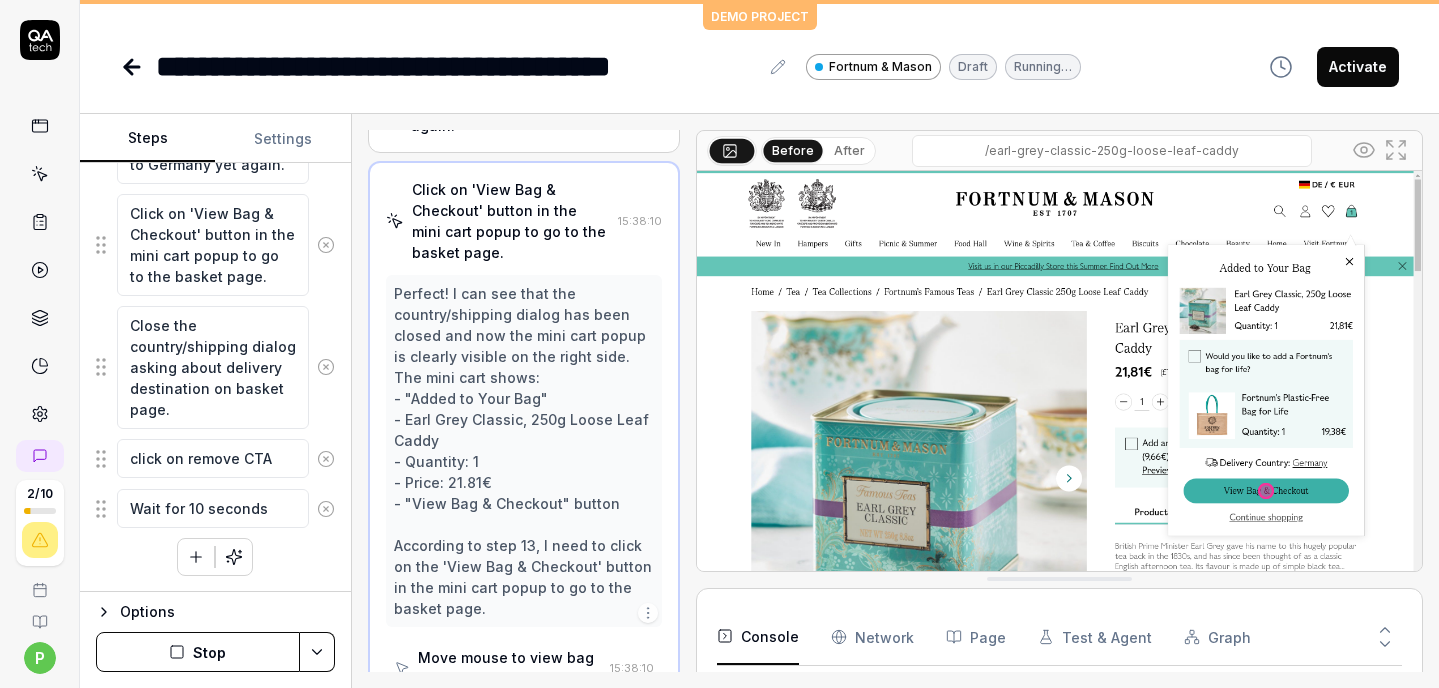 scroll, scrollTop: 1386, scrollLeft: 0, axis: vertical 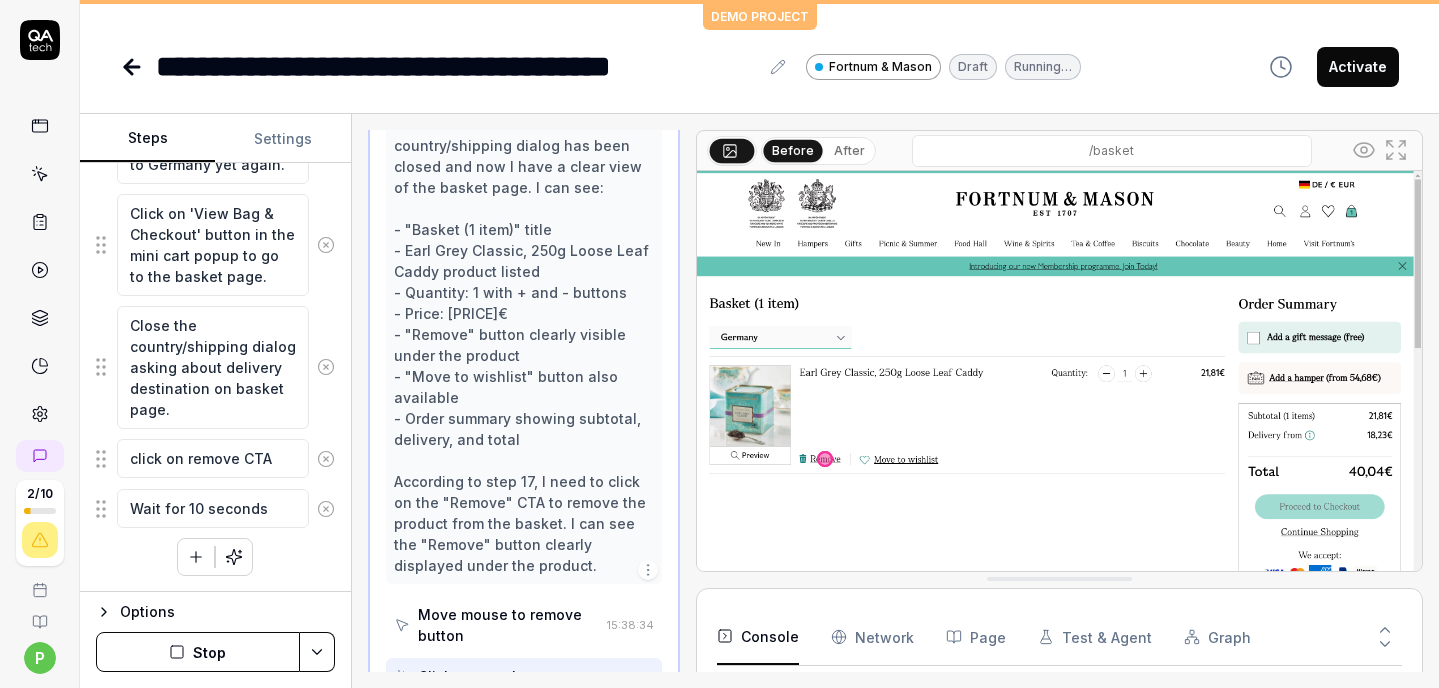 click on "Click remove button" at bounding box center [488, 676] 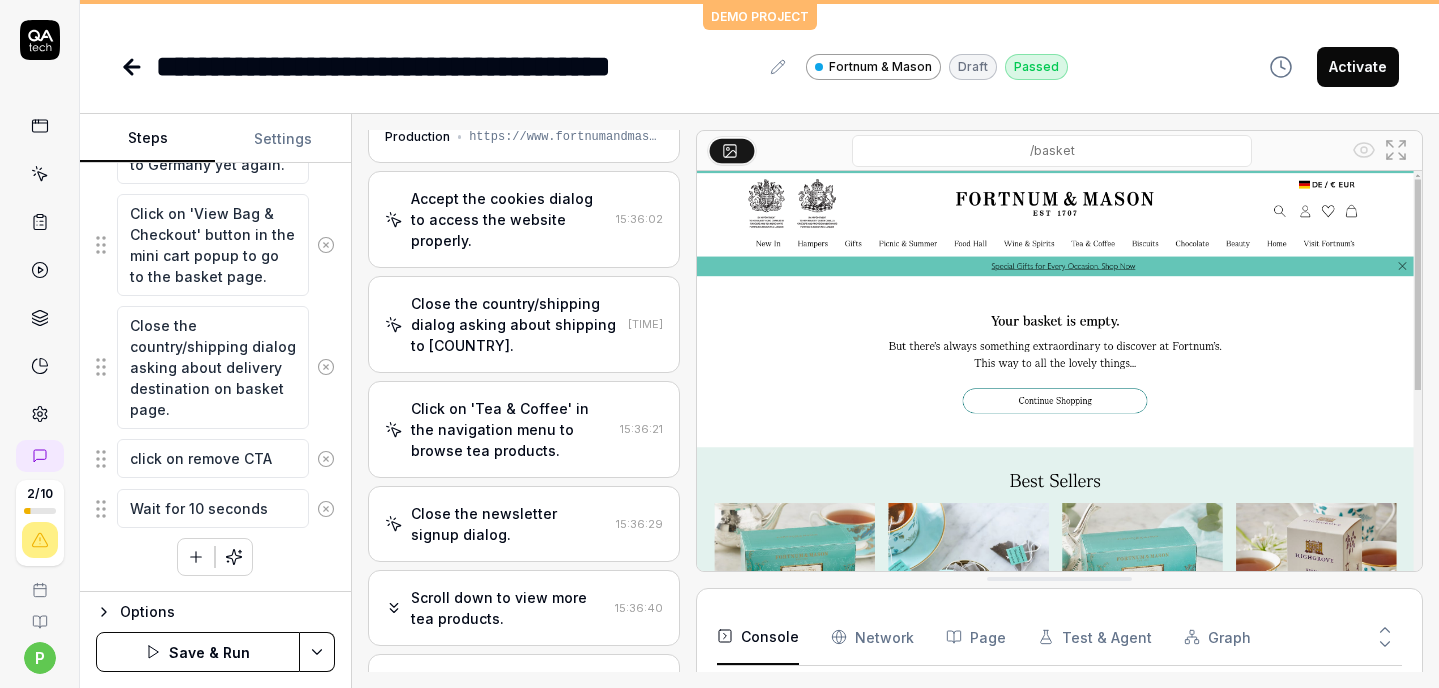 scroll, scrollTop: 0, scrollLeft: 0, axis: both 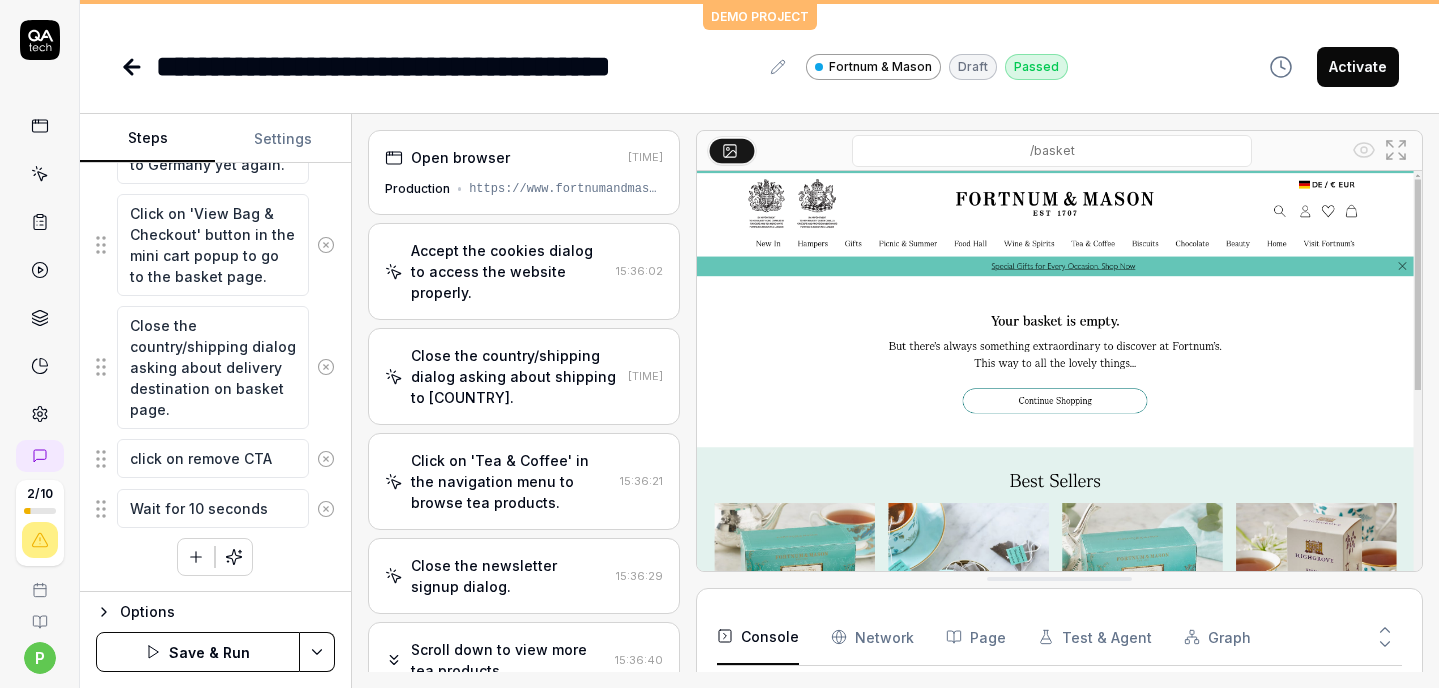 type on "*" 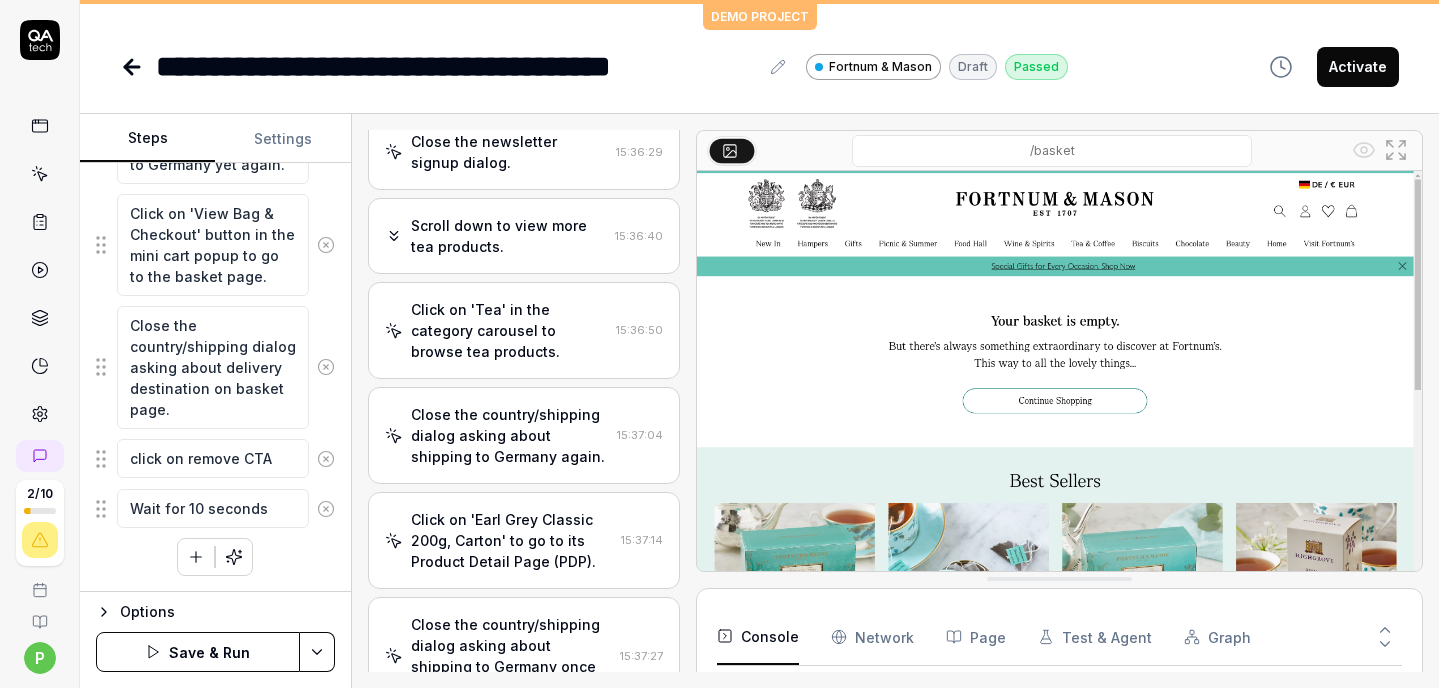 scroll, scrollTop: 0, scrollLeft: 0, axis: both 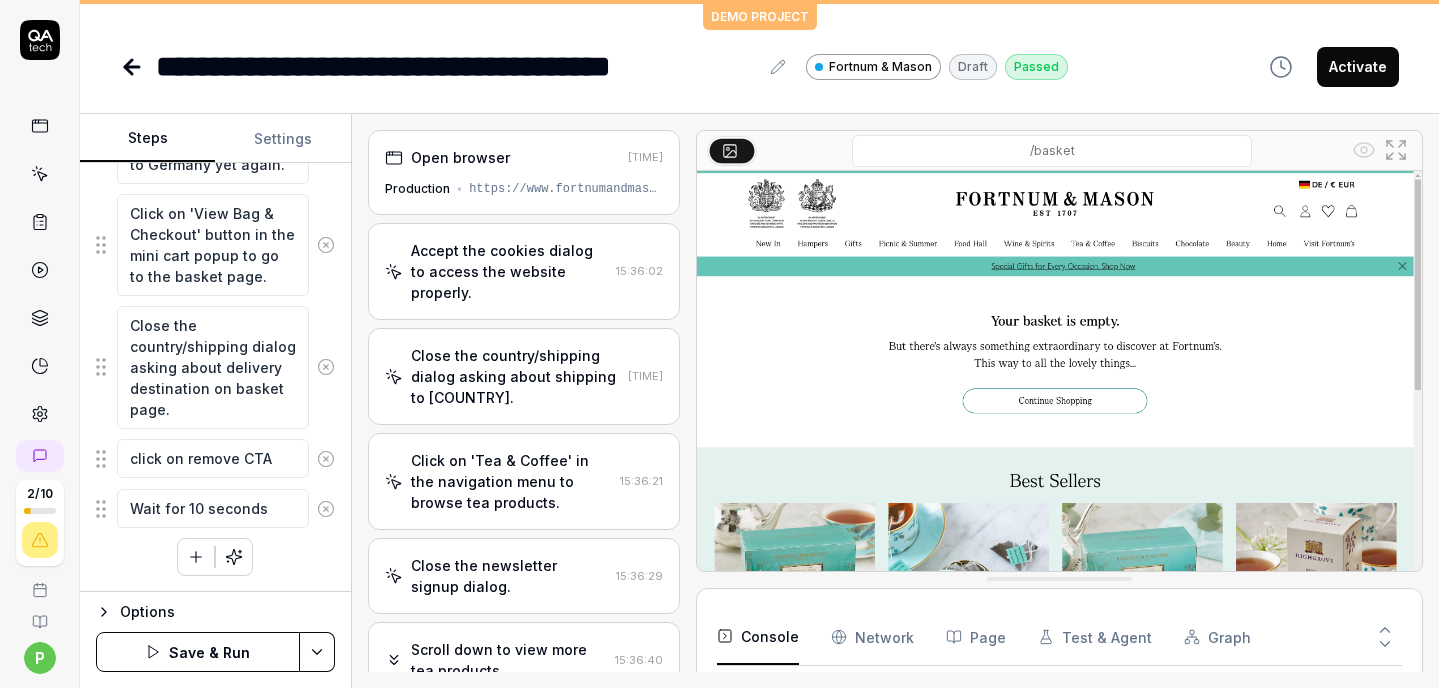 drag, startPoint x: 149, startPoint y: 67, endPoint x: 120, endPoint y: 68, distance: 29.017237 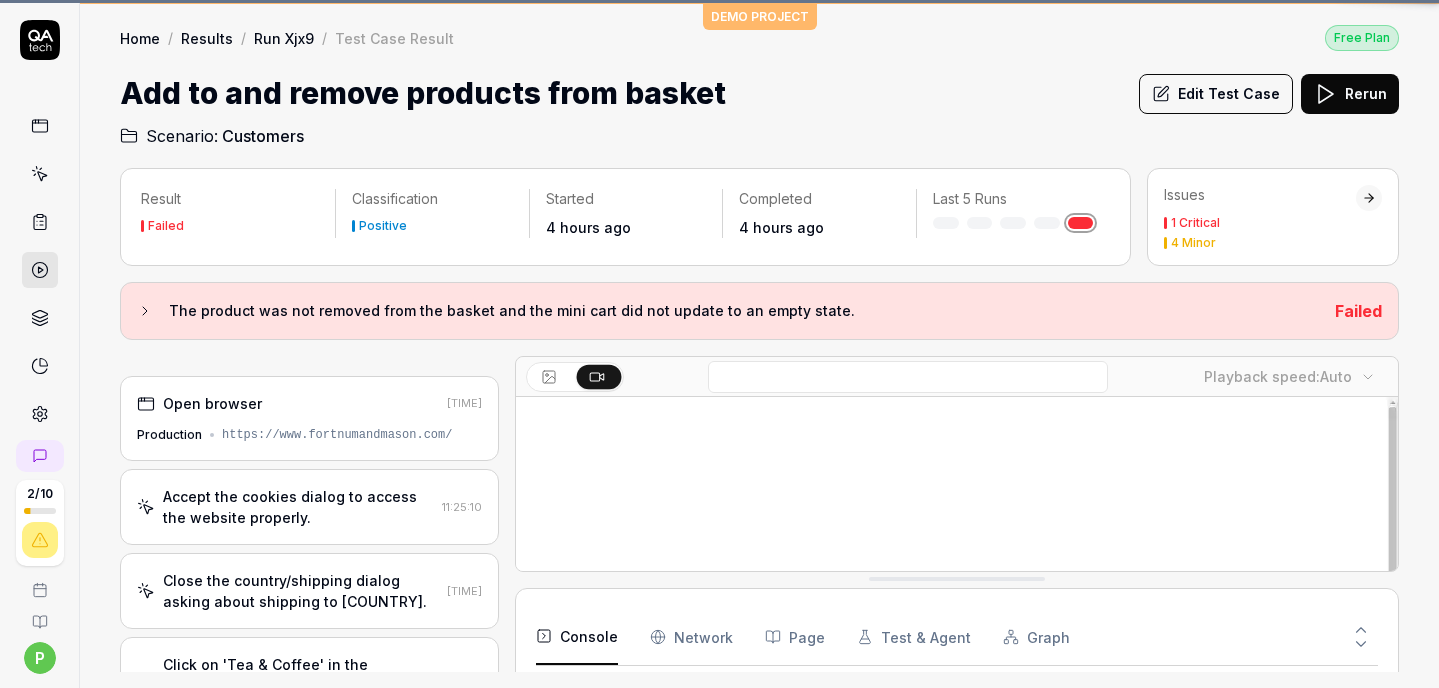 scroll, scrollTop: 870, scrollLeft: 0, axis: vertical 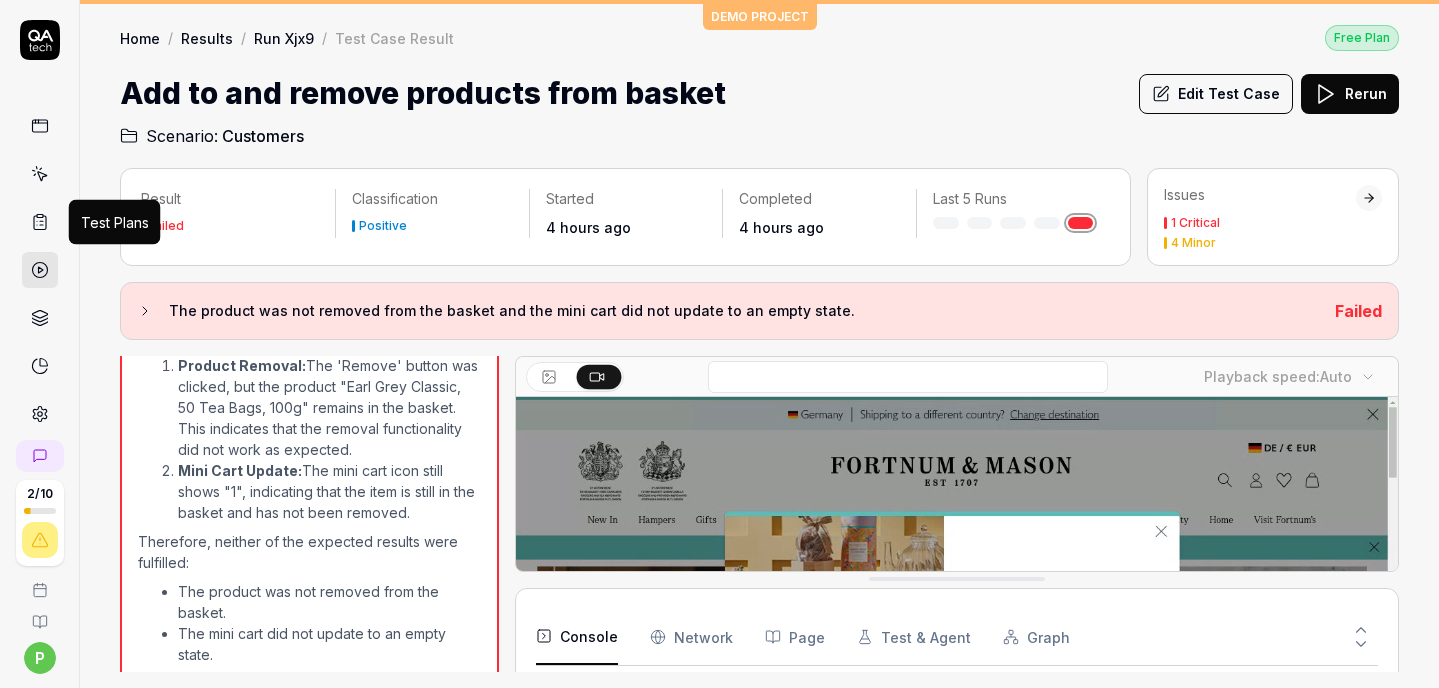 click 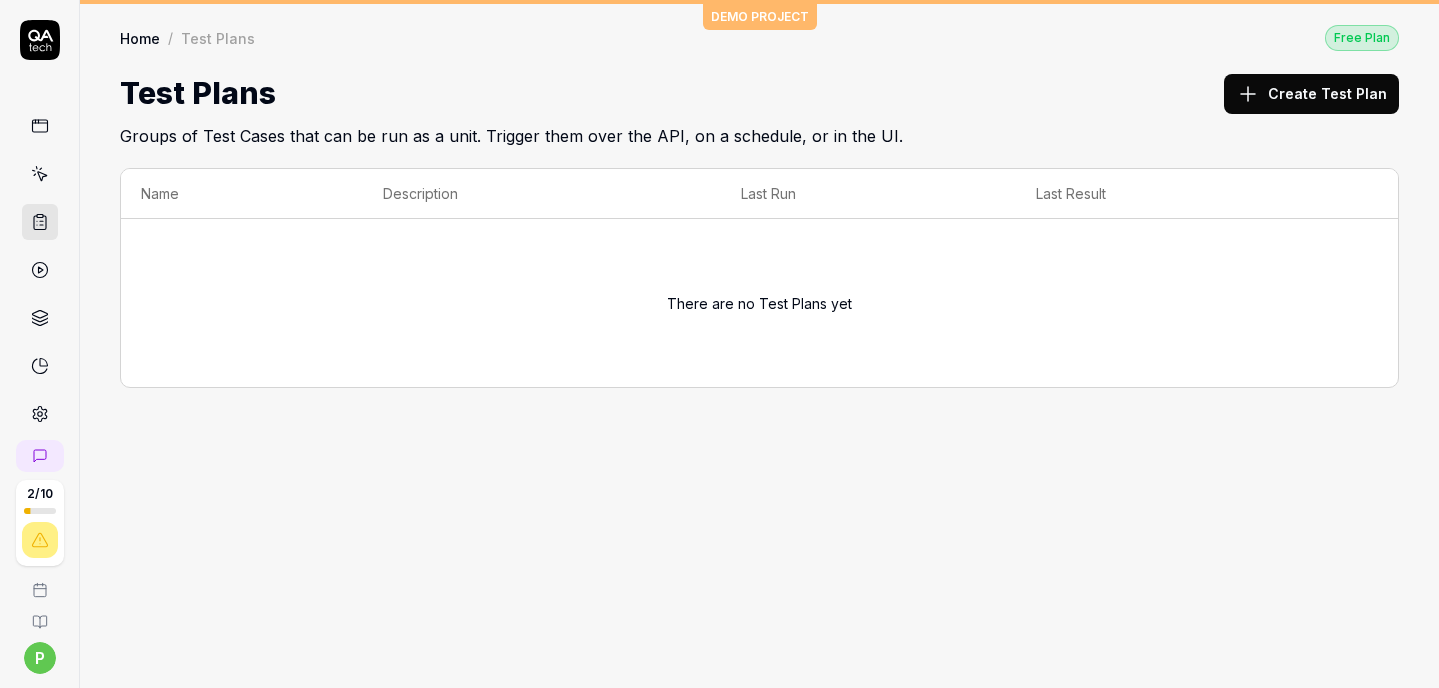 click 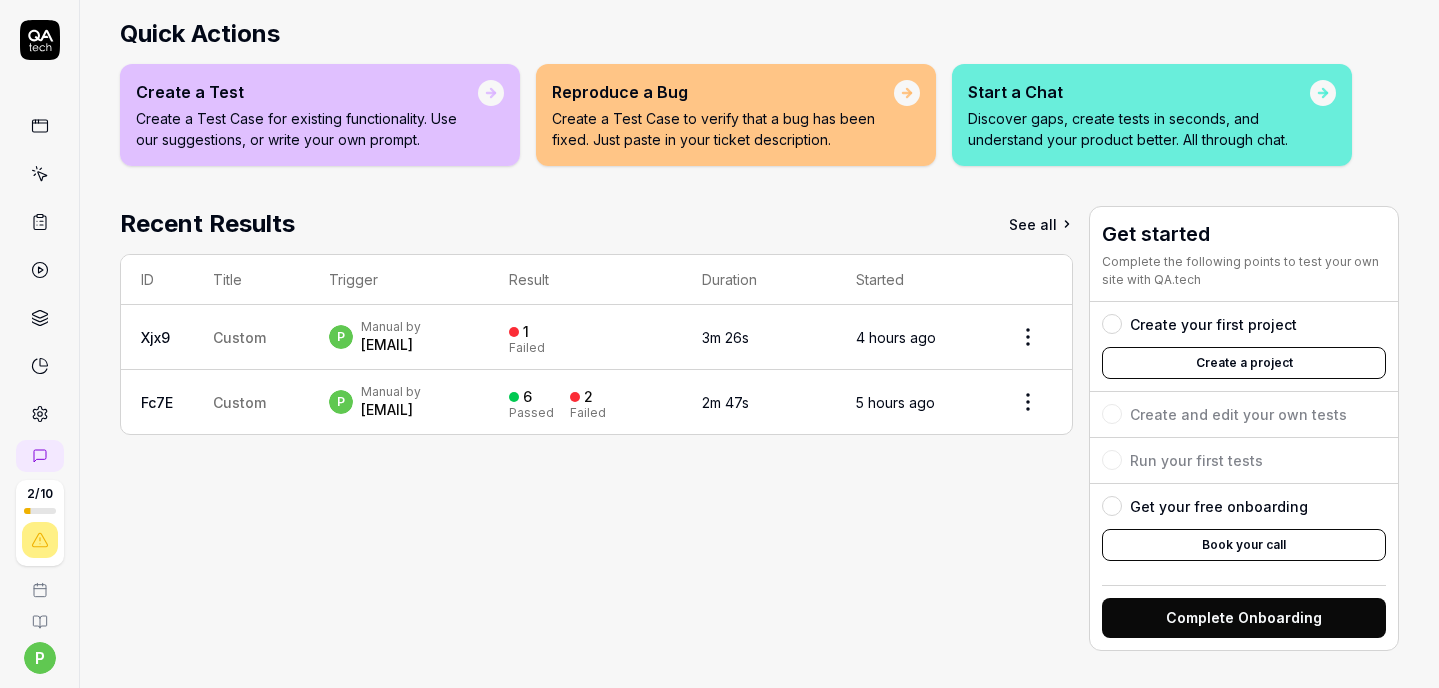 scroll, scrollTop: 241, scrollLeft: 0, axis: vertical 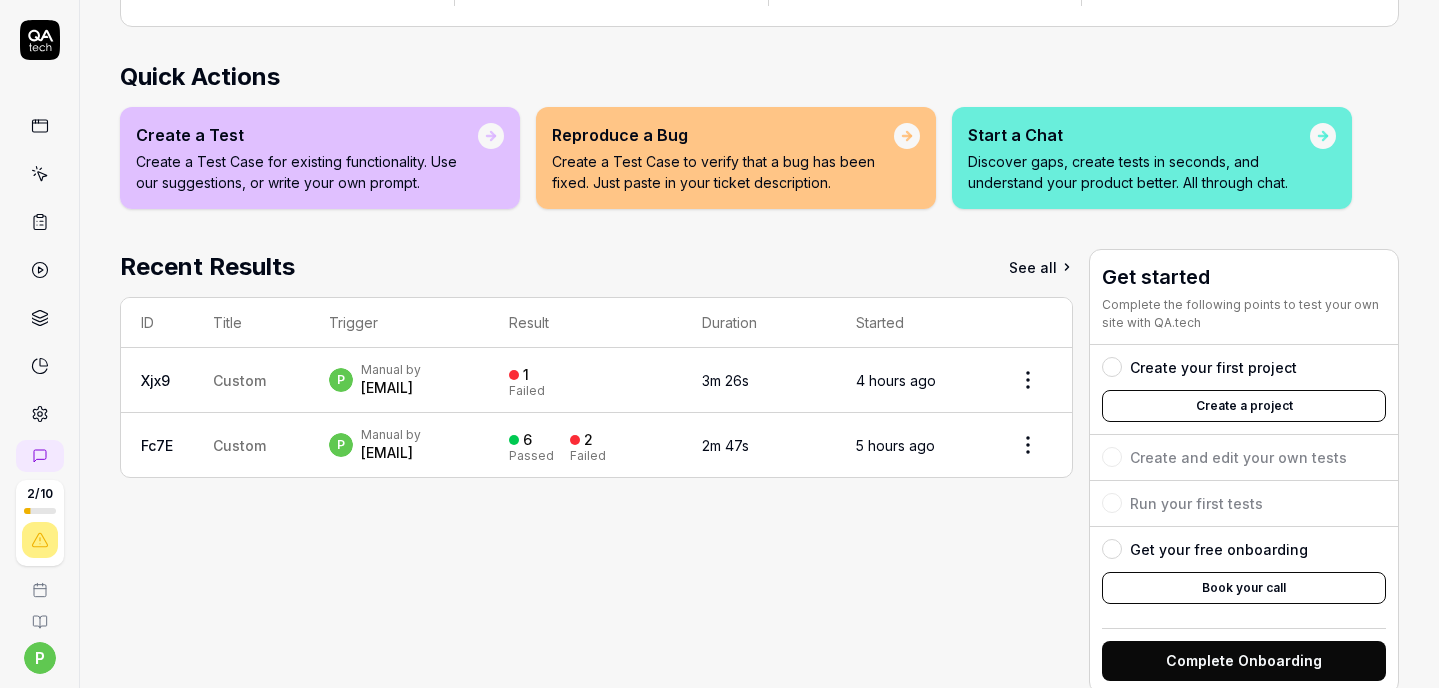 click on "Create a Test Case for existing functionality. Use our suggestions, or write your own prompt." at bounding box center [307, 172] 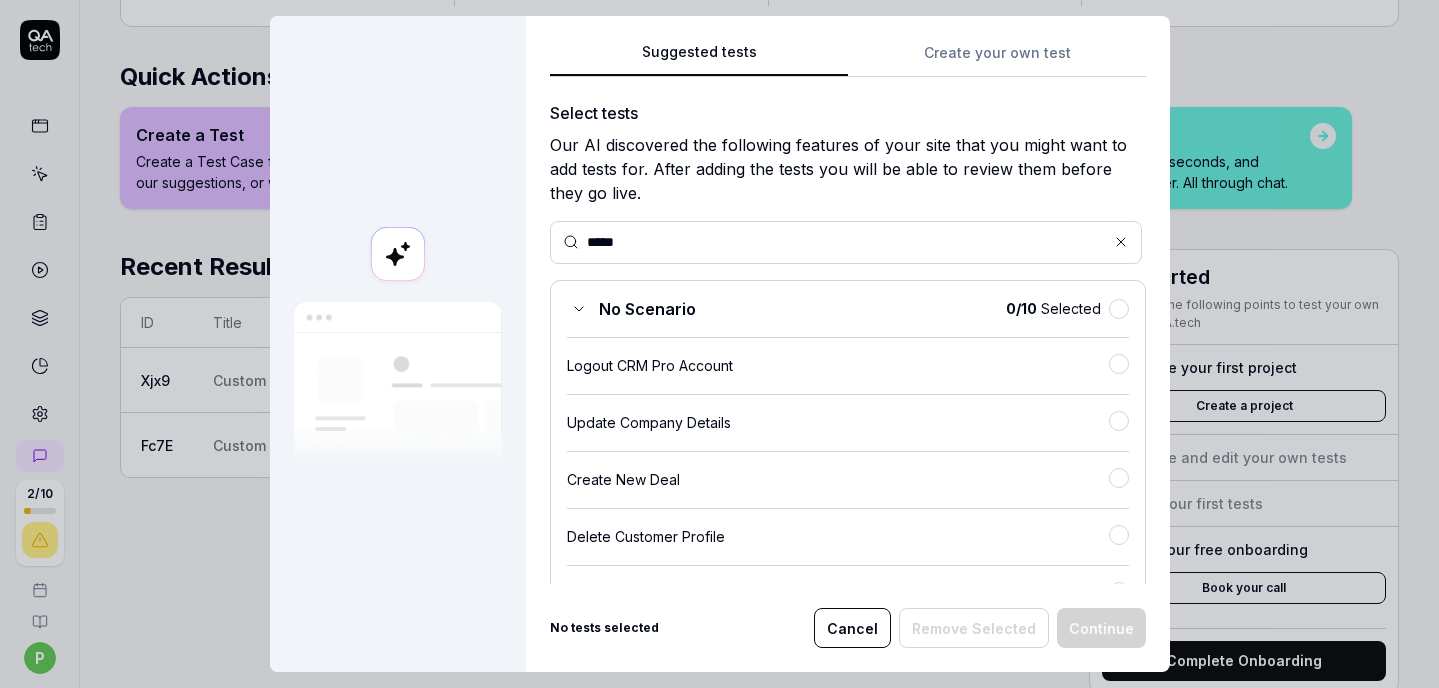 type on "*****" 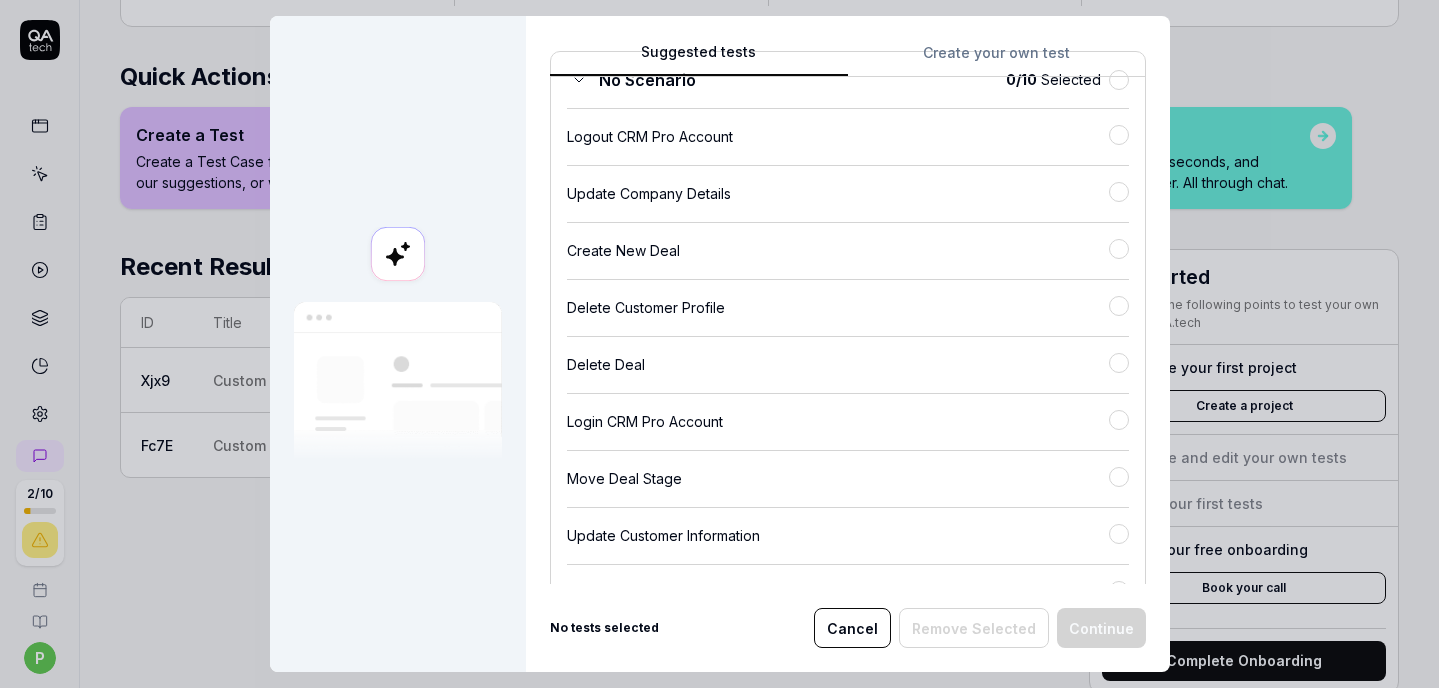 scroll, scrollTop: 0, scrollLeft: 0, axis: both 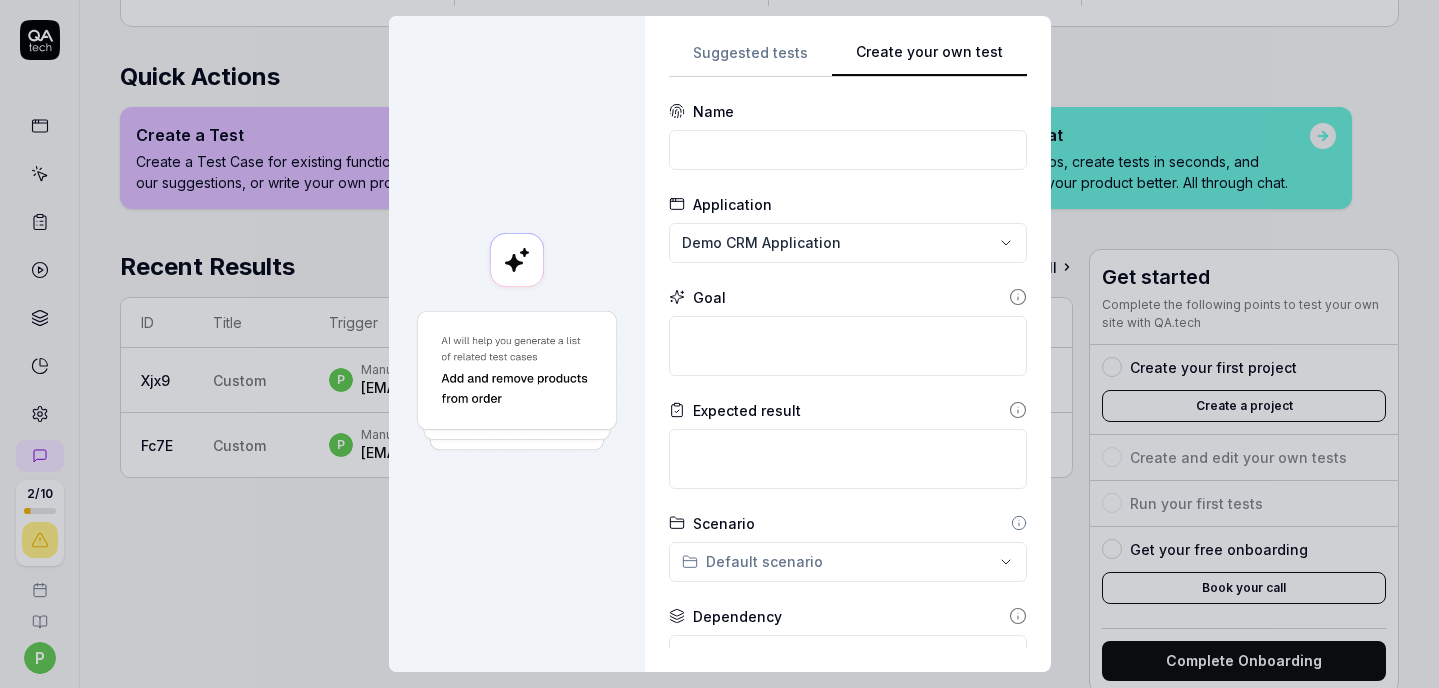 click on "Create your own test" at bounding box center [929, 59] 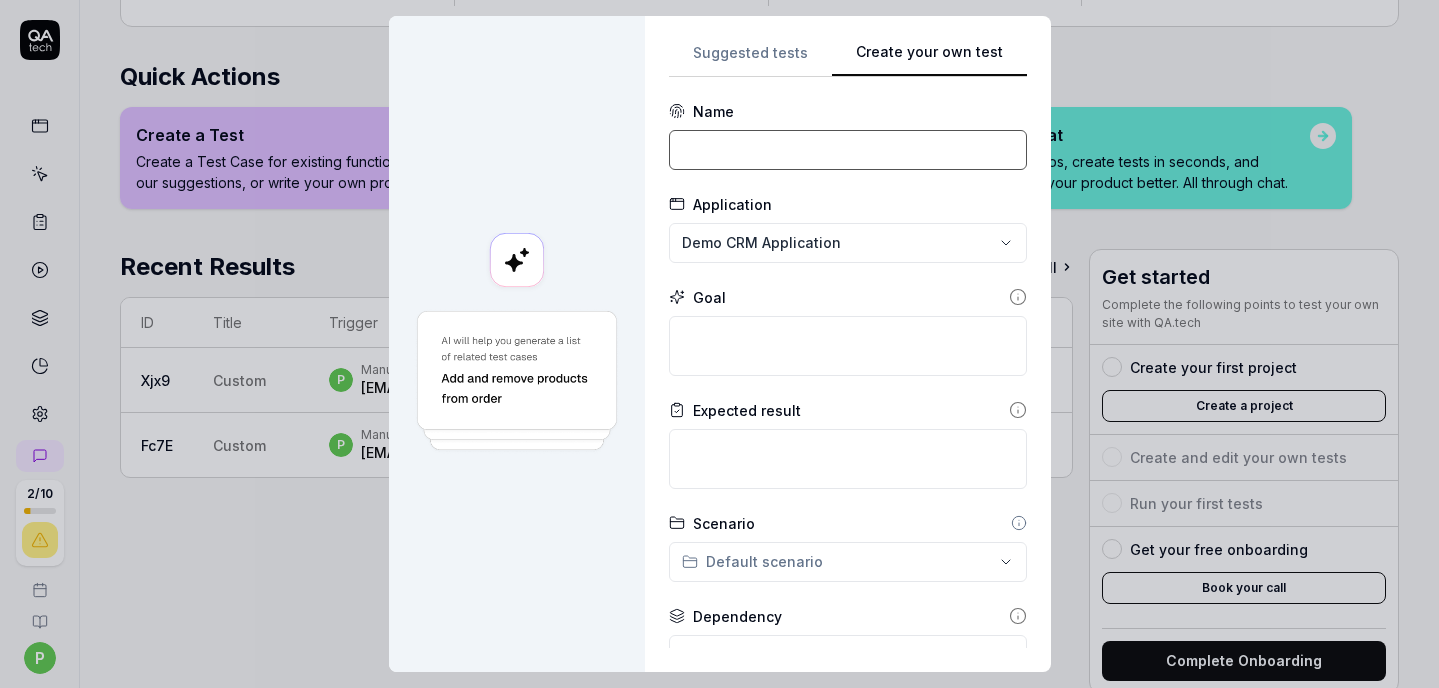 click at bounding box center (848, 150) 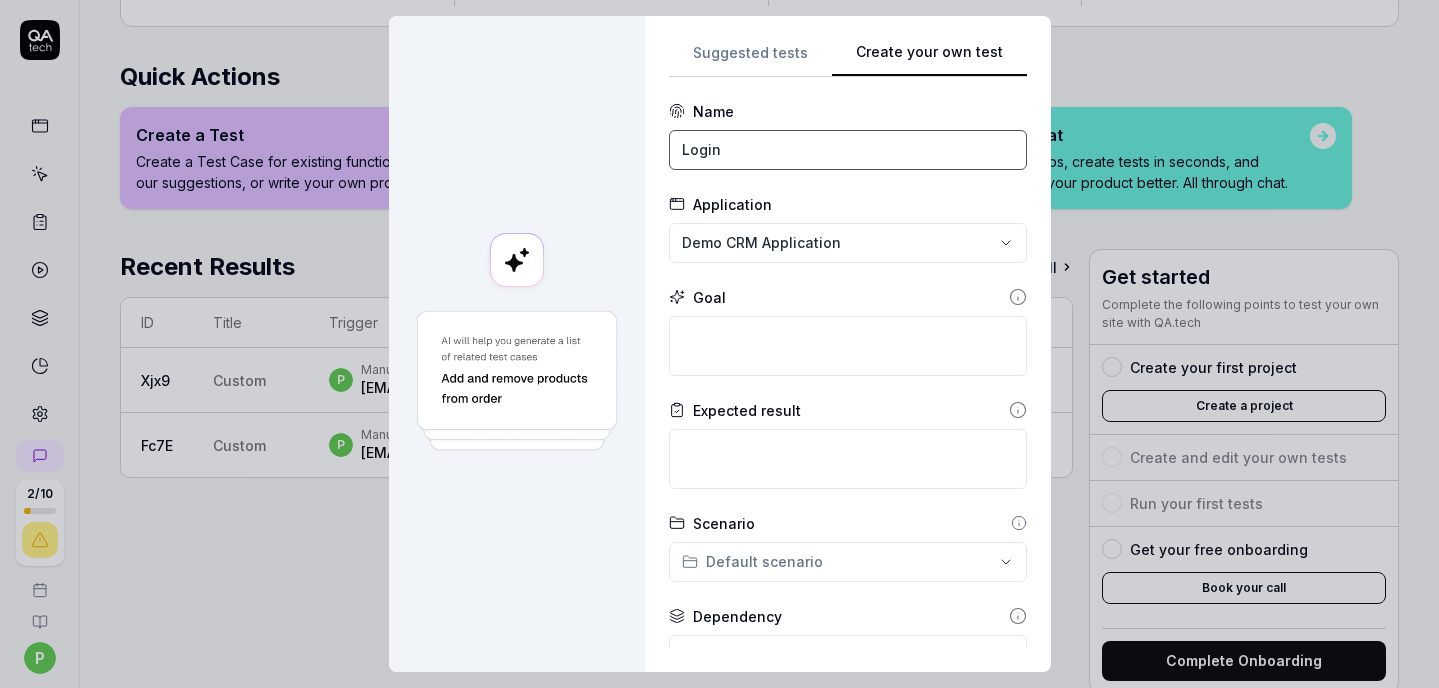 type on "Login" 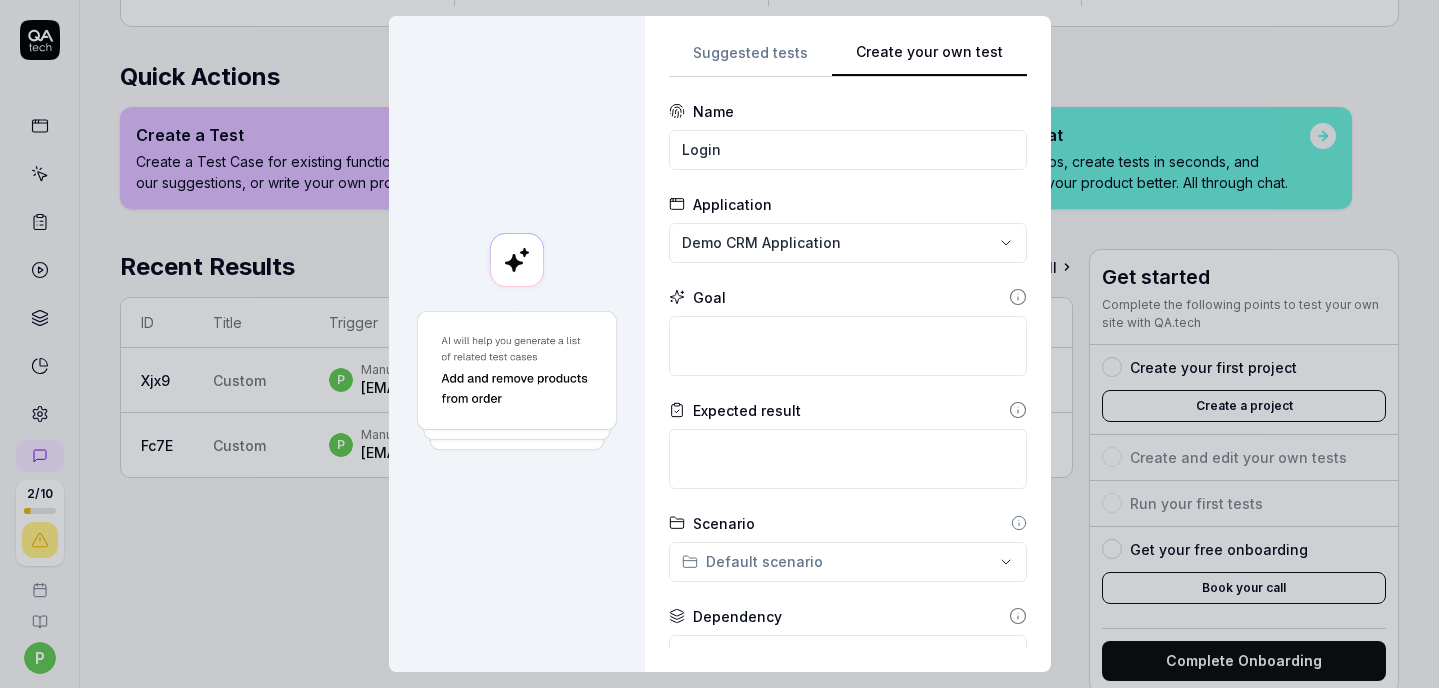 click on "**********" at bounding box center (719, 344) 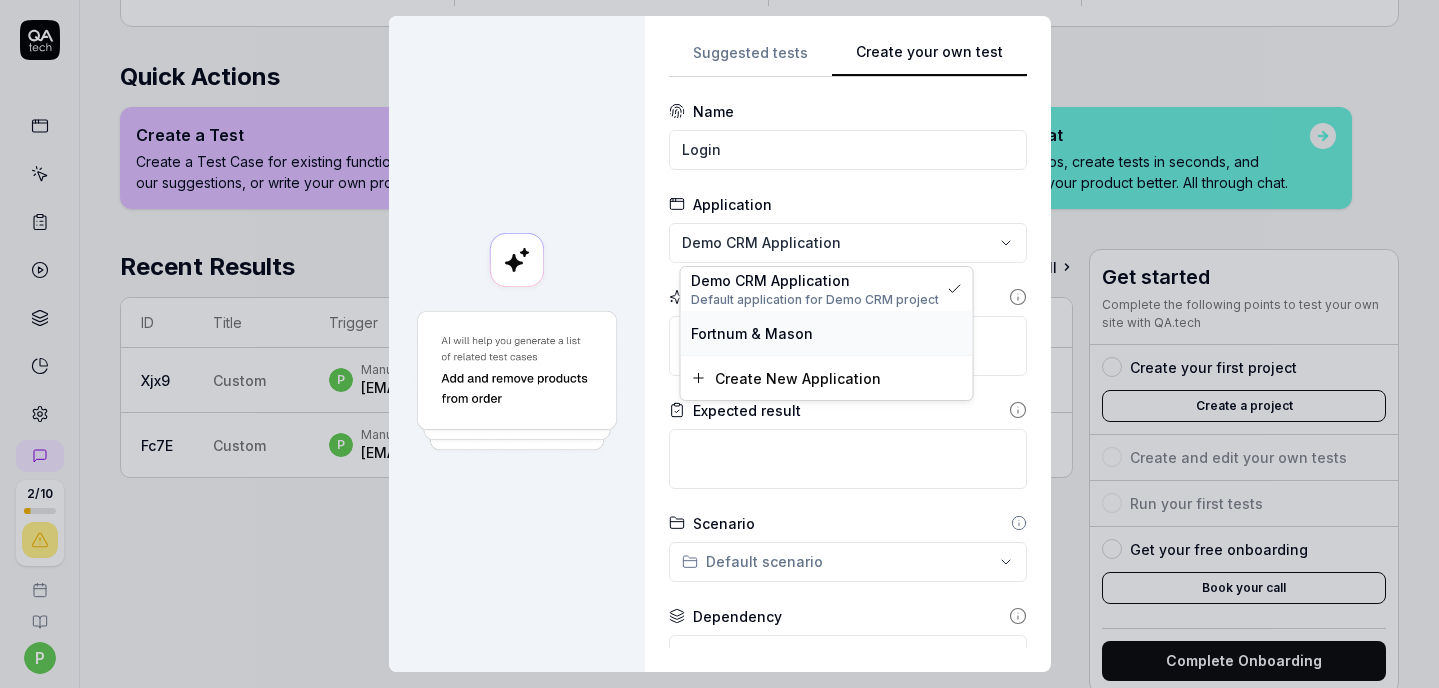 click on "Fortnum & Mason" at bounding box center [827, 333] 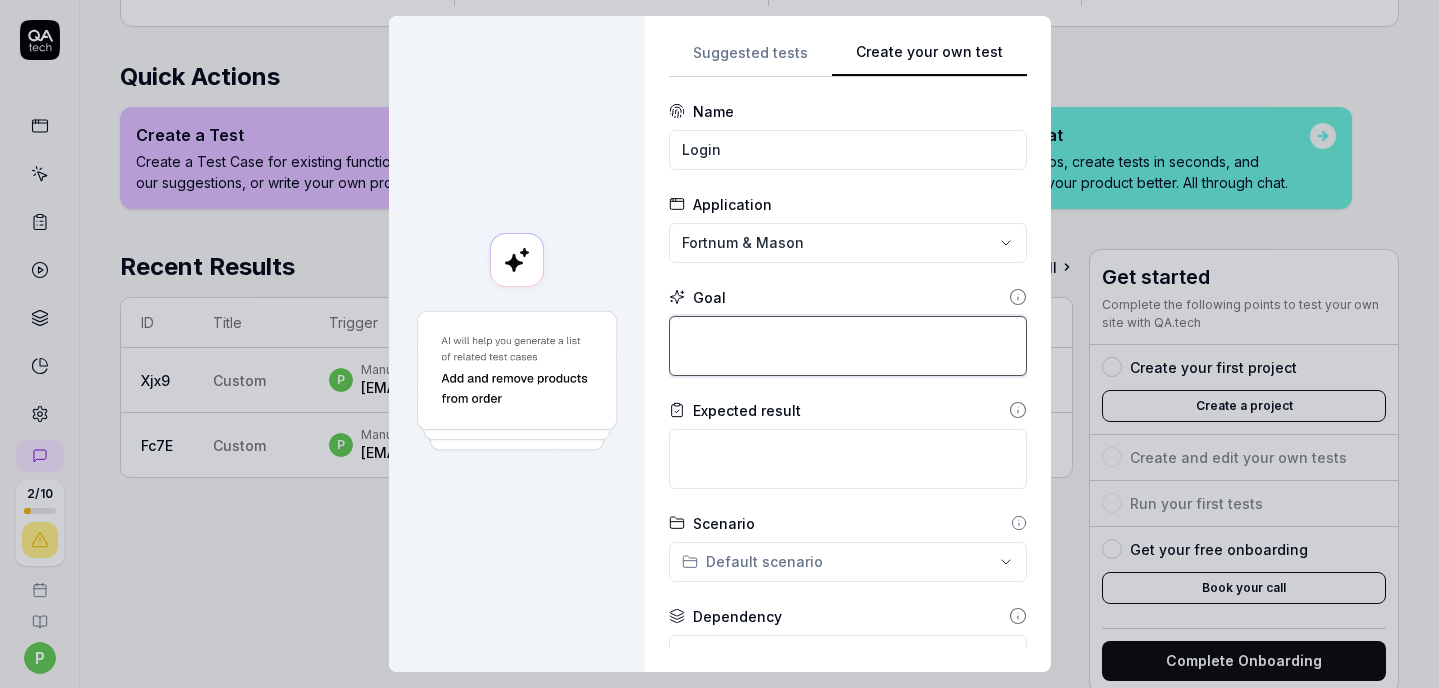click at bounding box center (848, 346) 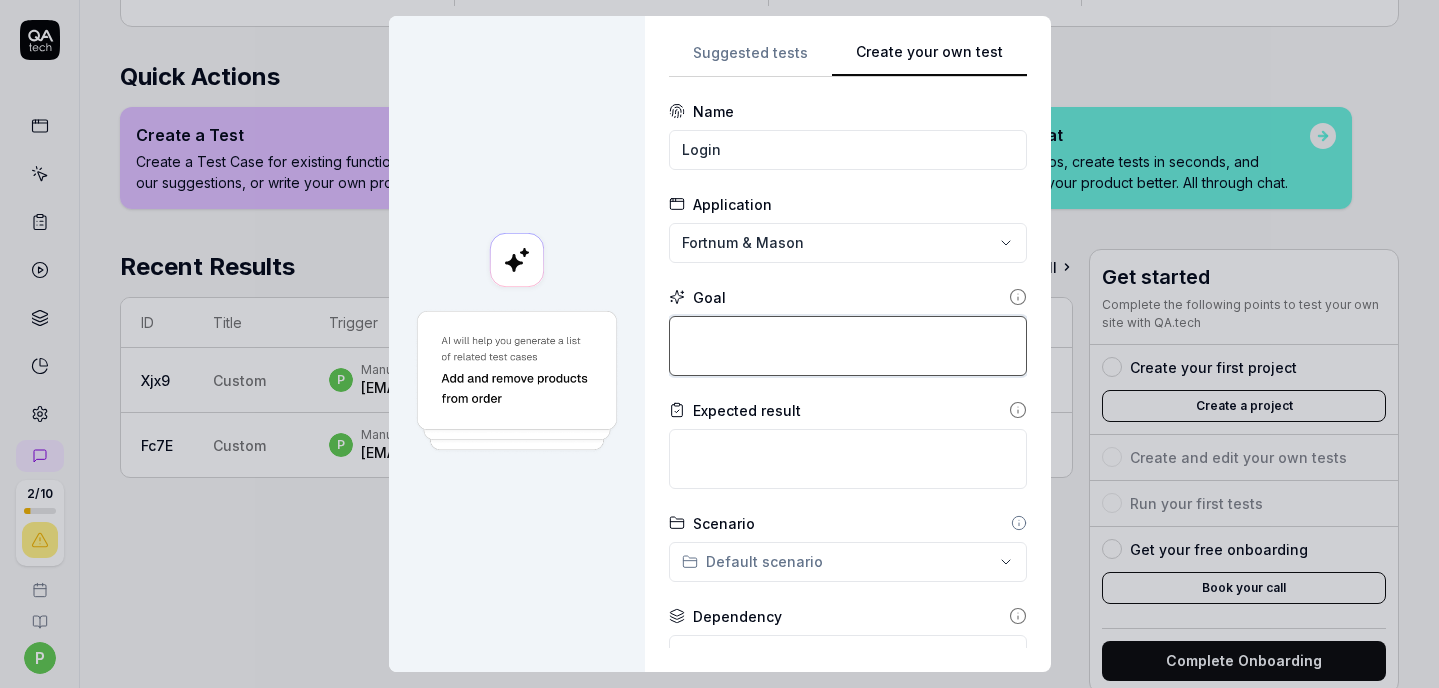 type on "*" 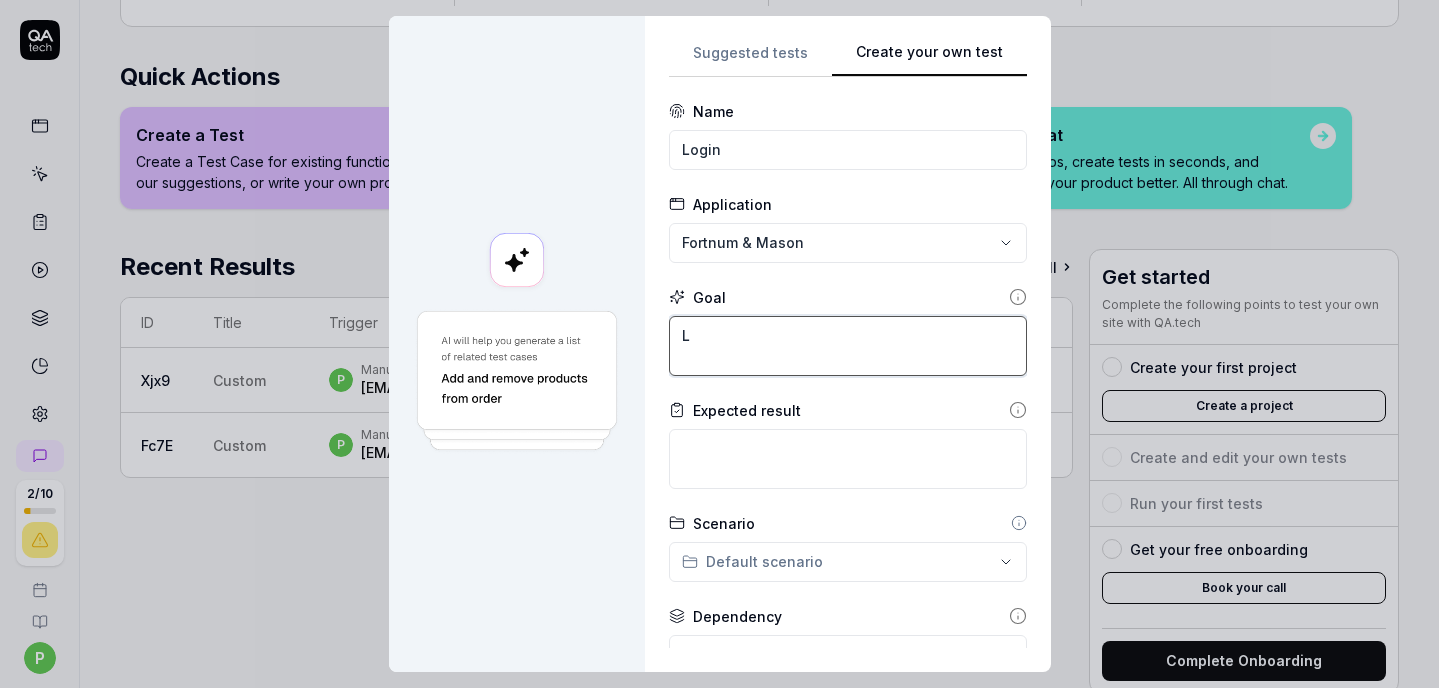 type on "*" 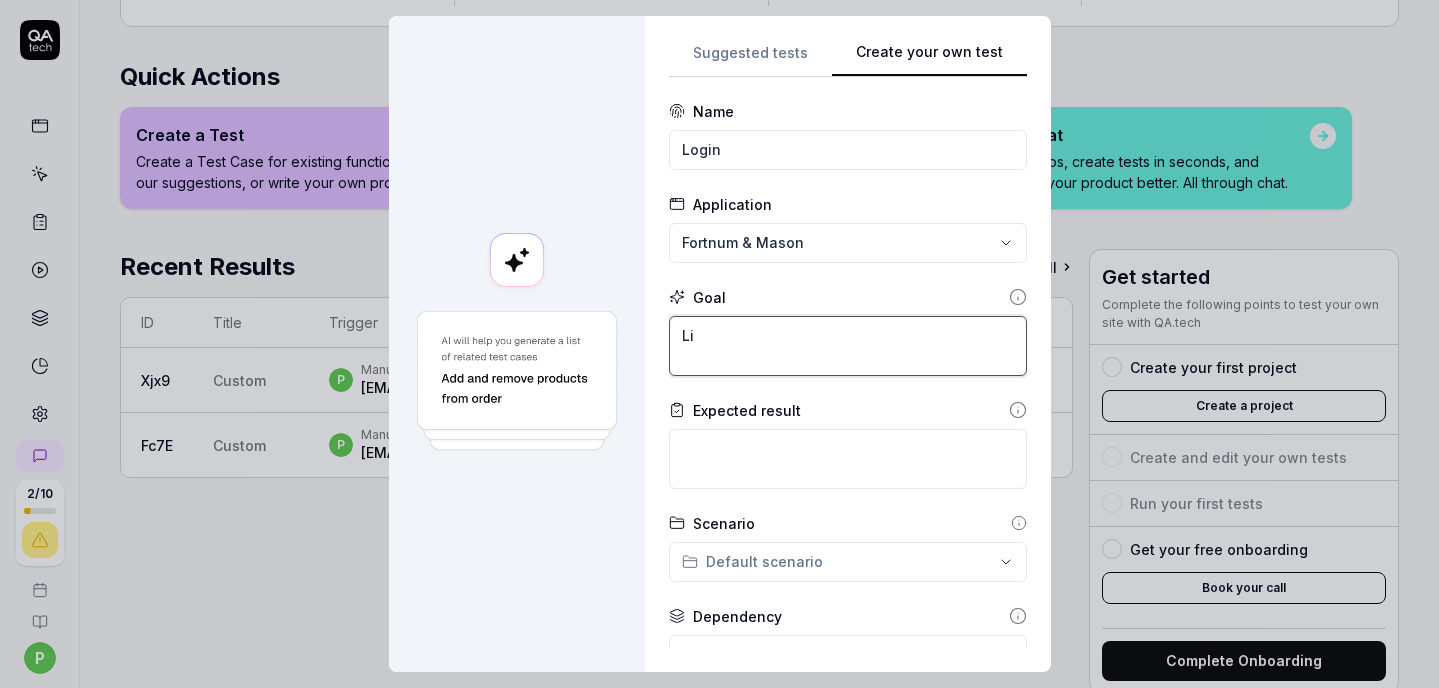 type on "*" 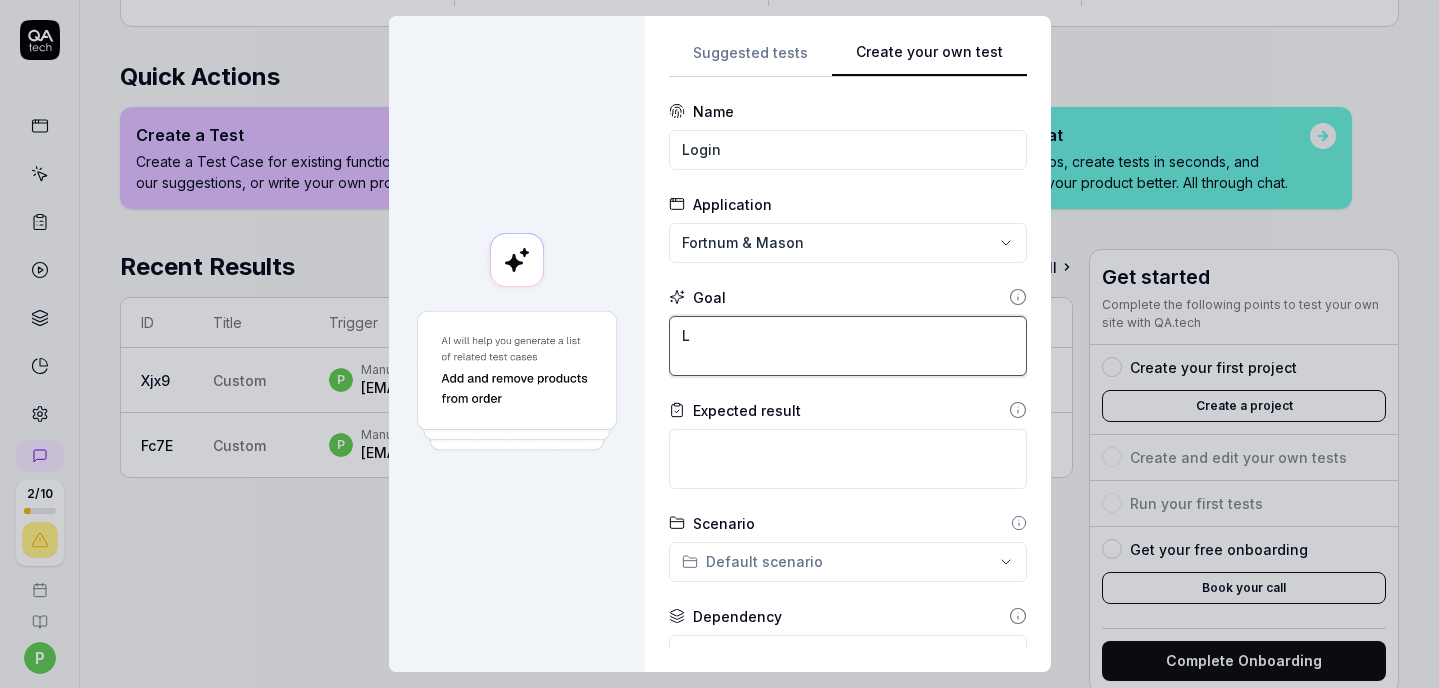 type on "*" 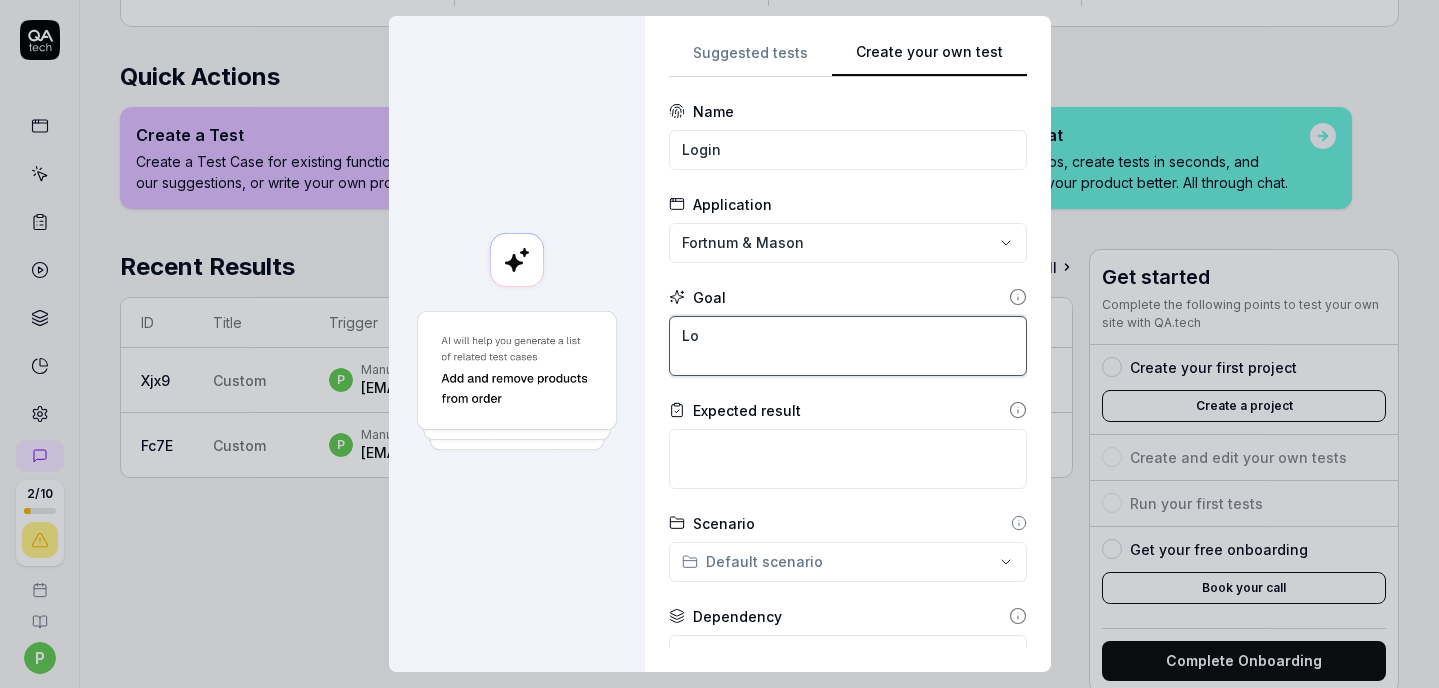 type on "*" 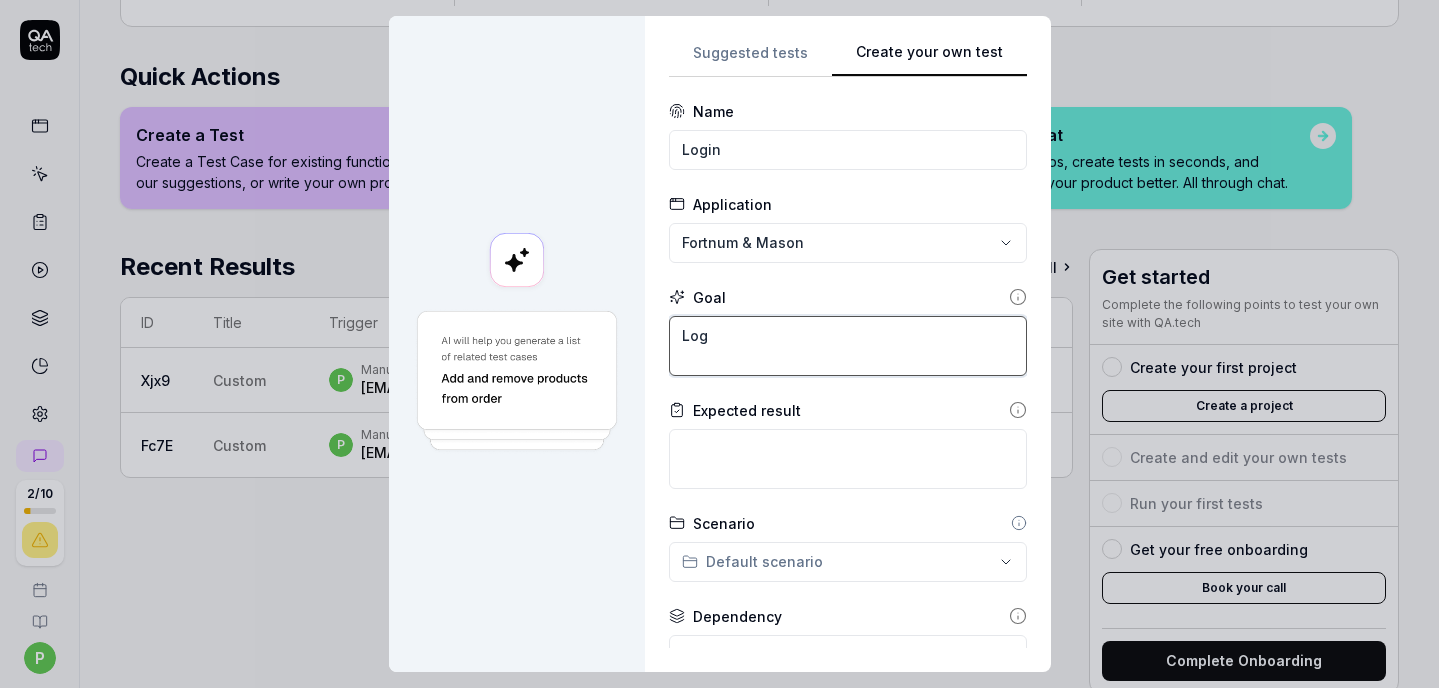 type on "*" 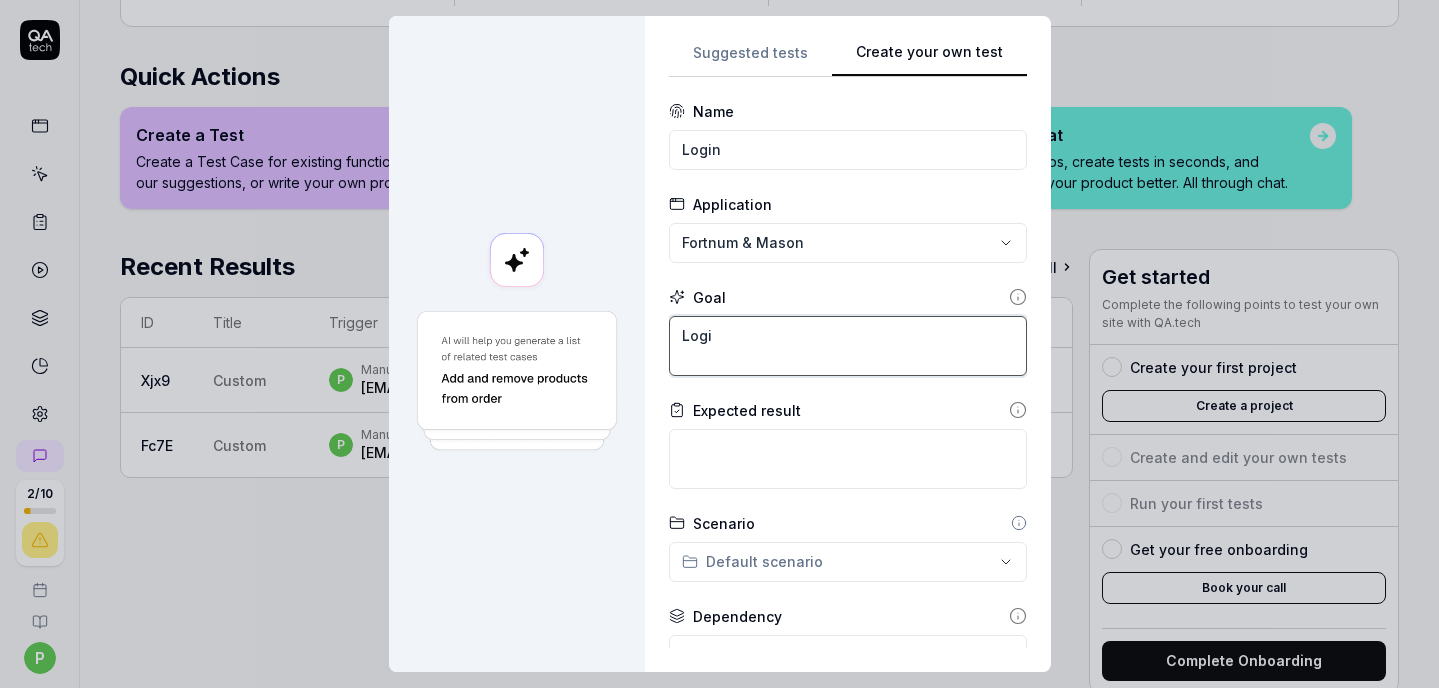 type on "*" 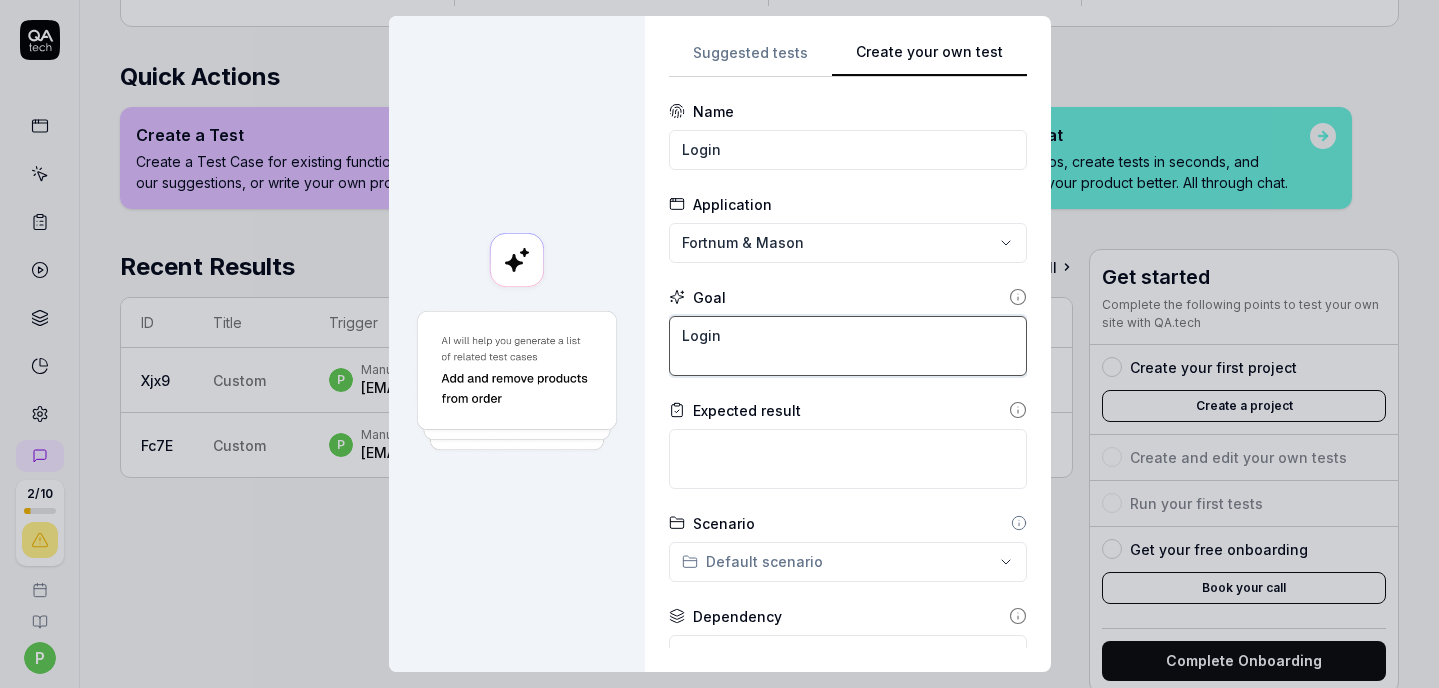 type on "*" 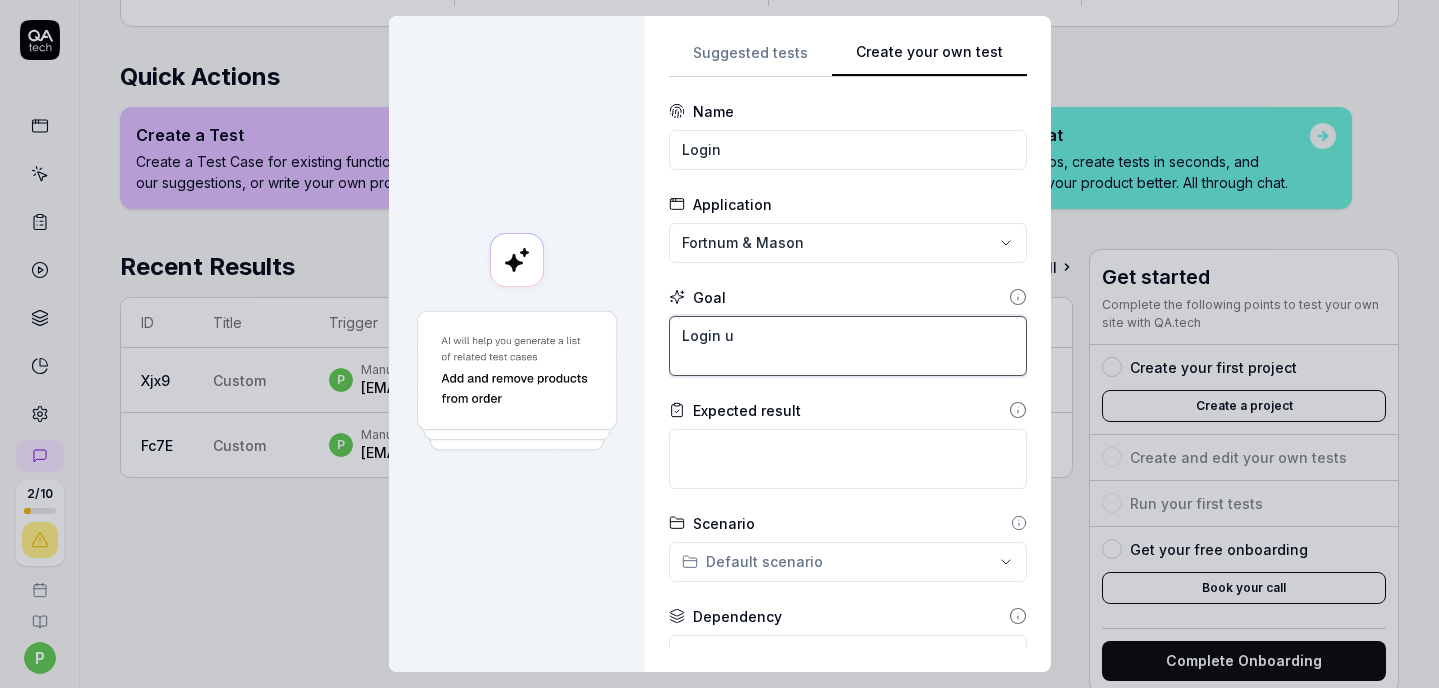 type on "*" 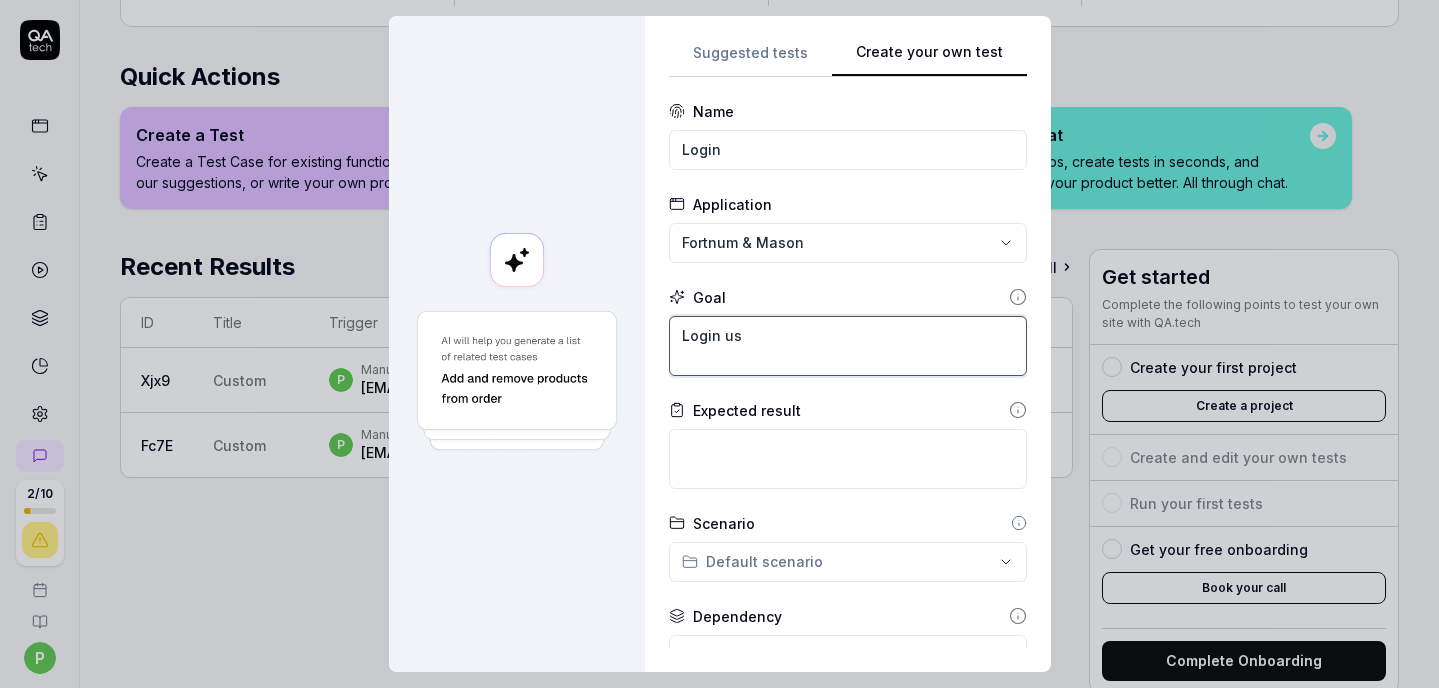 type on "*" 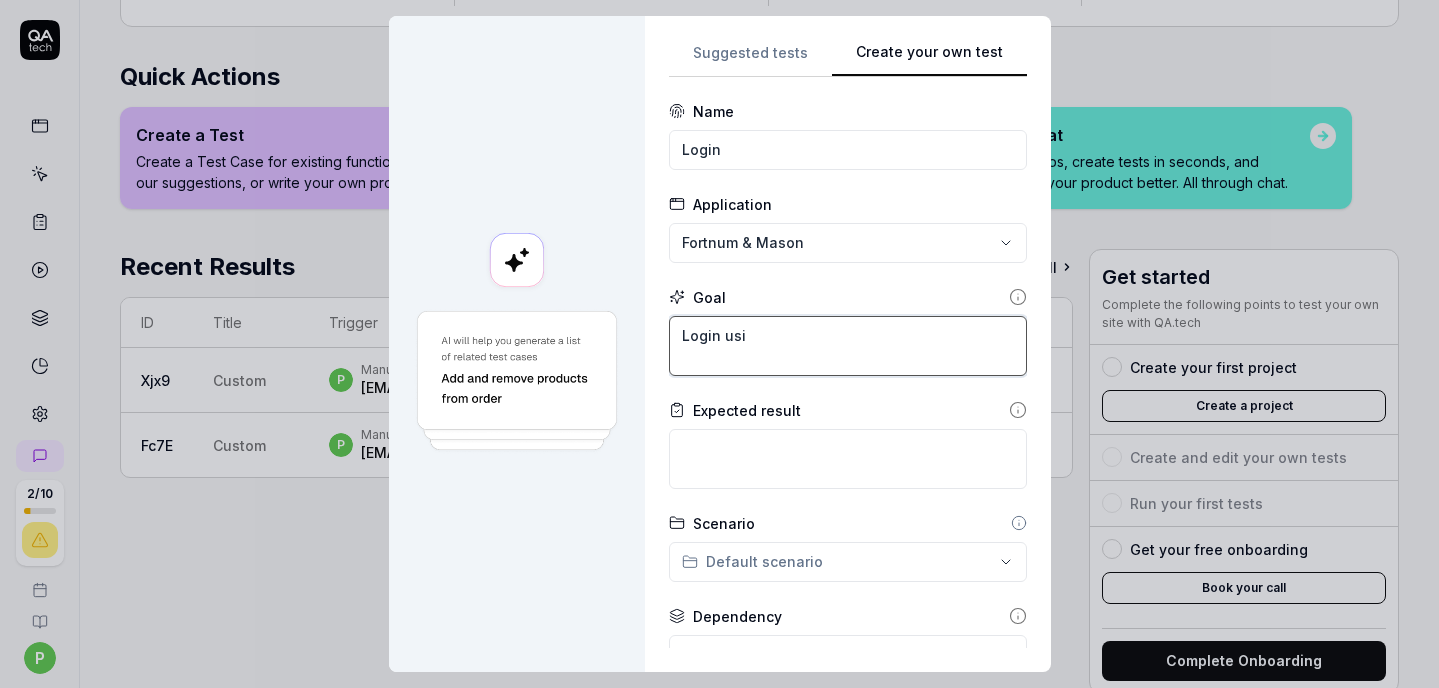 type on "*" 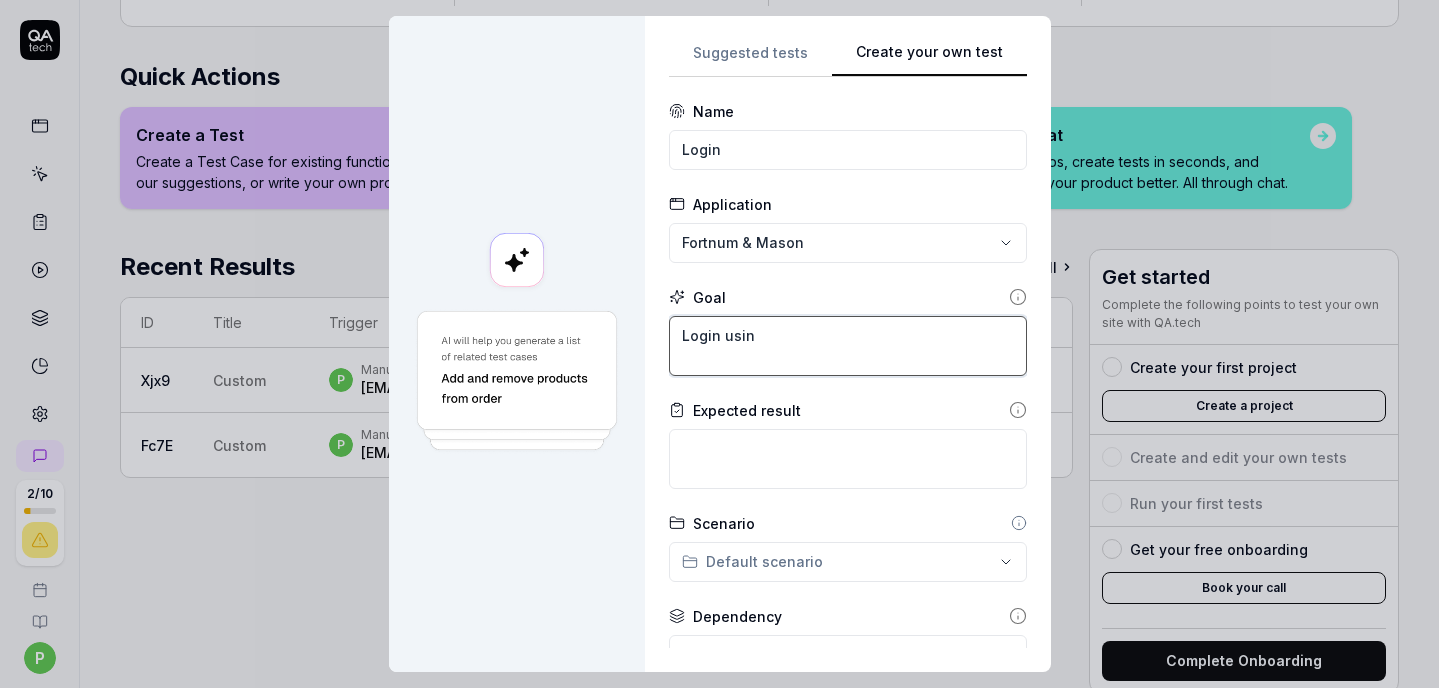 type on "*" 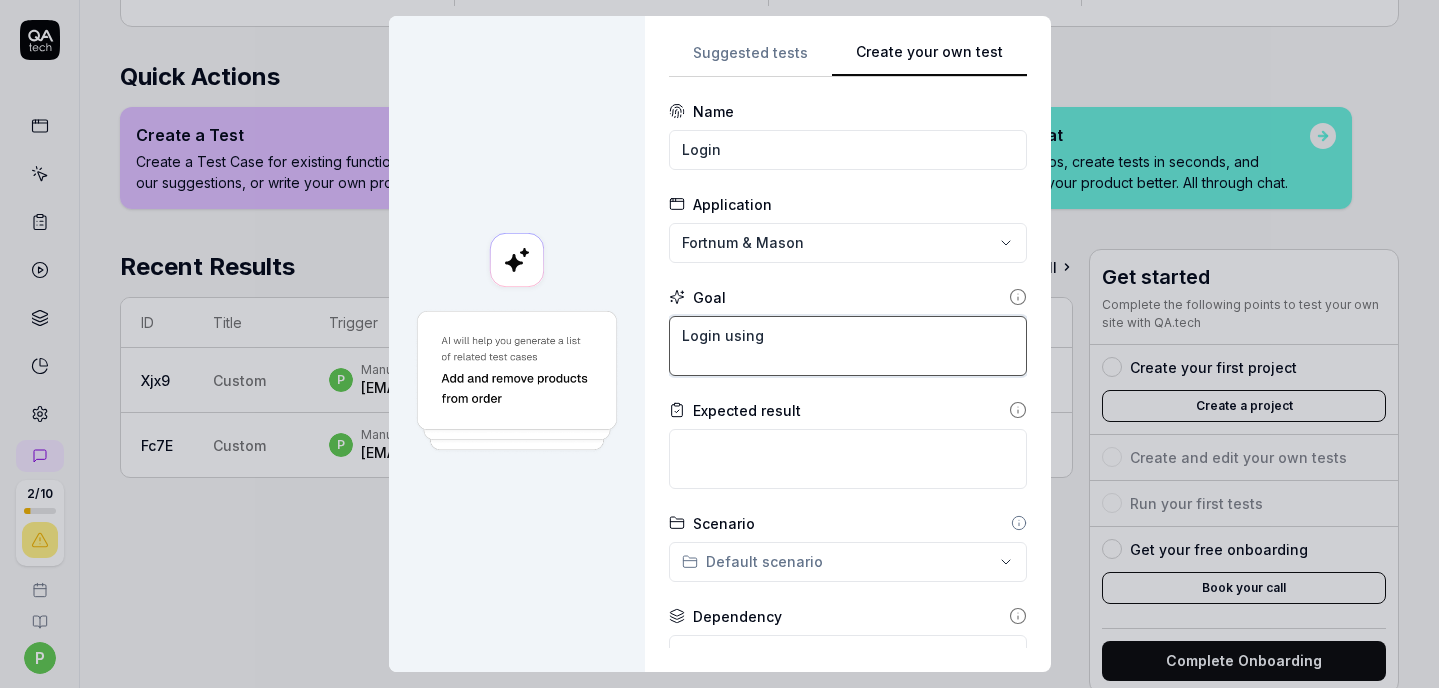 type on "Login using" 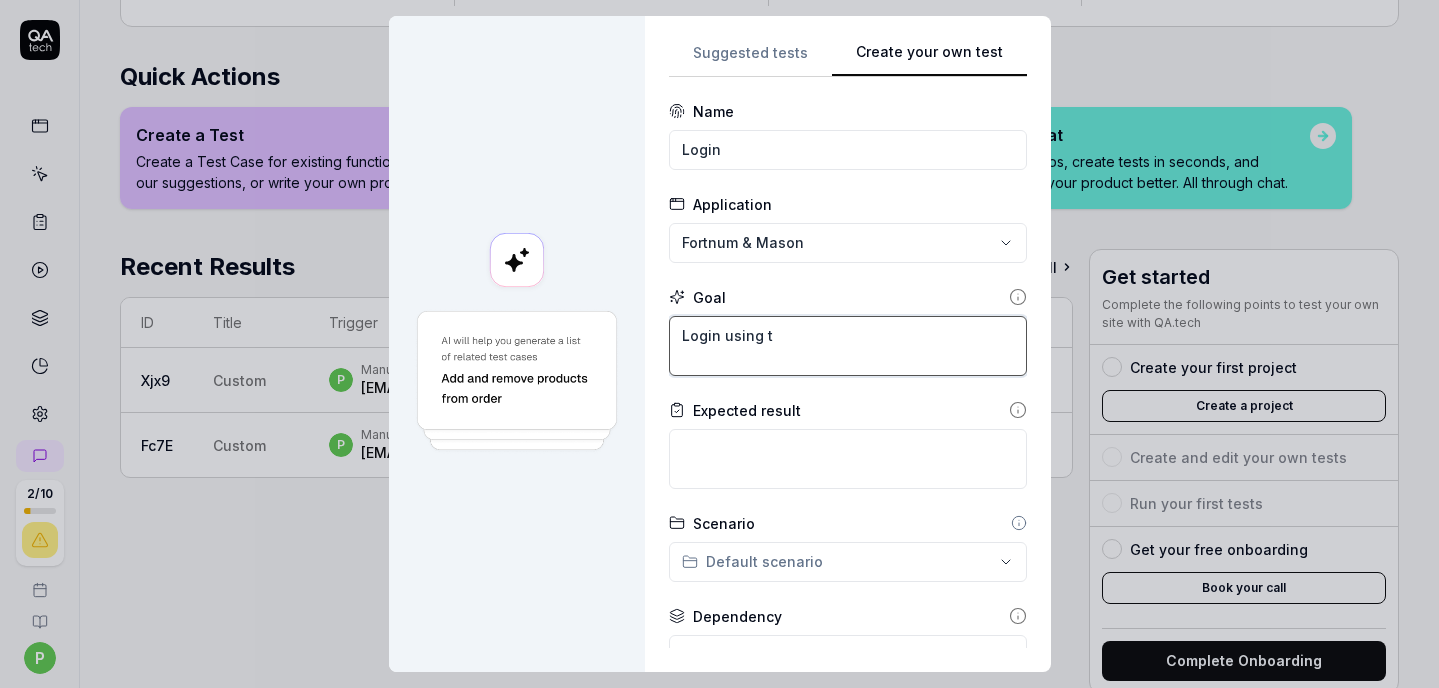 type on "*" 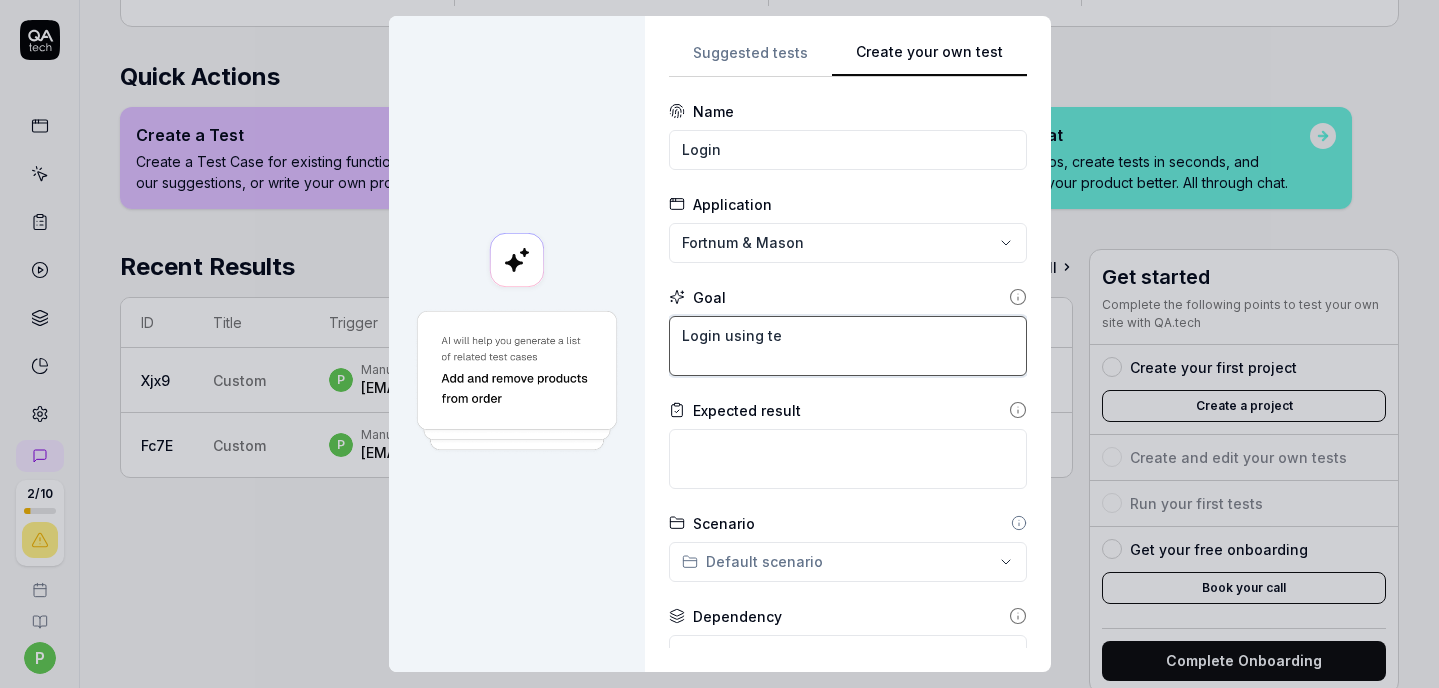 type on "*" 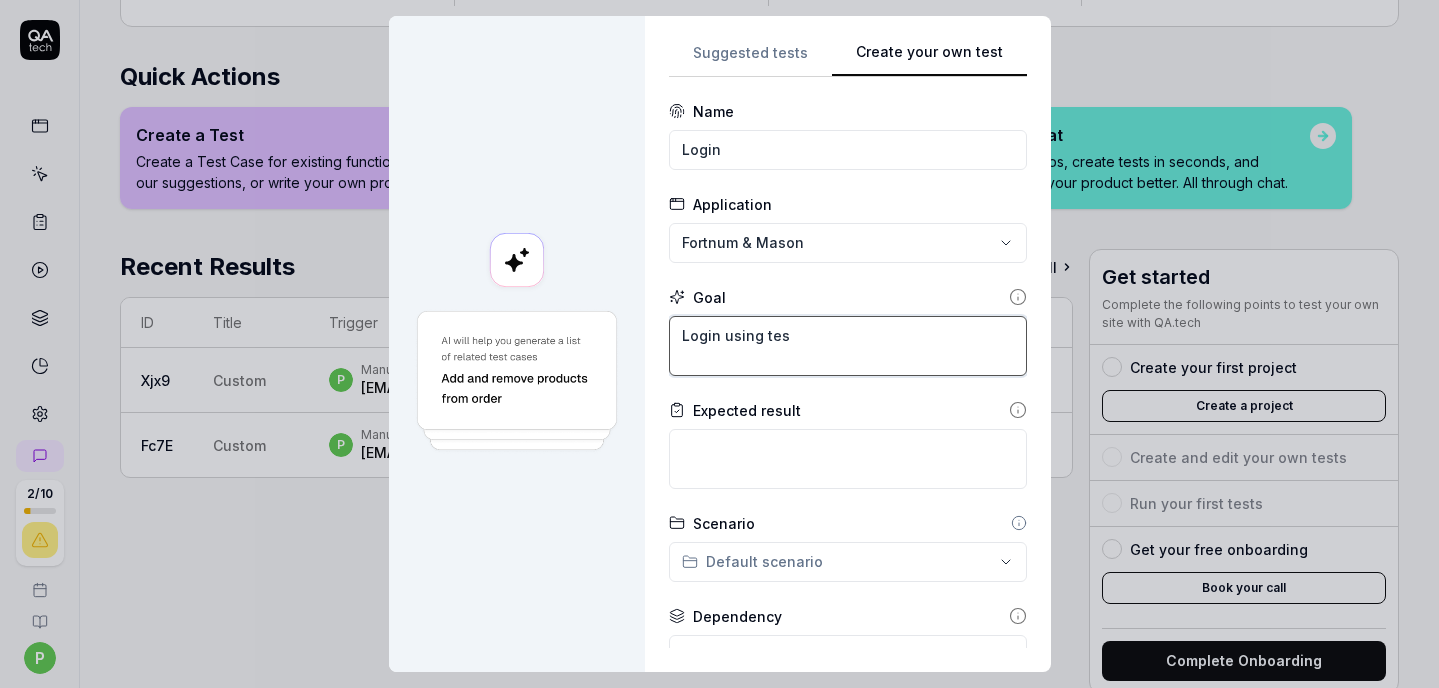 type on "*" 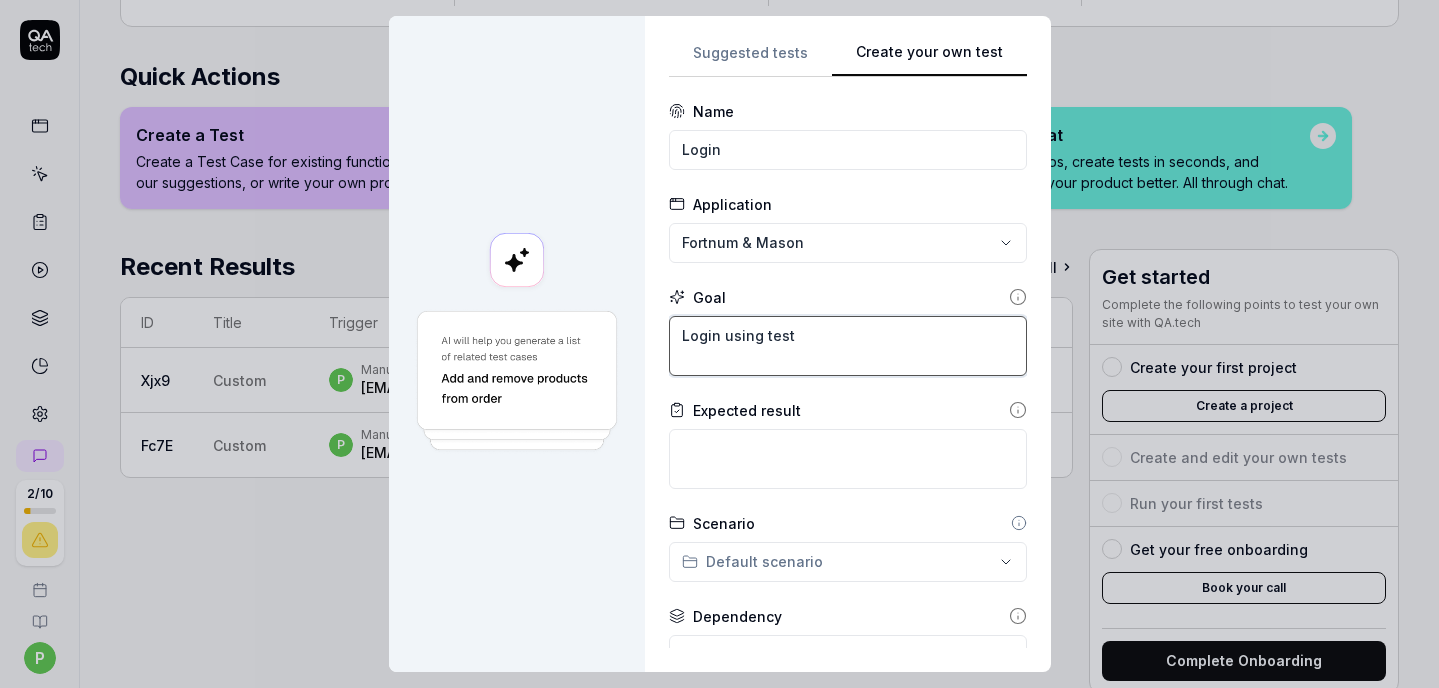 type on "*" 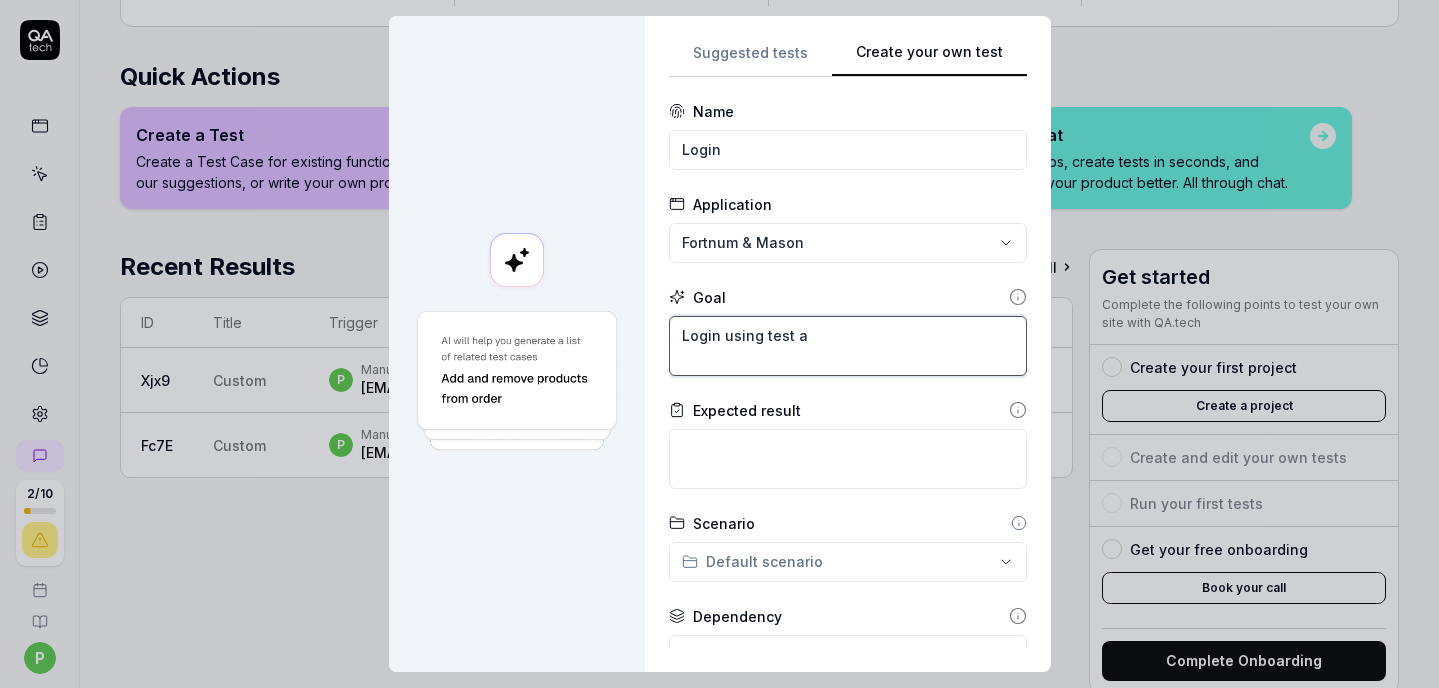 type on "*" 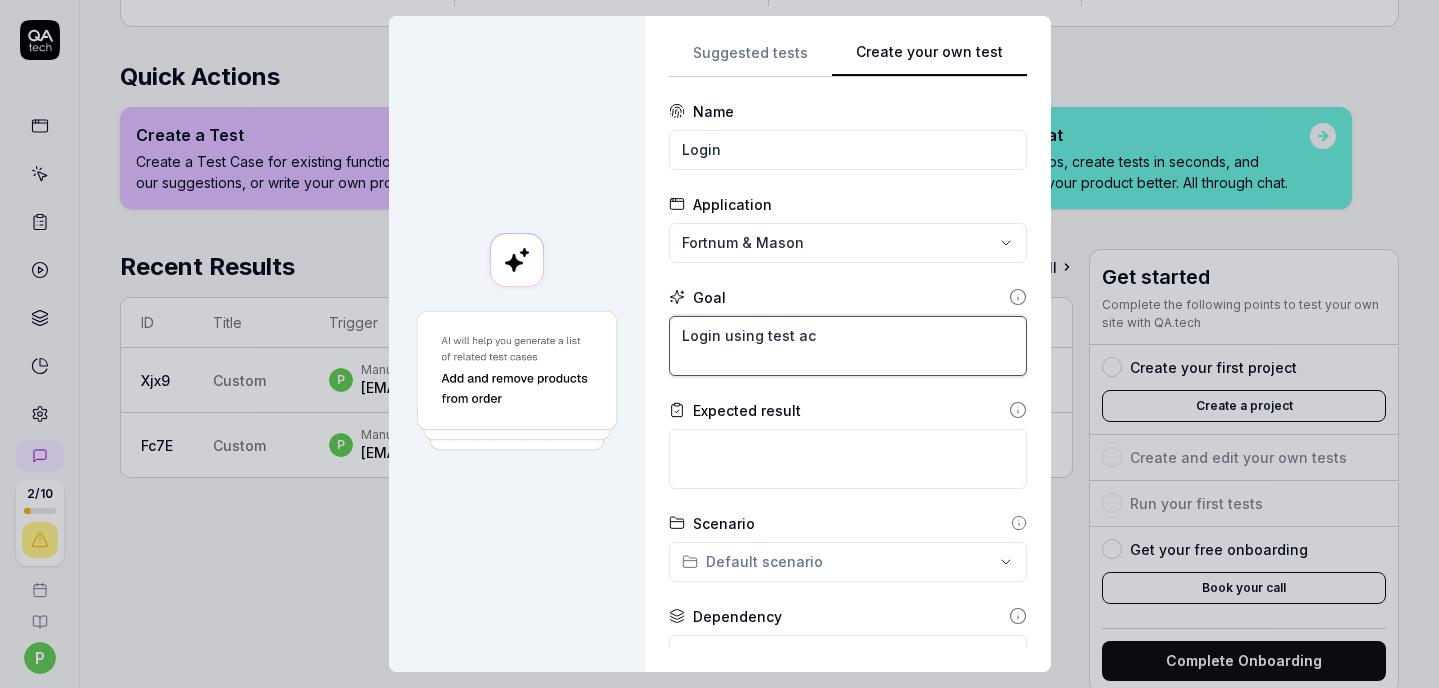 type on "*" 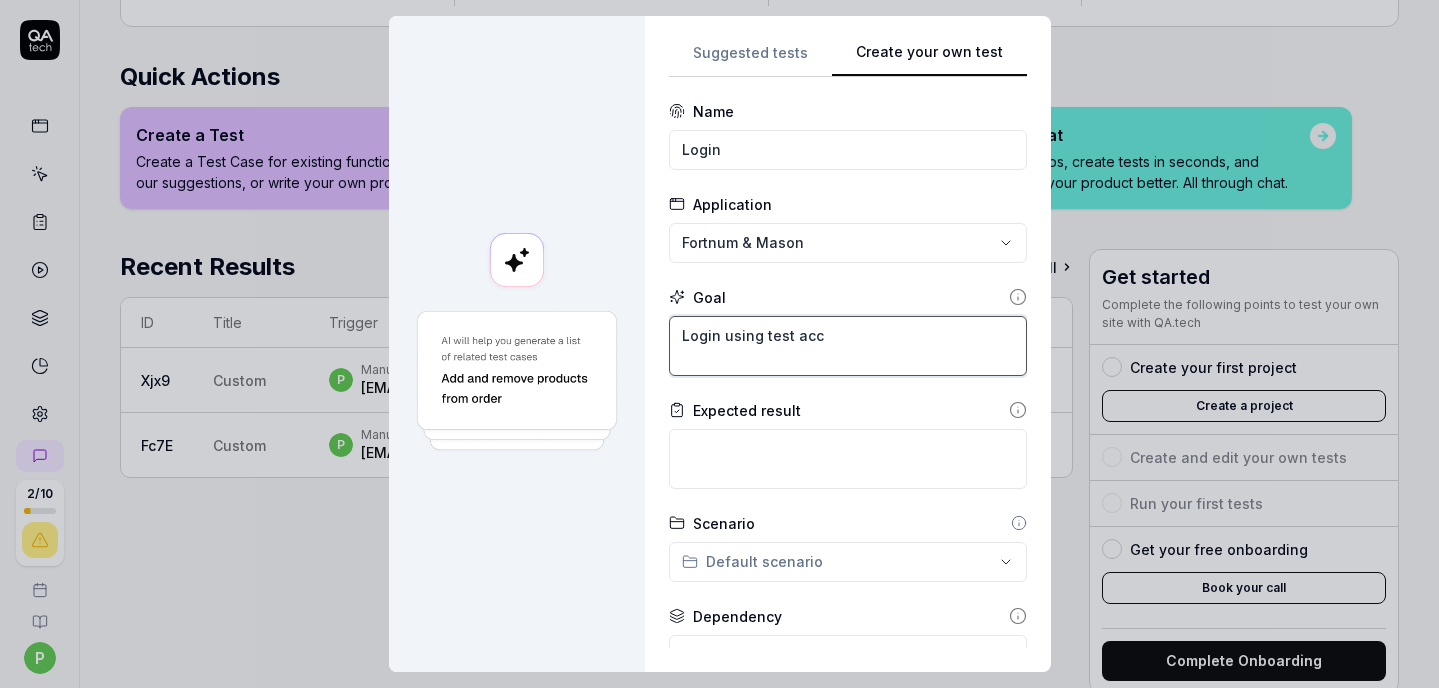 type on "*" 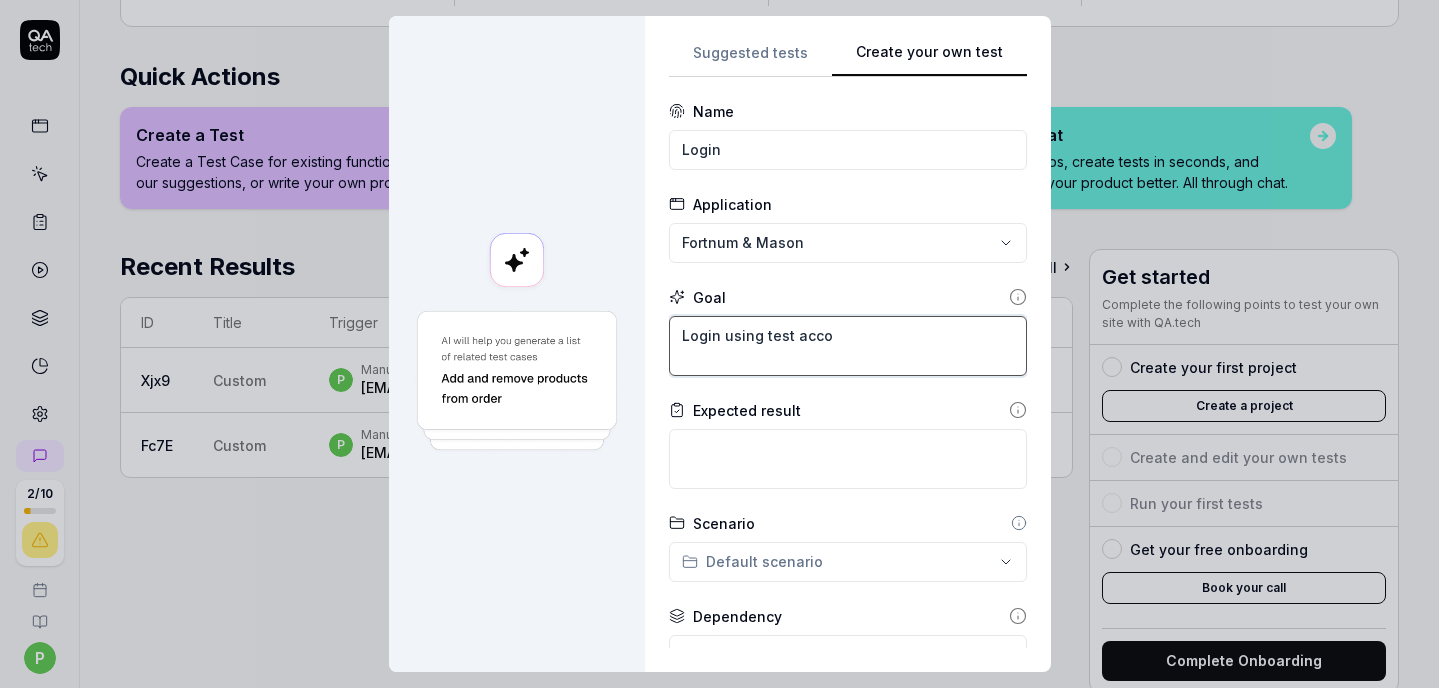 type on "*" 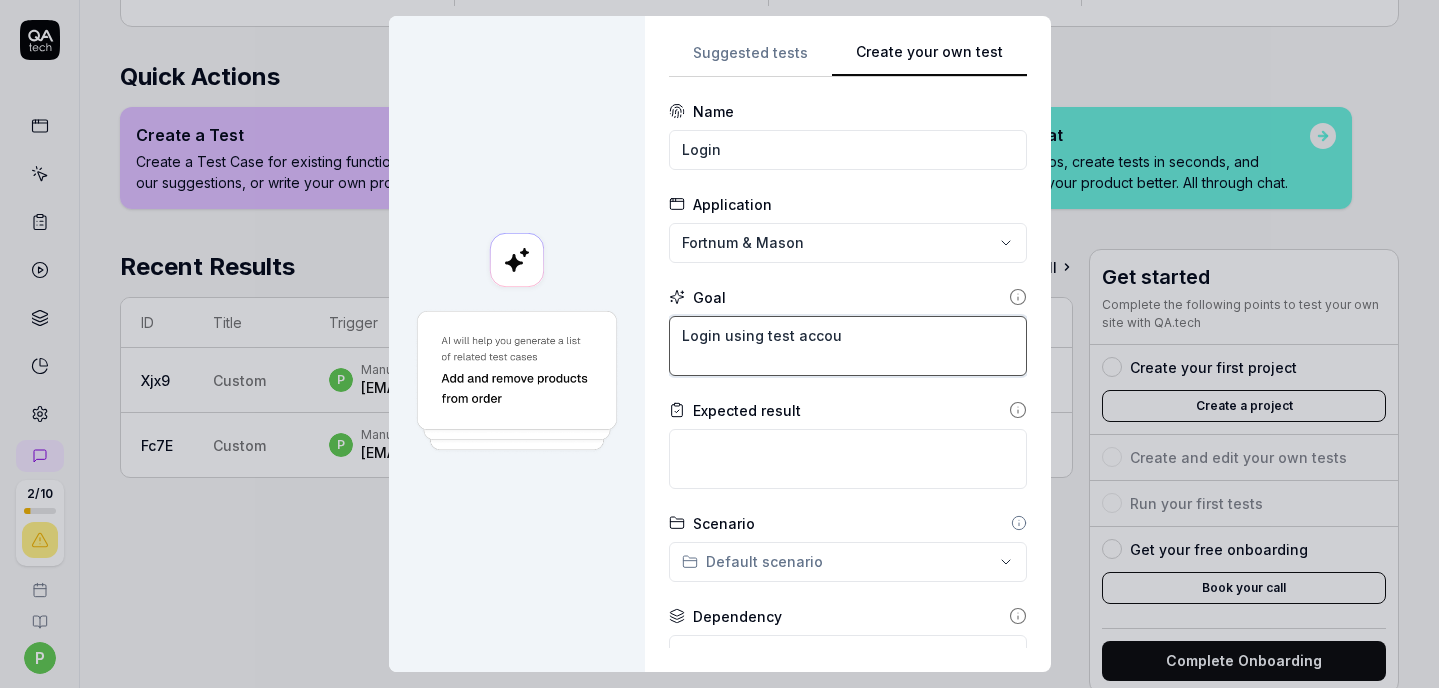type on "*" 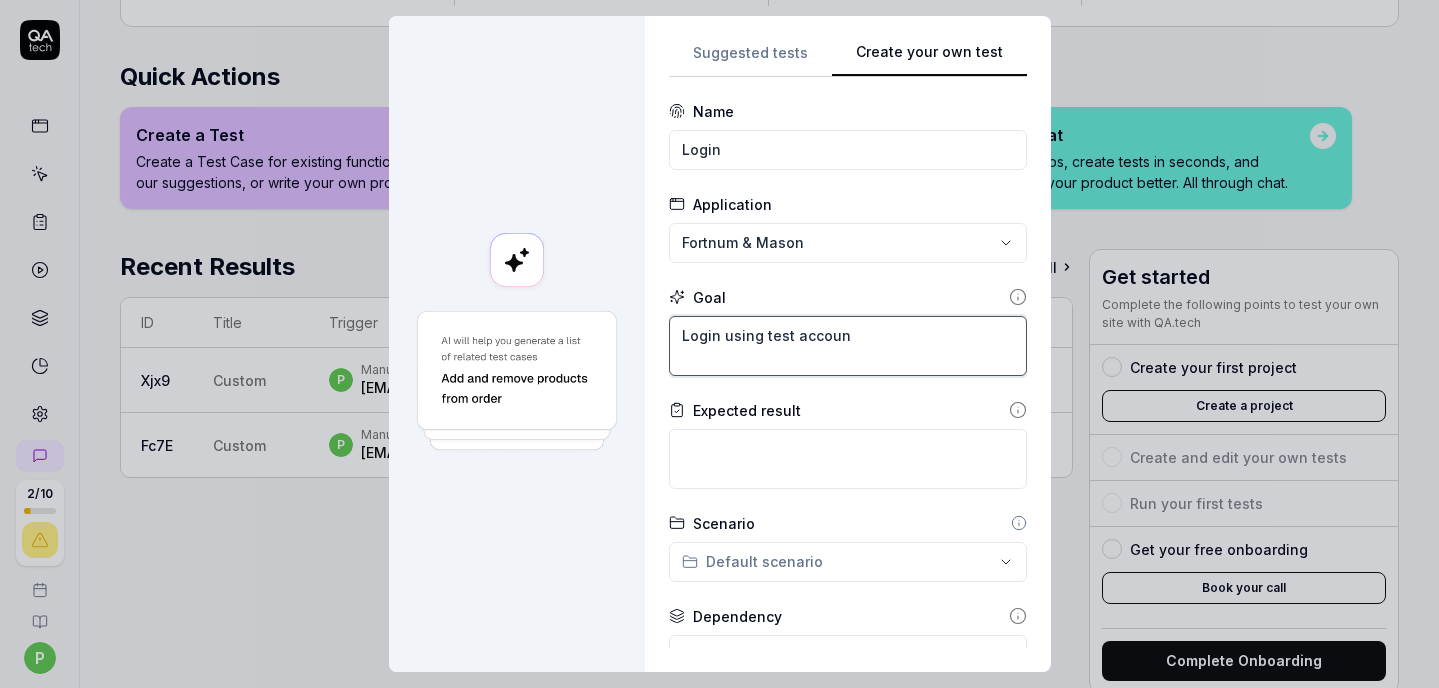 type on "*" 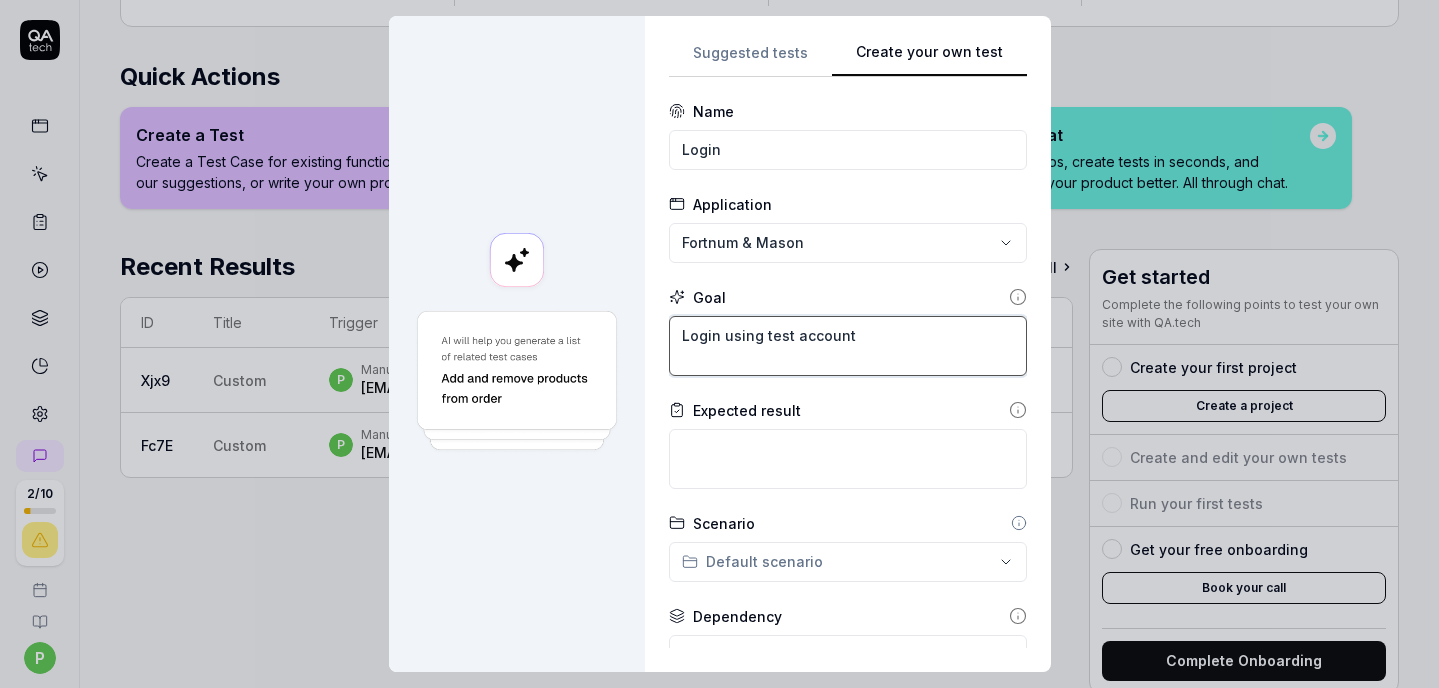 type on "*" 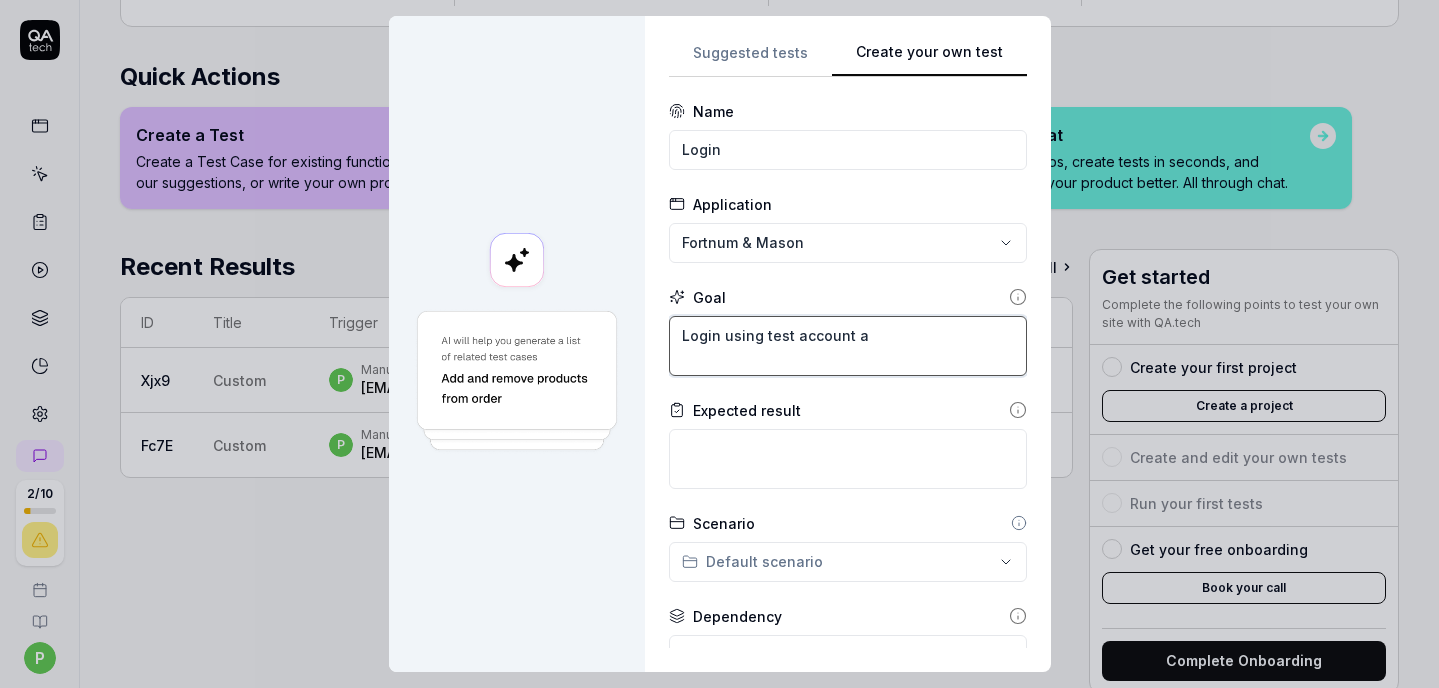 type on "Login using test account an" 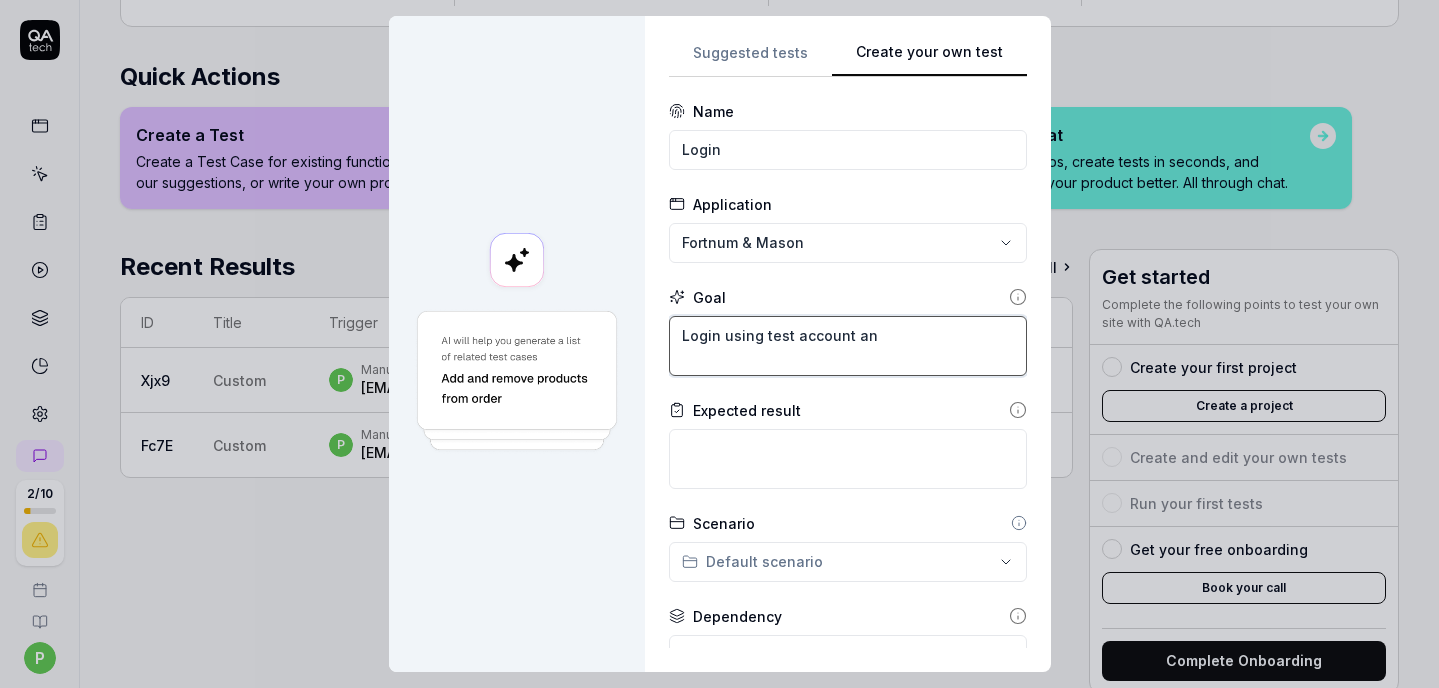 type on "*" 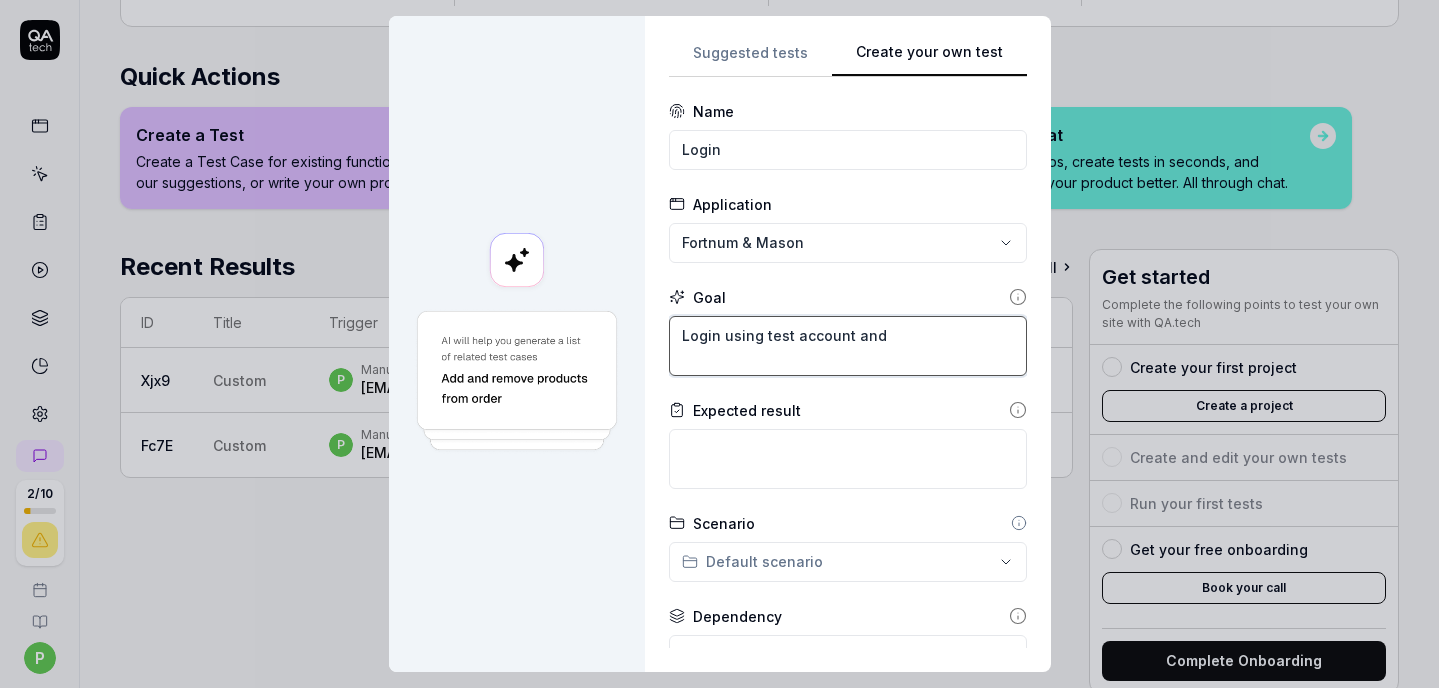 type on "*" 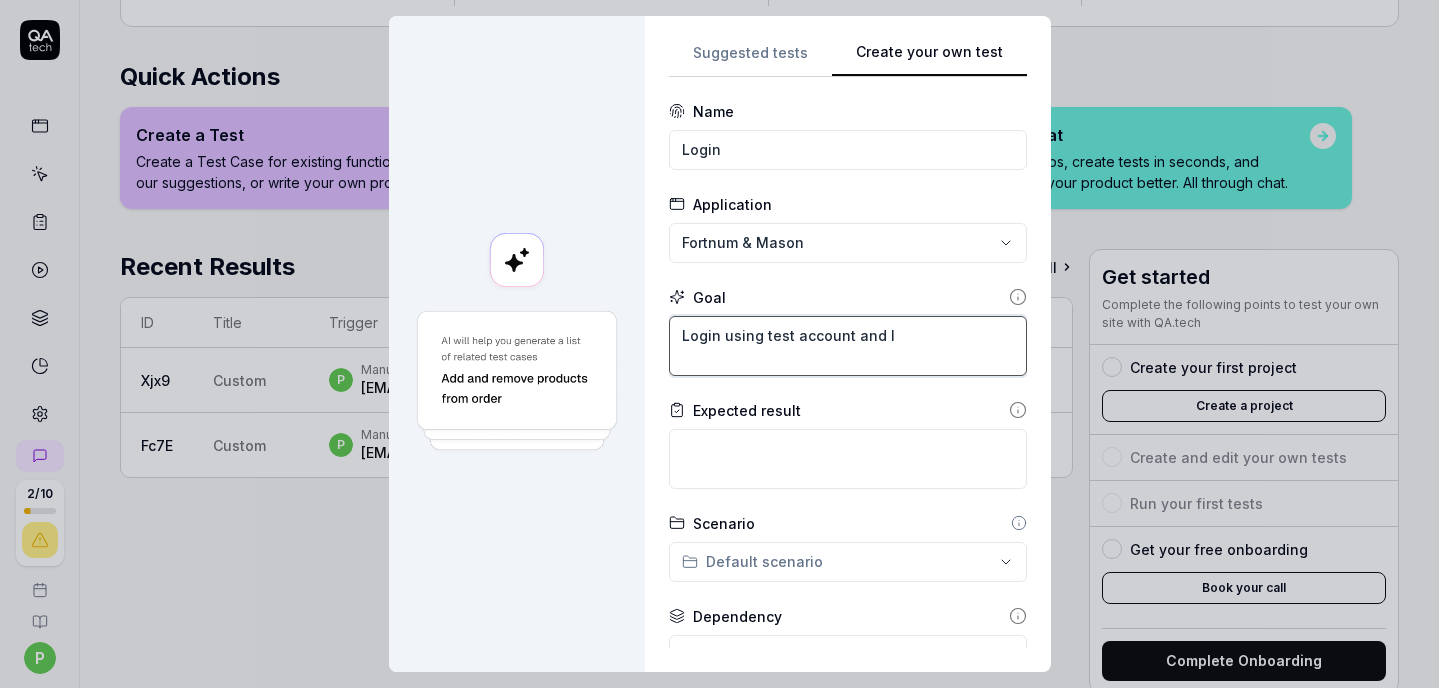 type on "*" 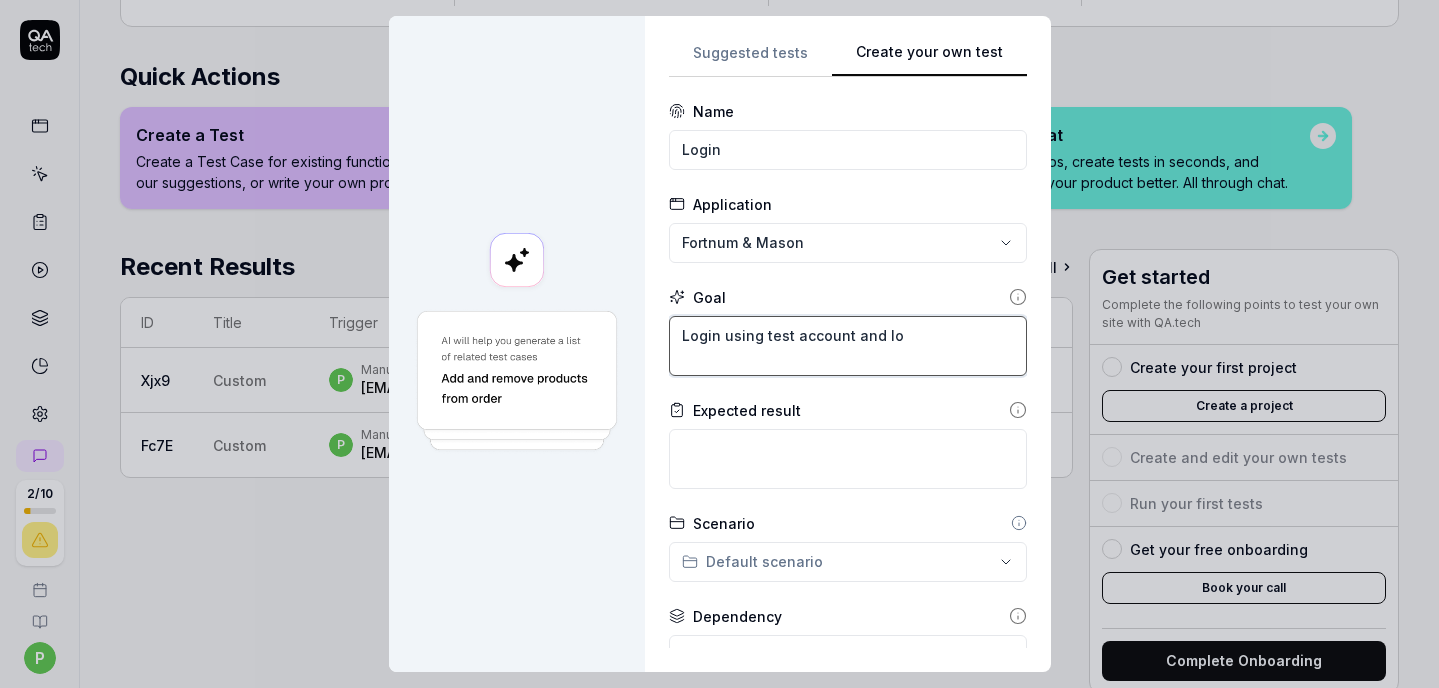 type on "*" 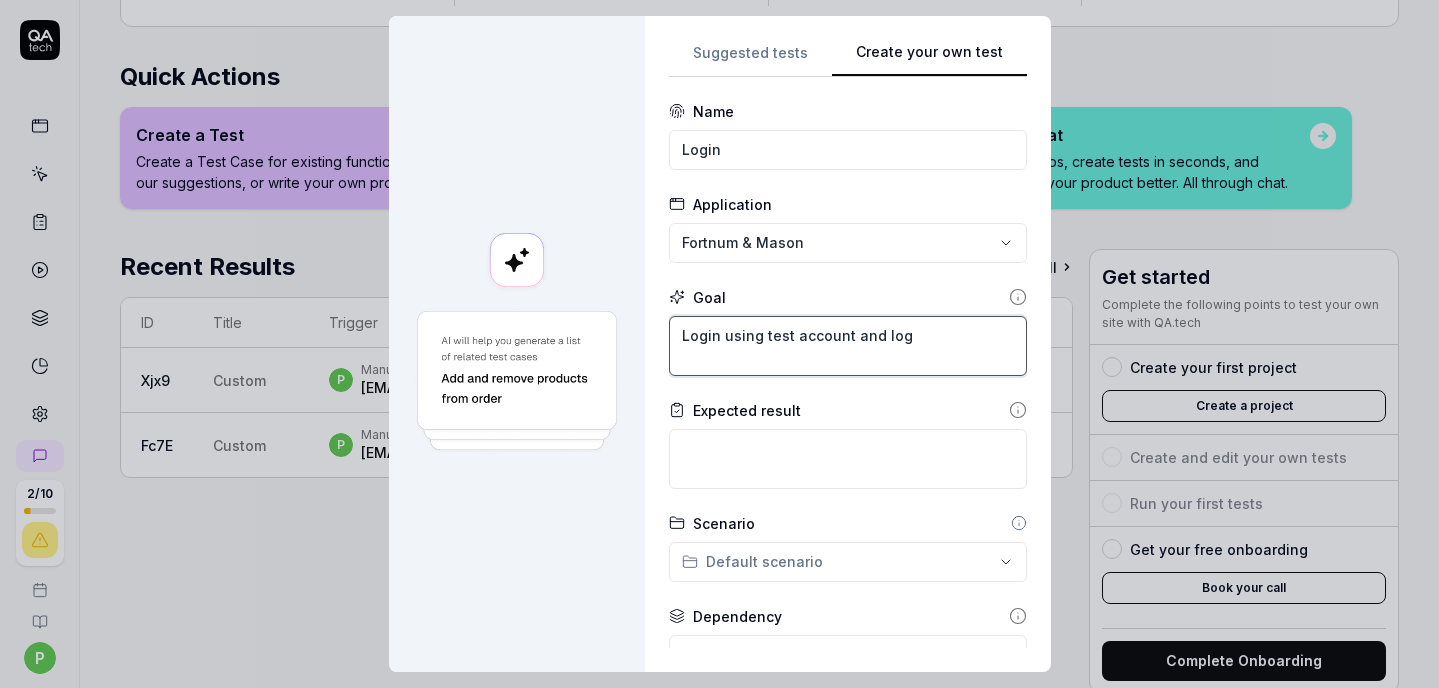 type on "*" 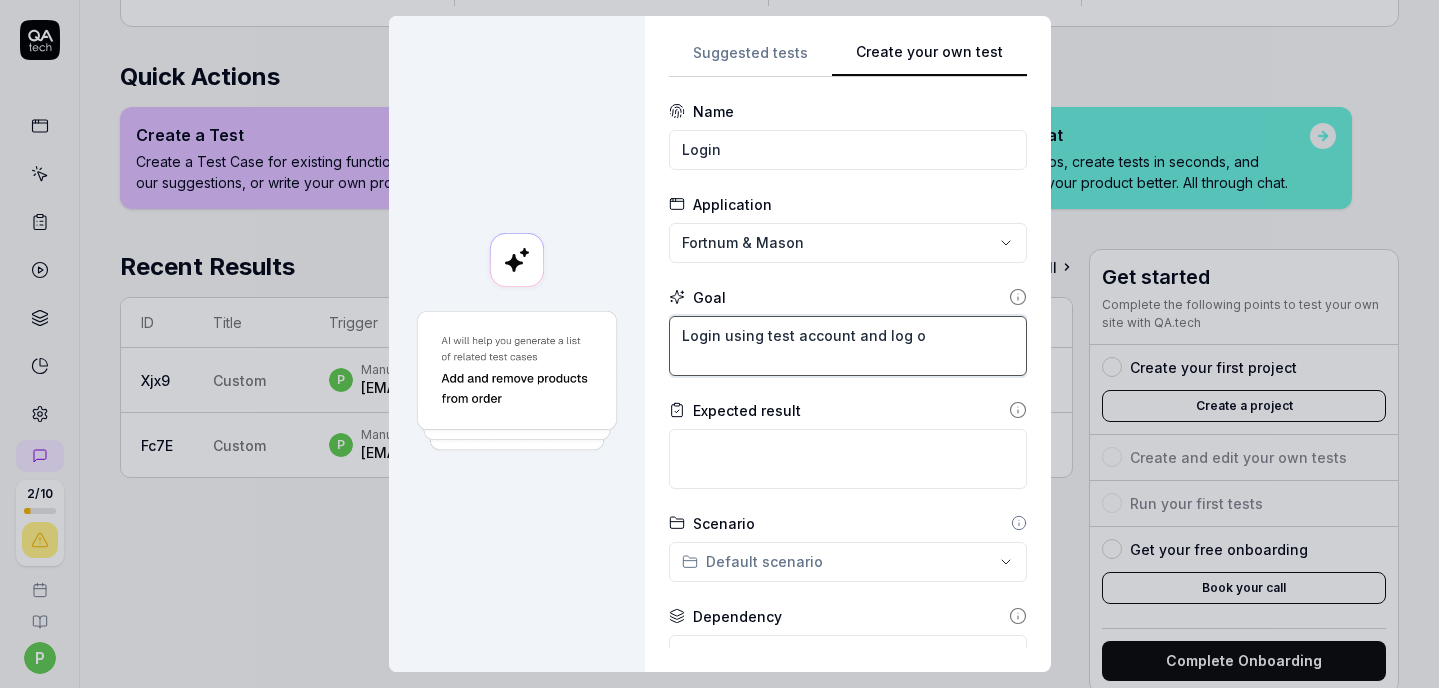 type on "*" 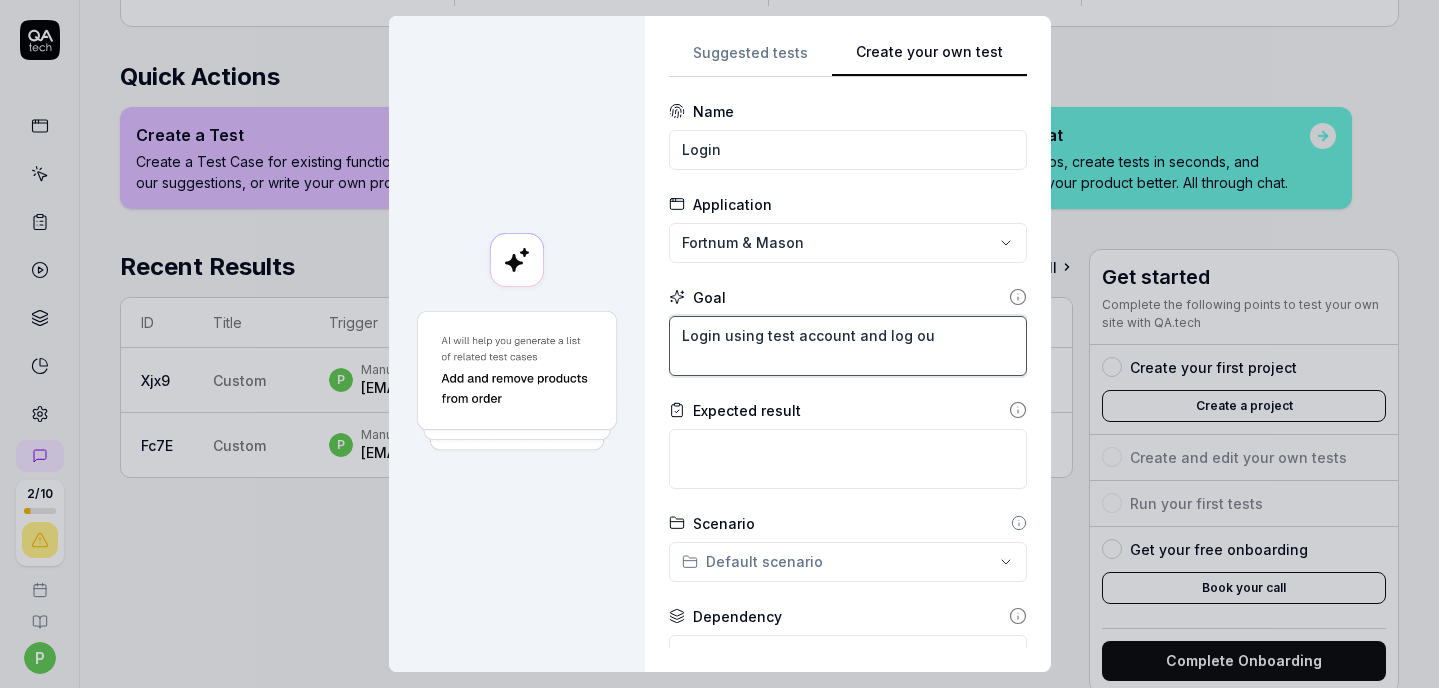 type on "*" 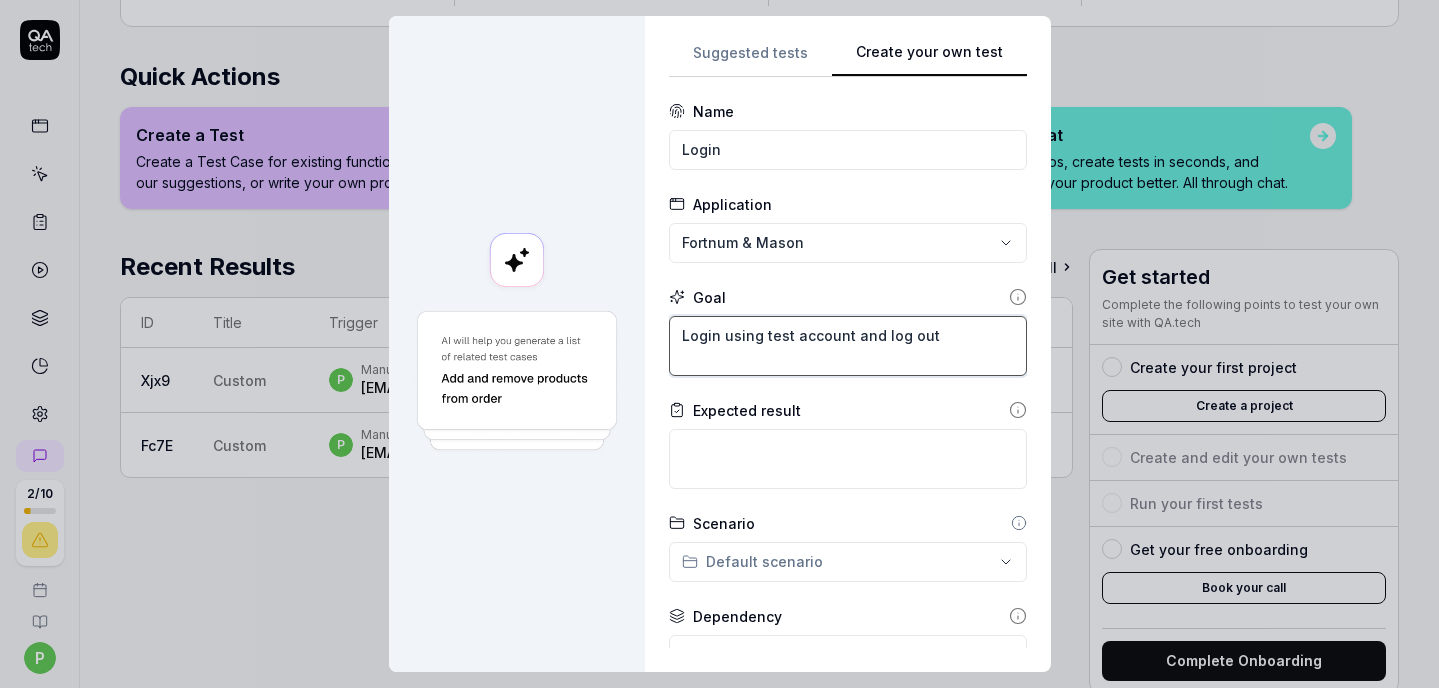 type on "*" 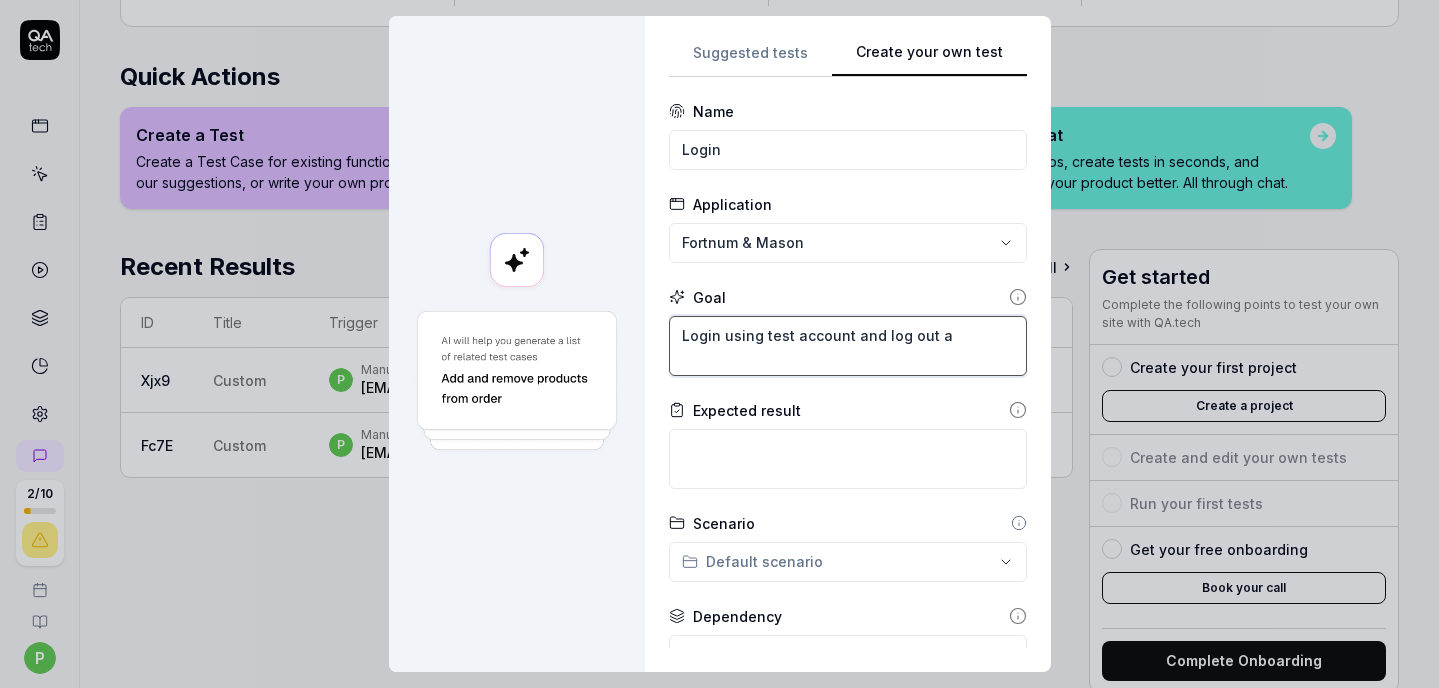 type on "*" 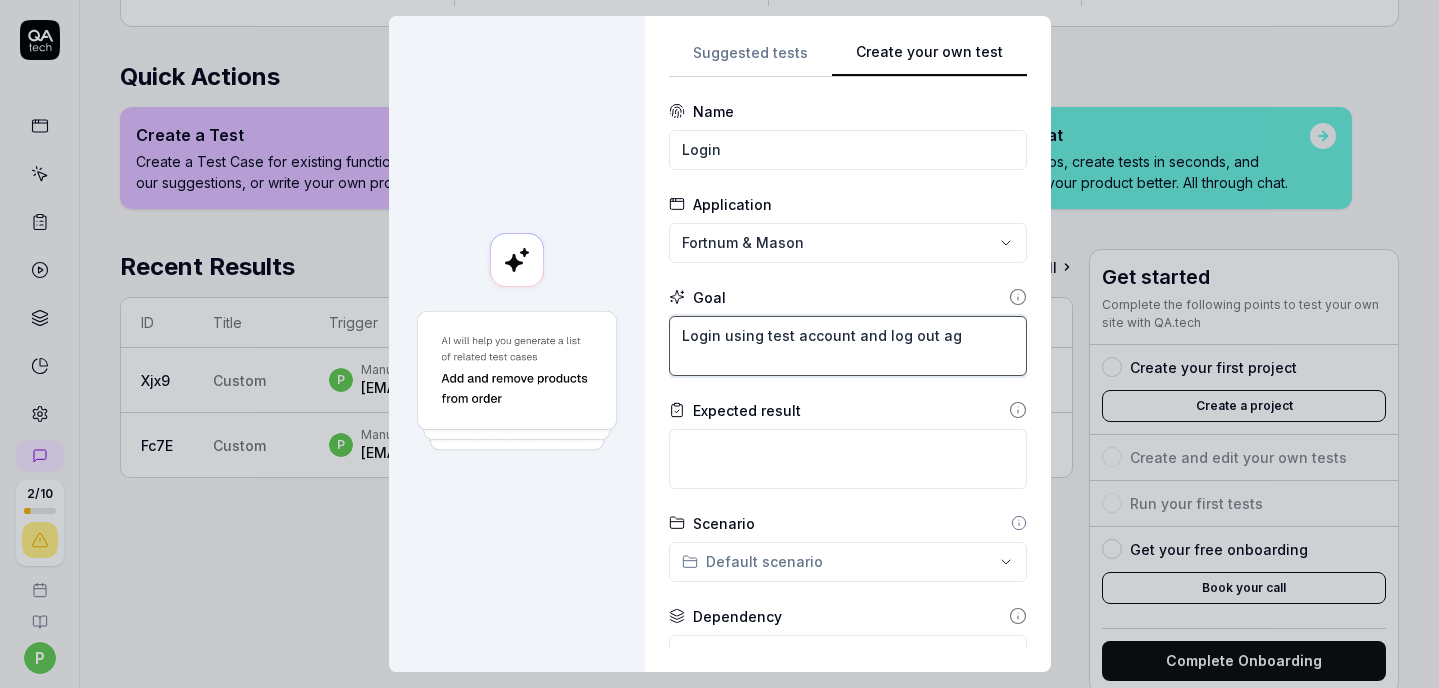 type on "*" 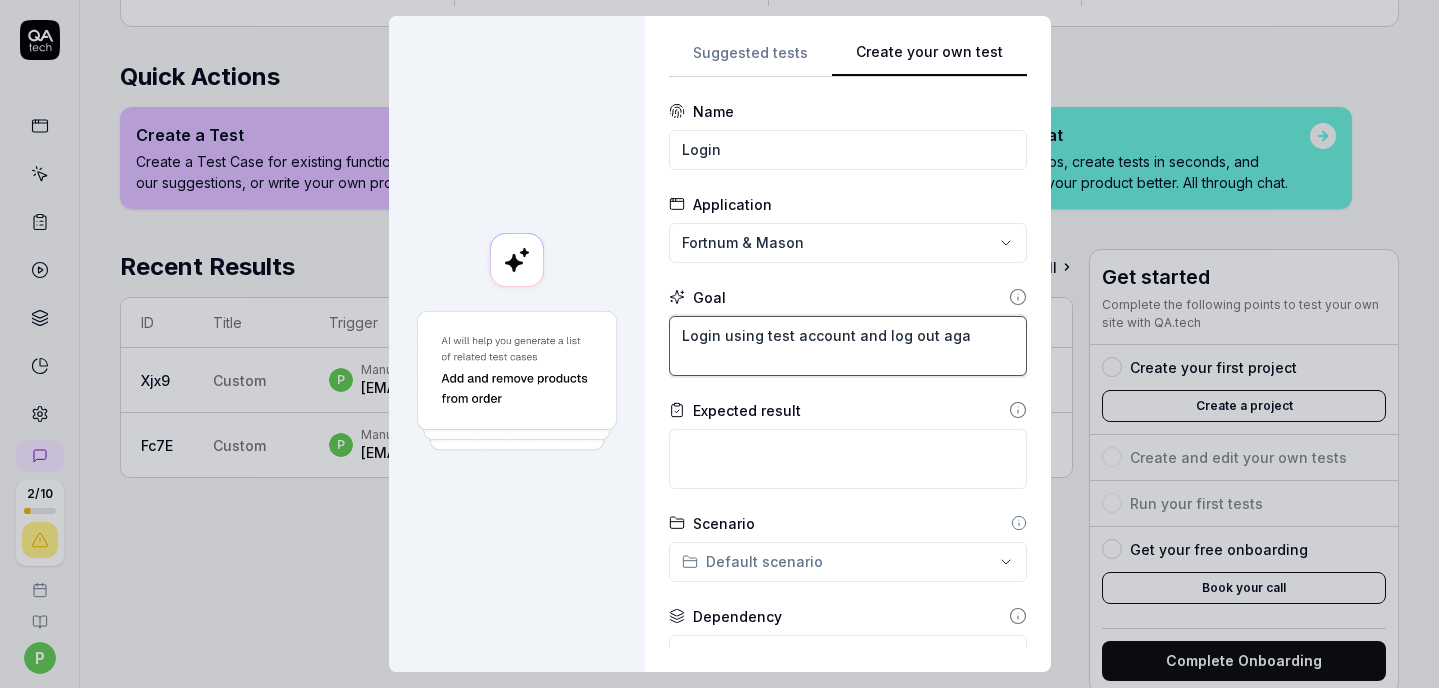 type on "*" 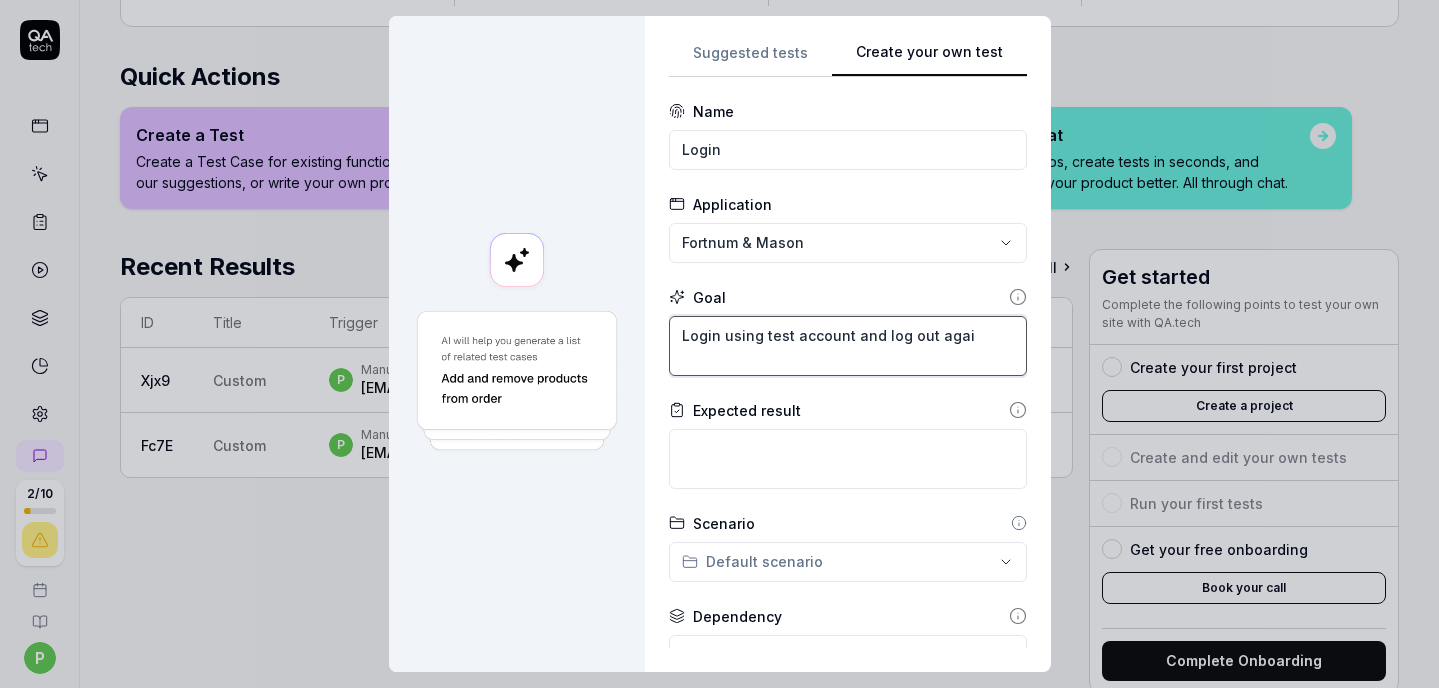 type on "*" 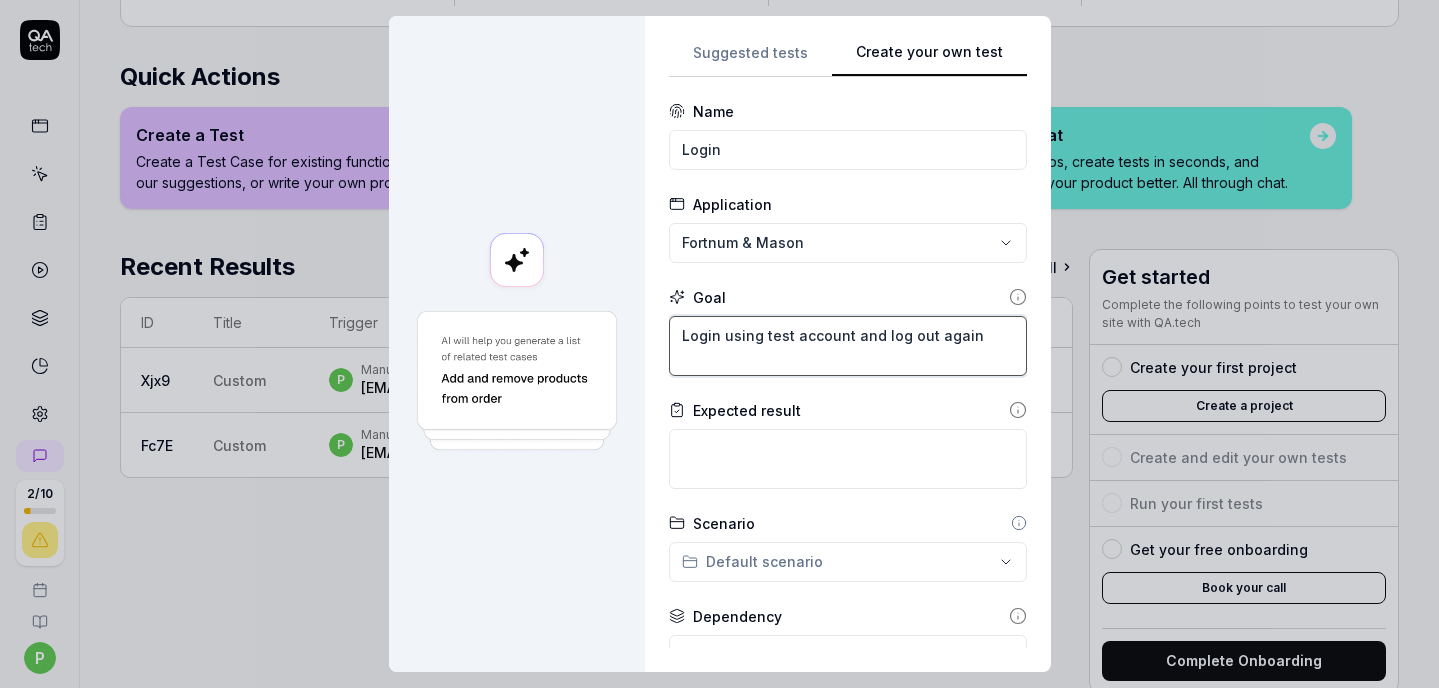 type on "*" 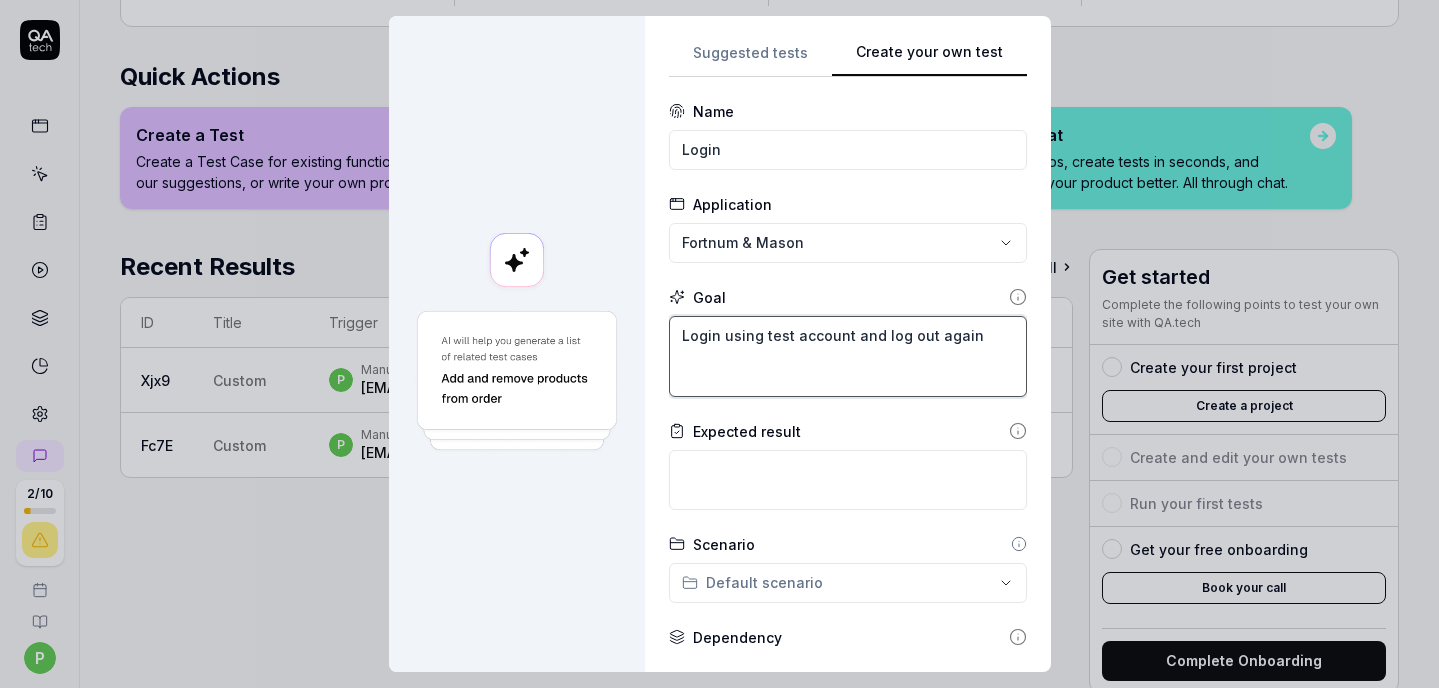 type on "Login using test account and log out again" 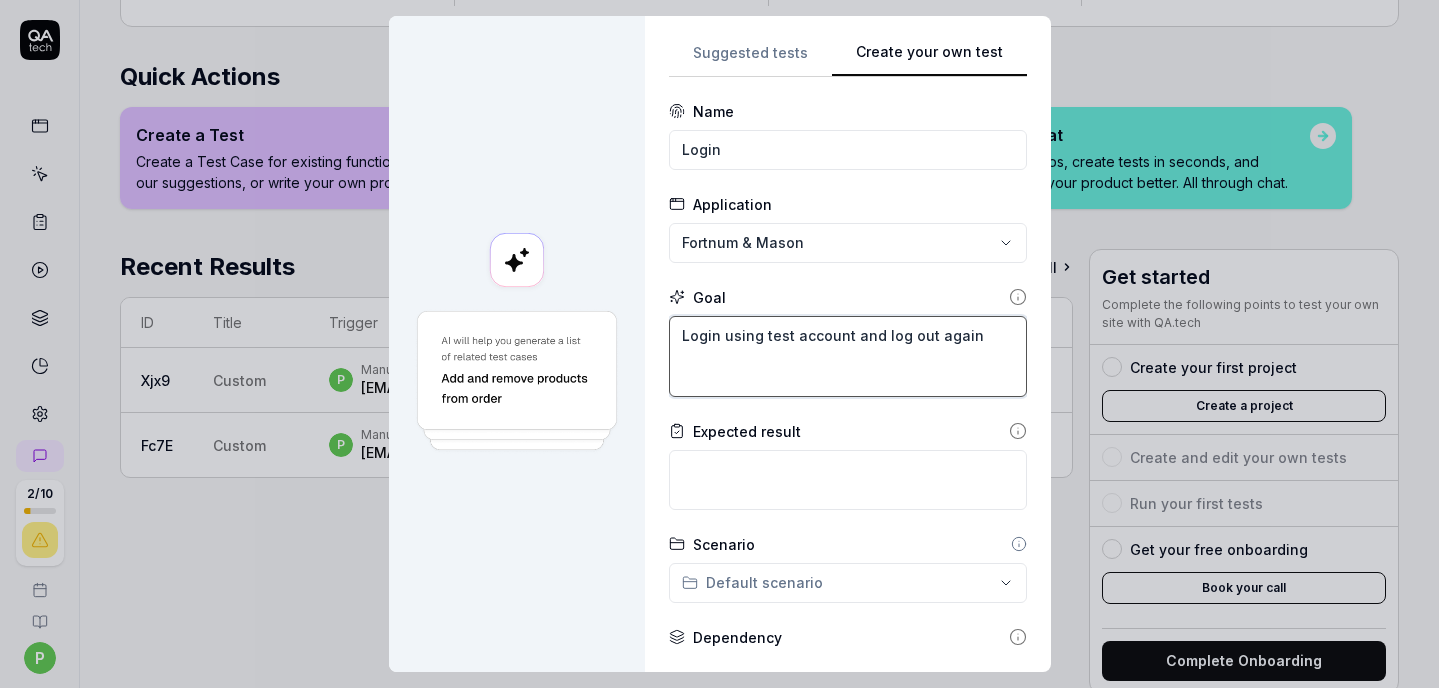 type on "*" 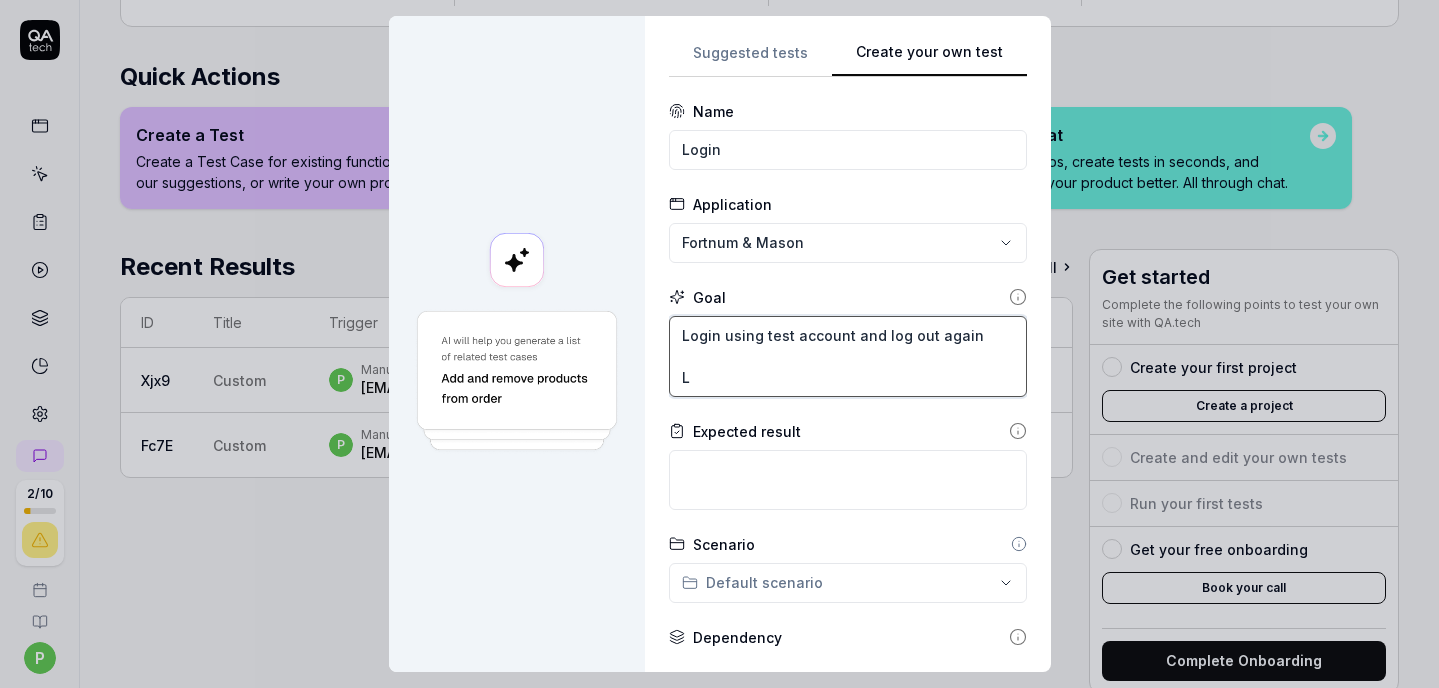 type on "*" 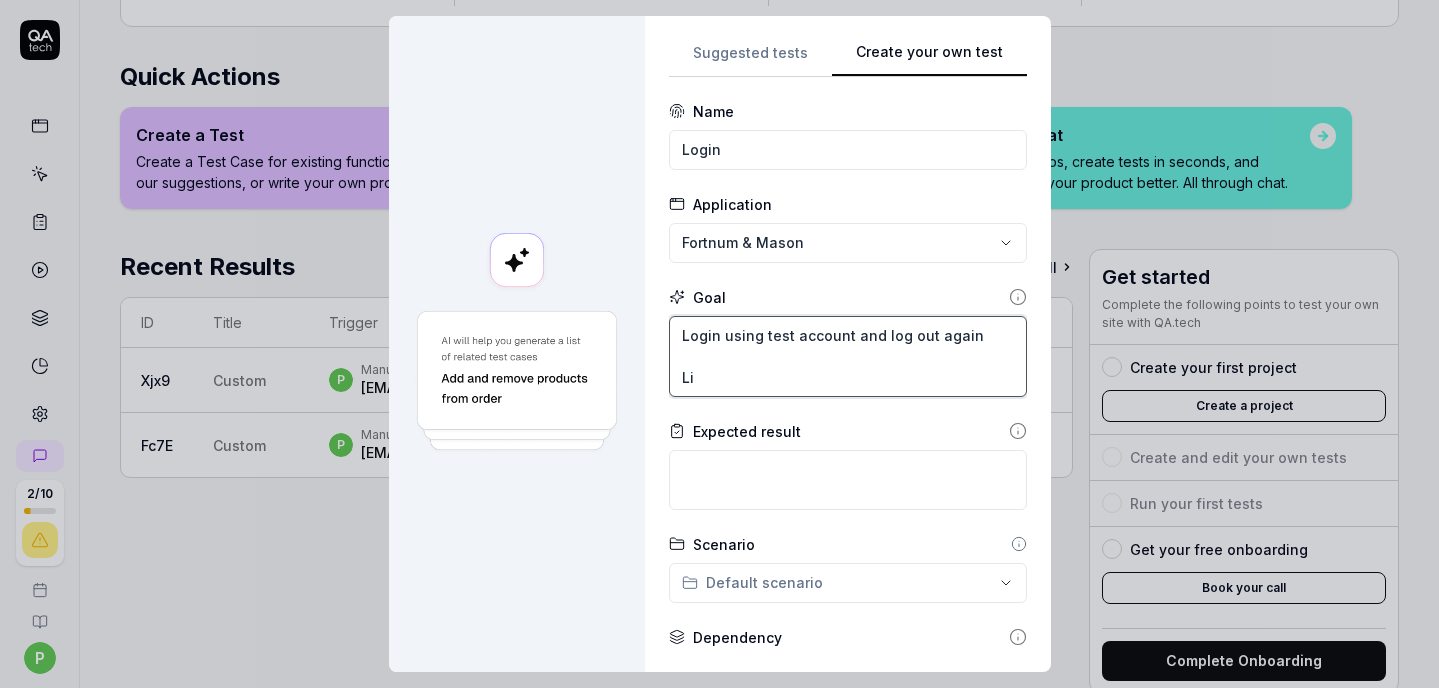 type on "*" 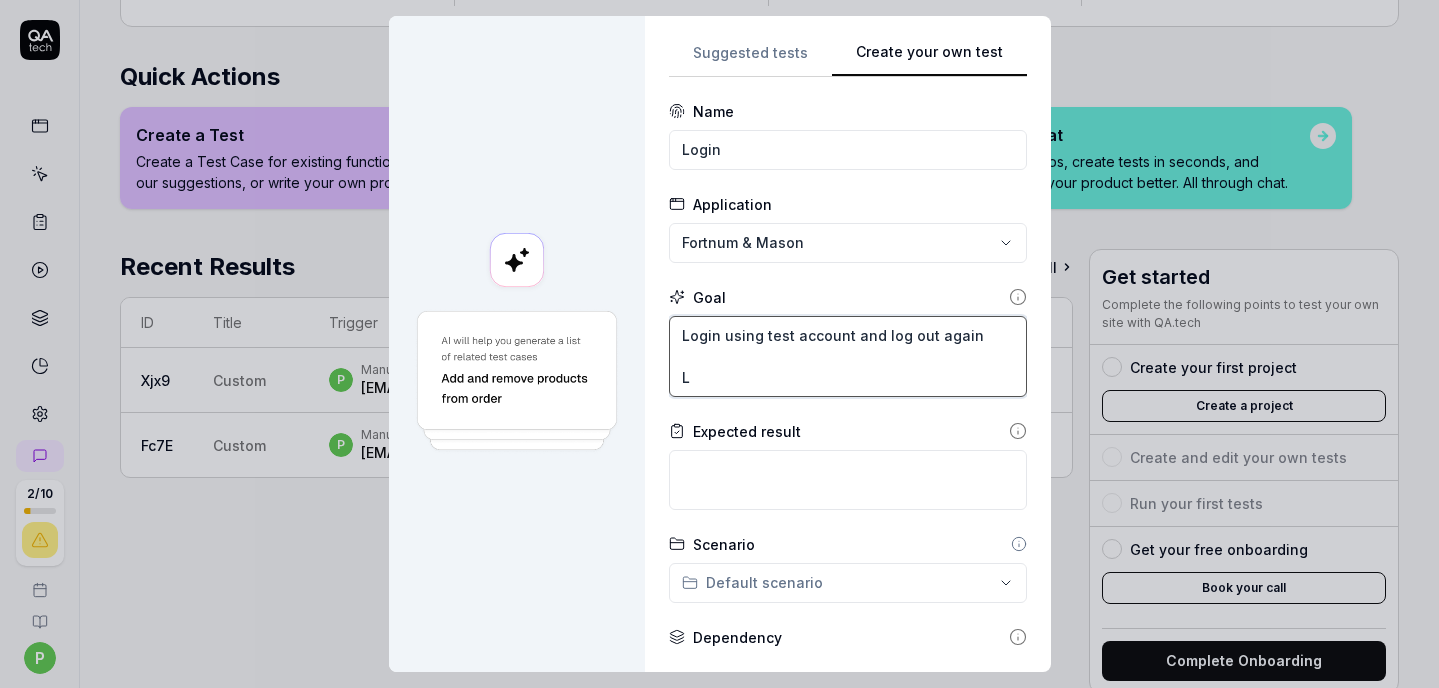 type on "*" 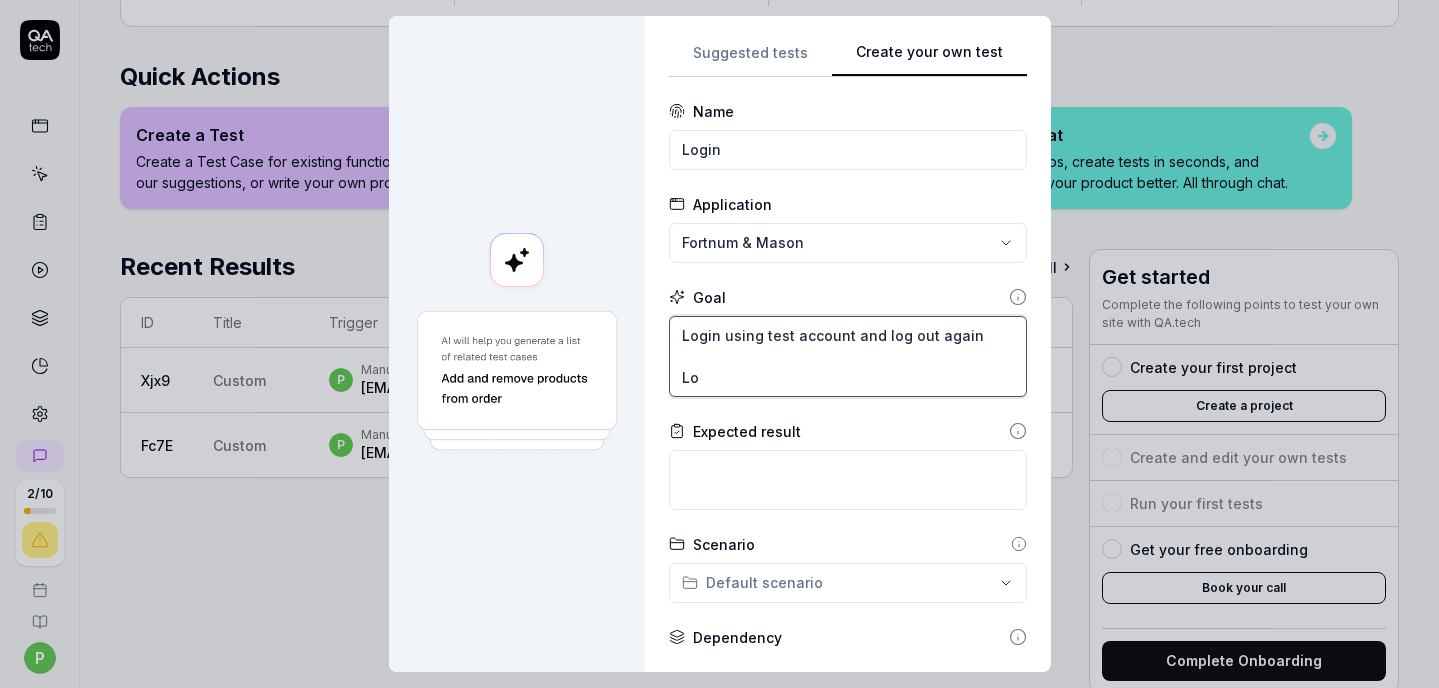 type on "*" 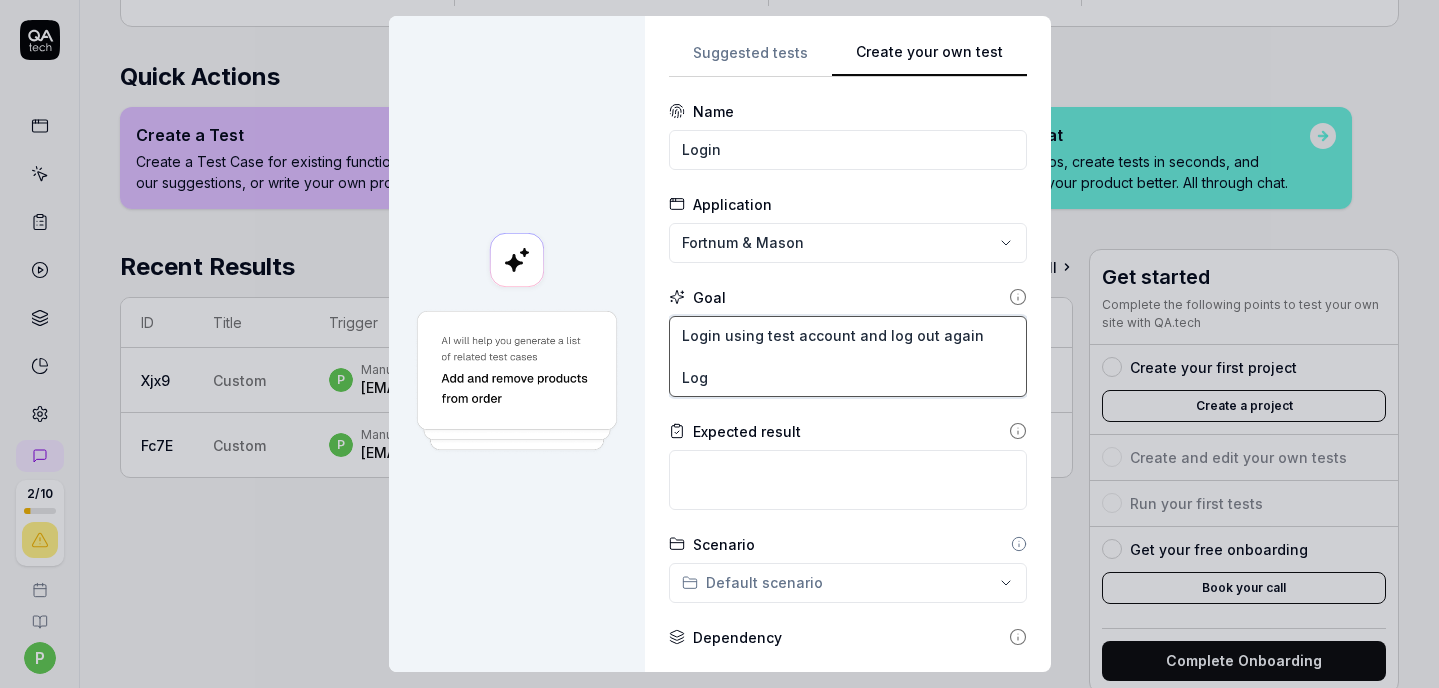type on "*" 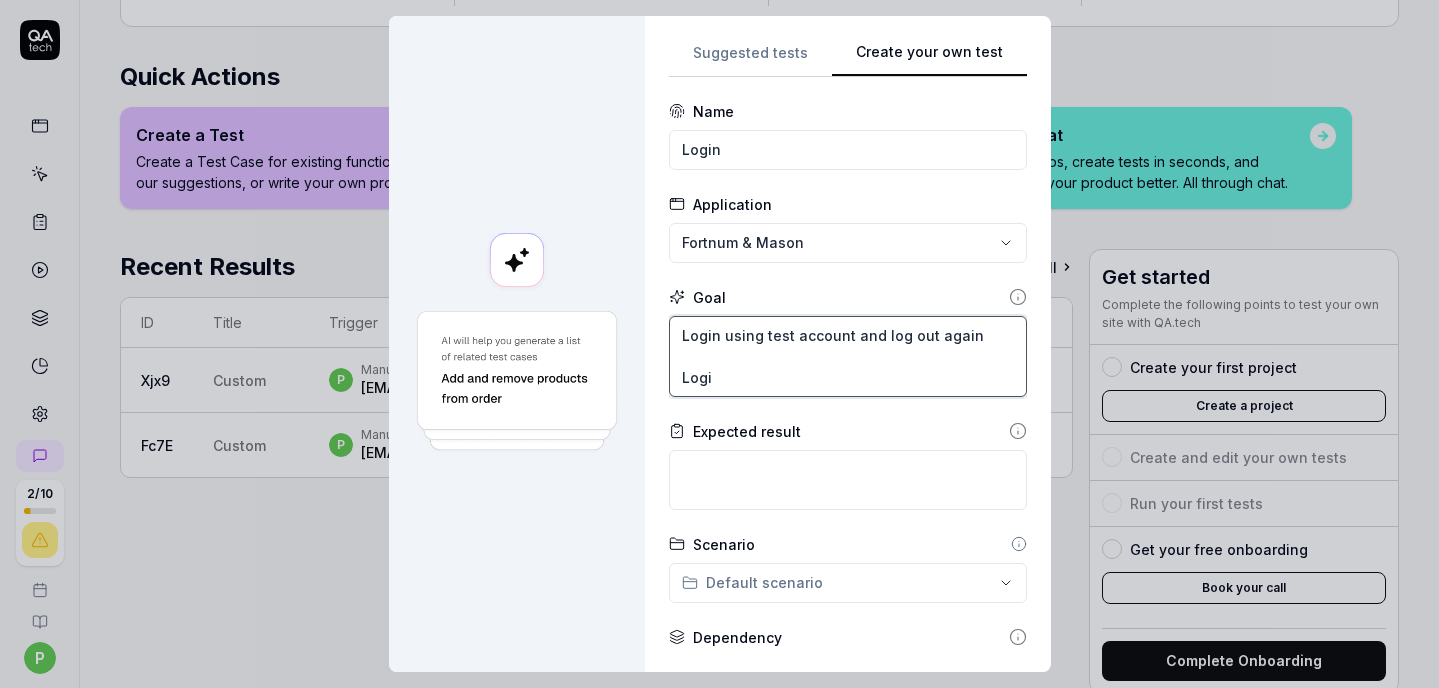 type on "*" 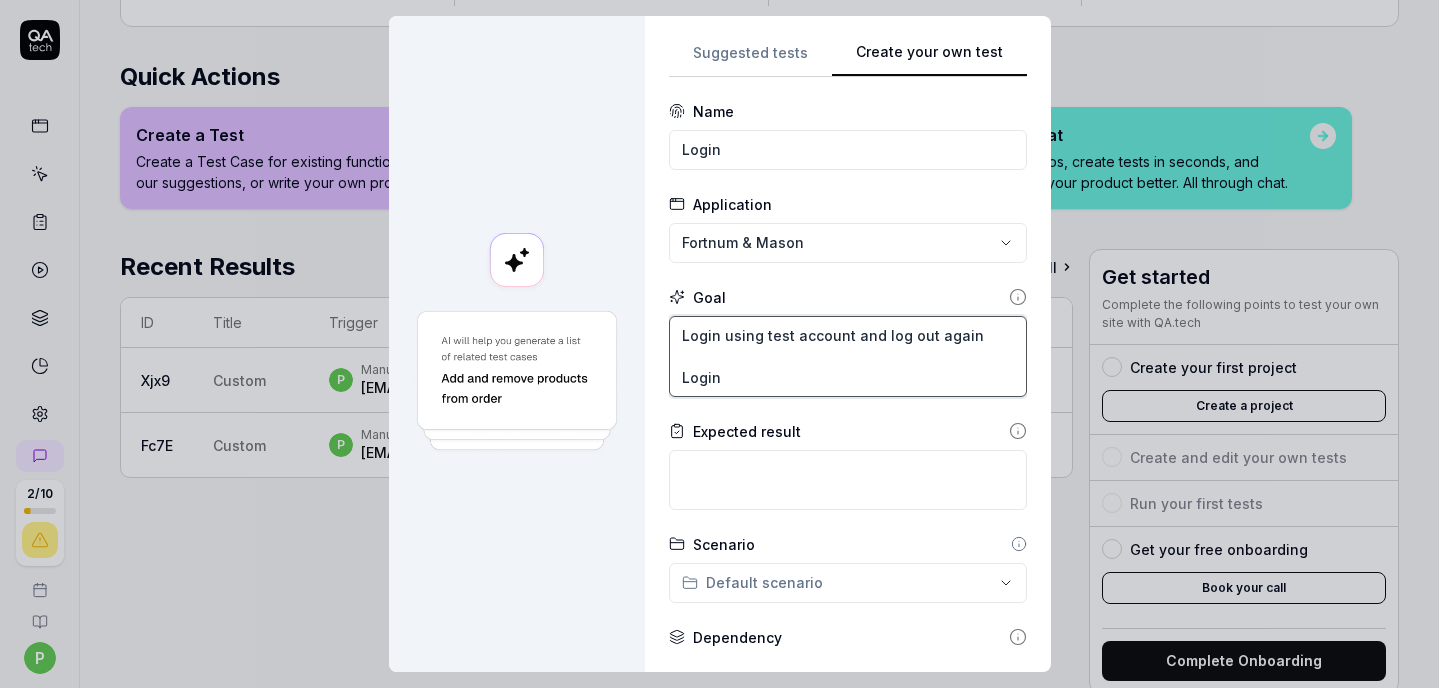 type on "*" 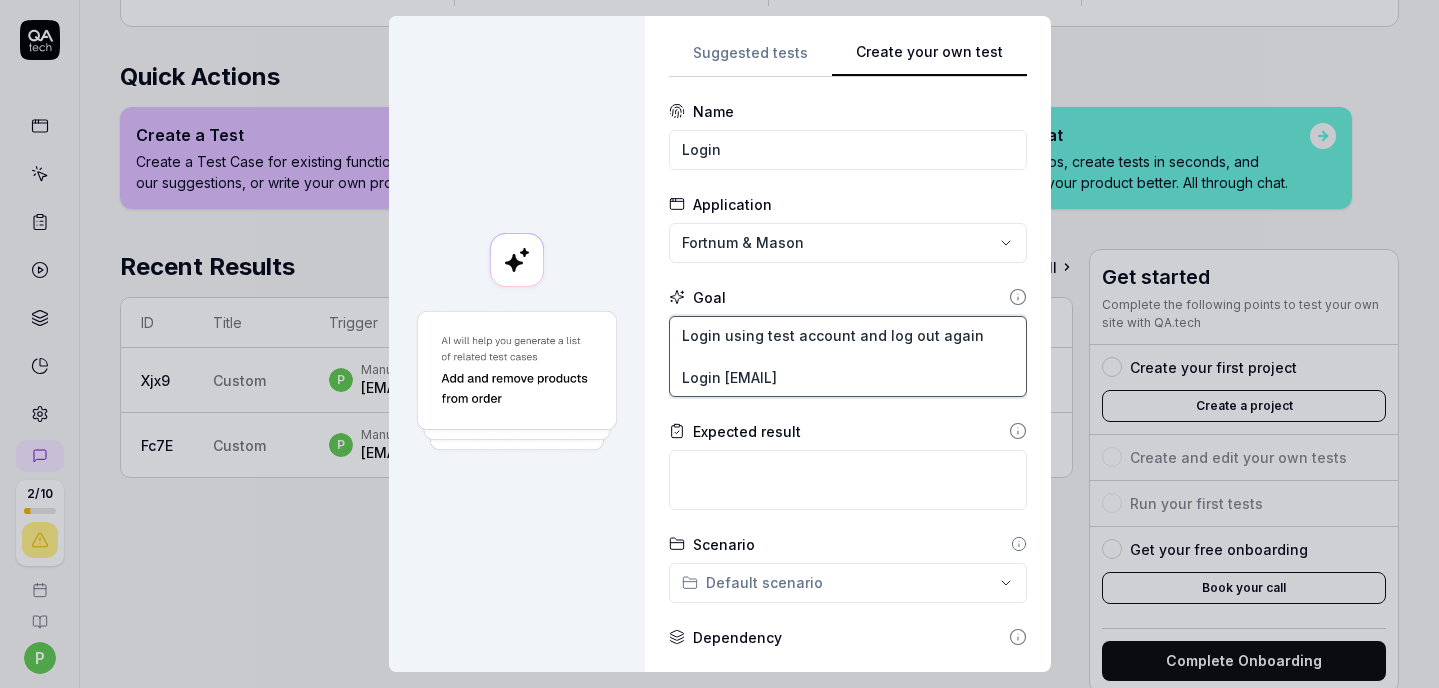 type on "*" 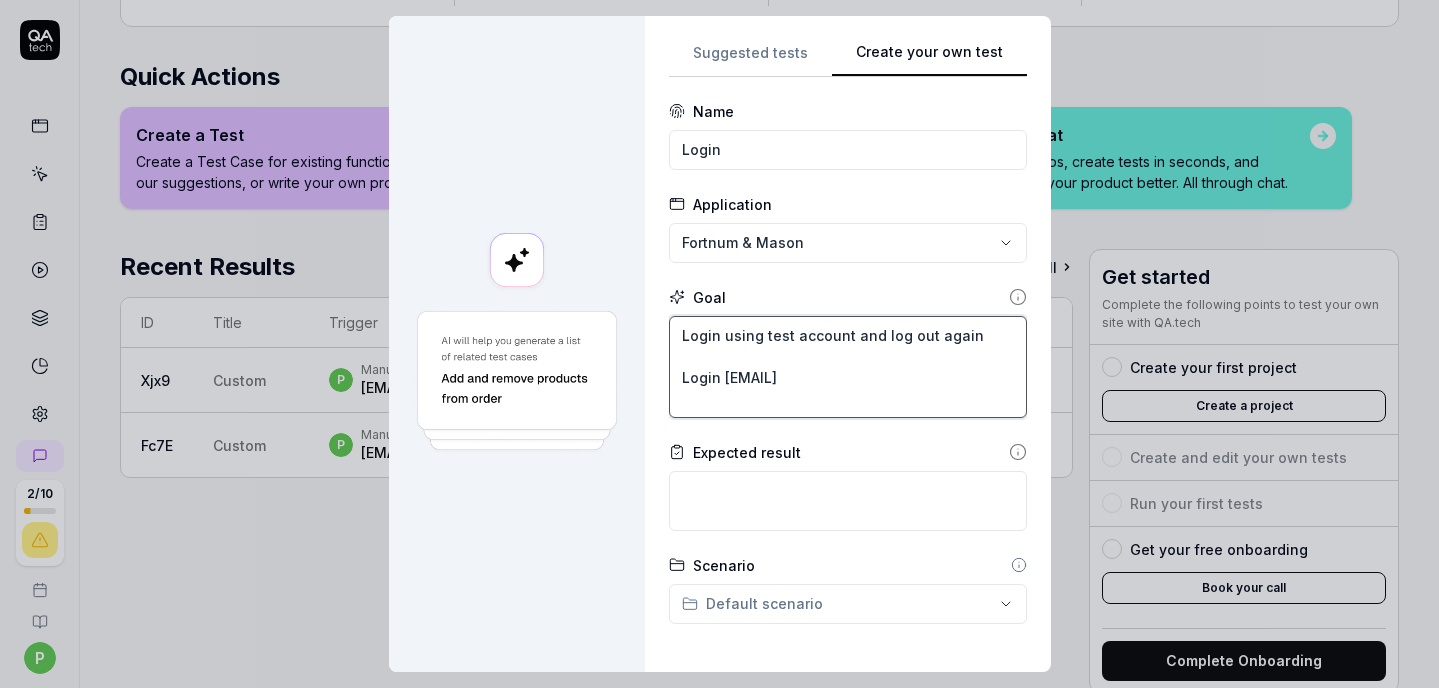 click on "Login using test account and log out again
Login [EMAIL]" at bounding box center (848, 367) 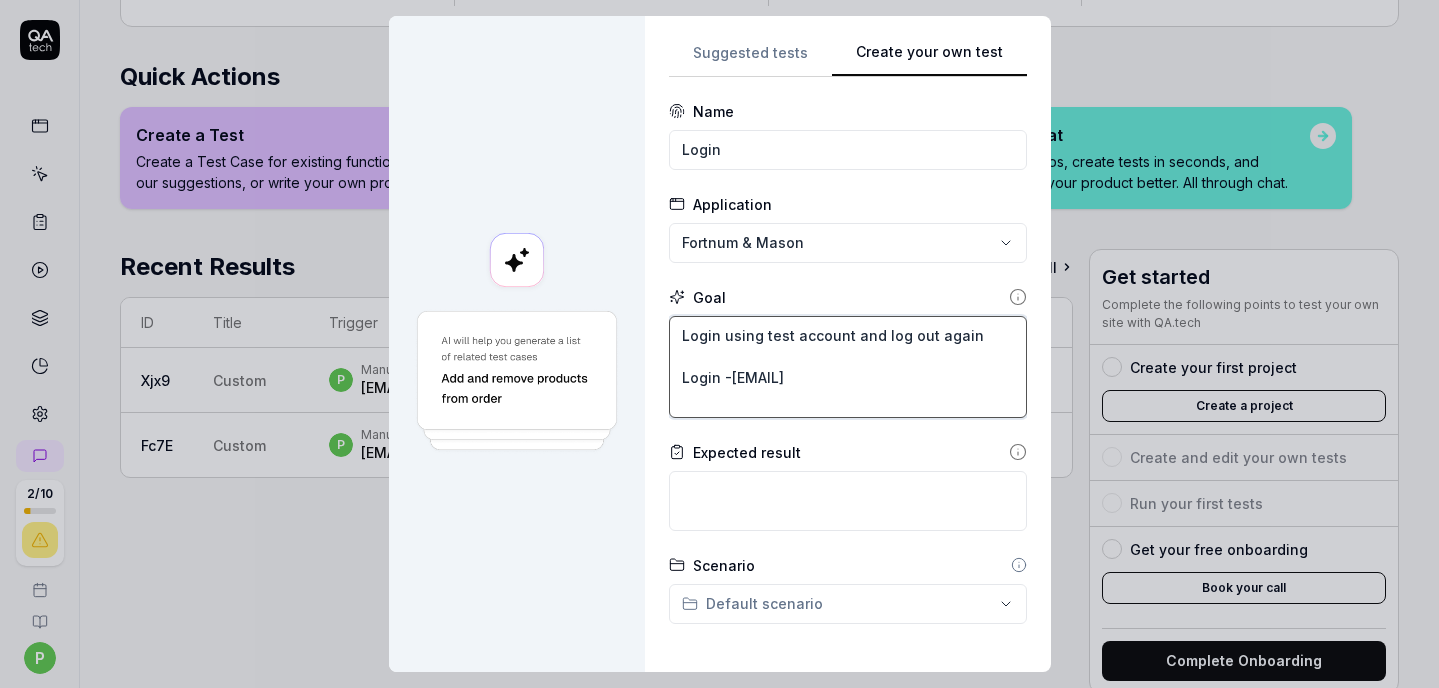 type on "*" 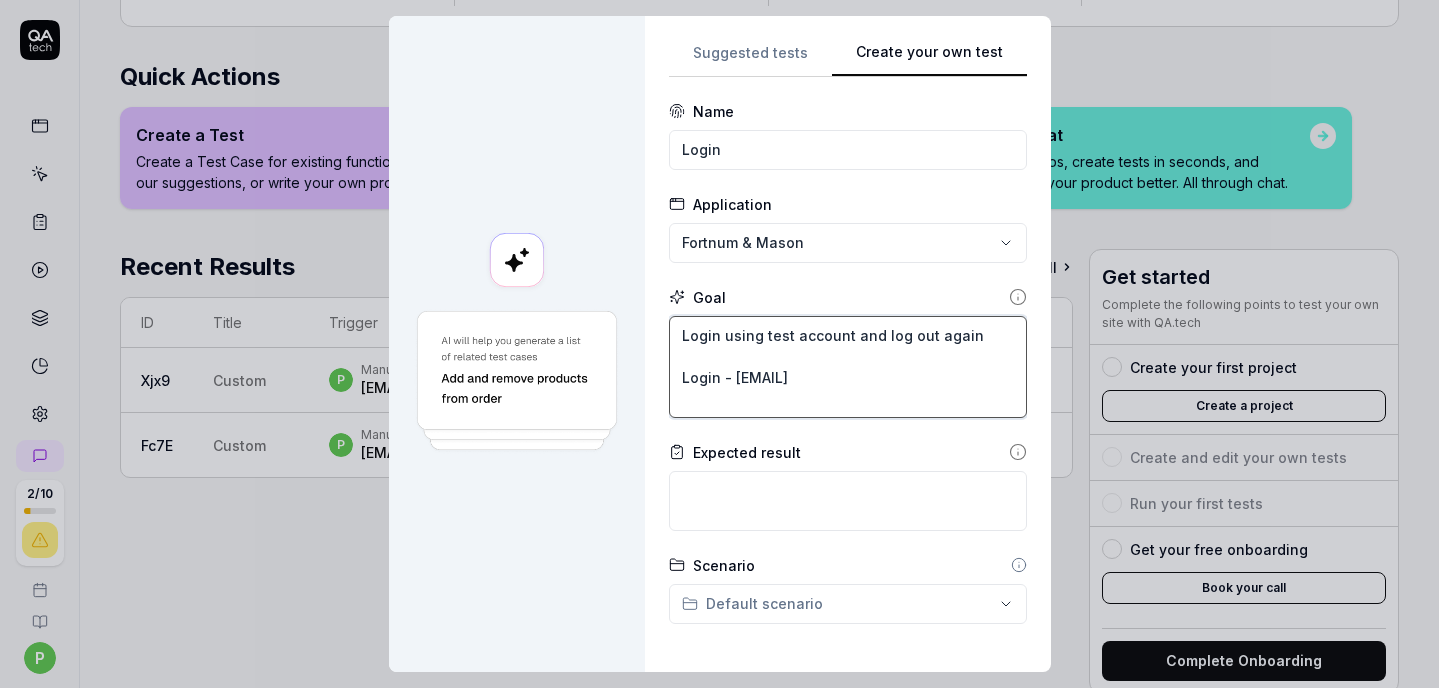 click on "Login using test account and log out again
Login - [EMAIL]" at bounding box center [848, 367] 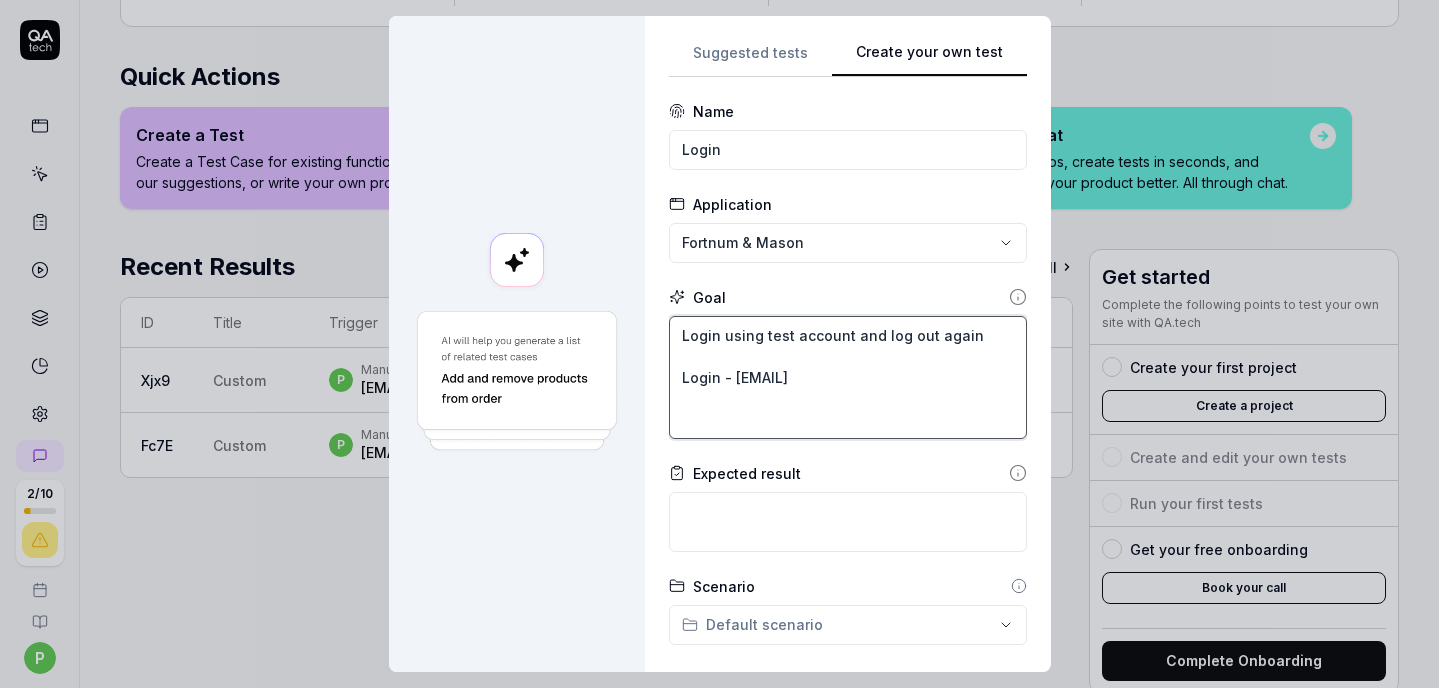type on "*" 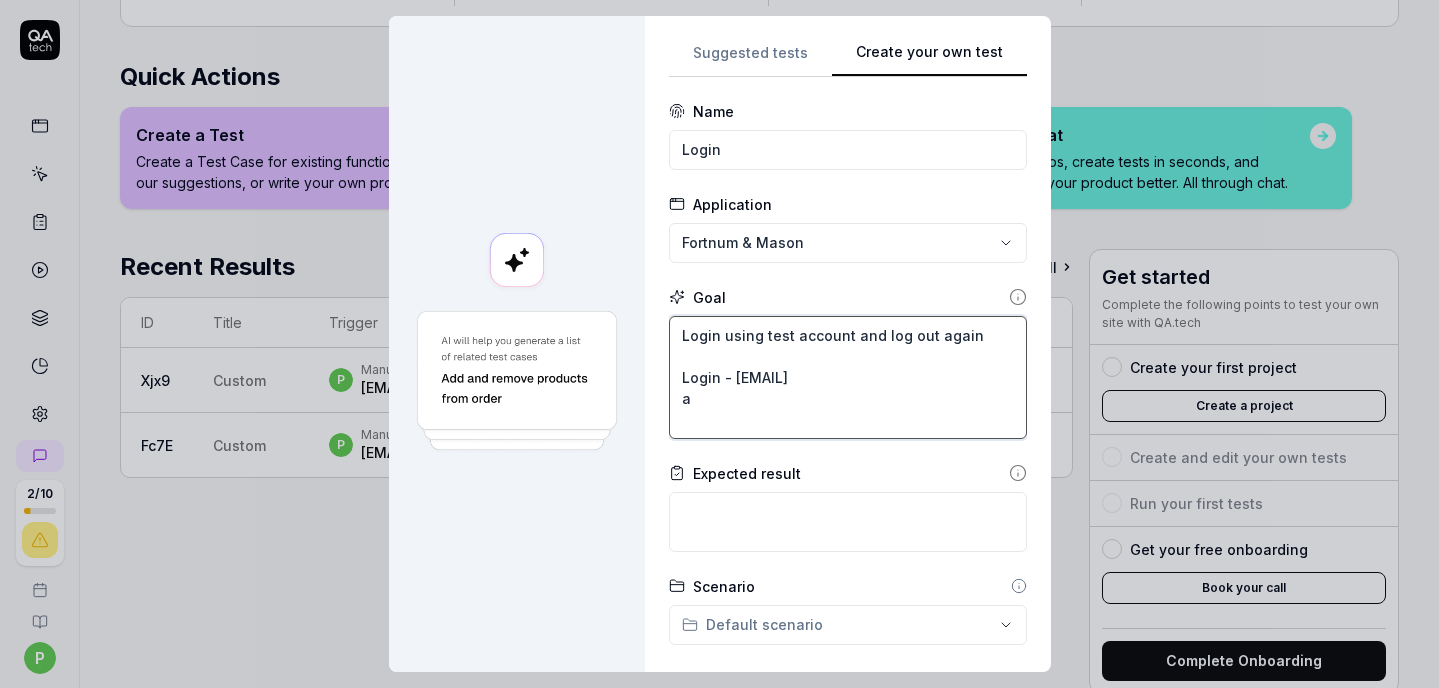 type on "*" 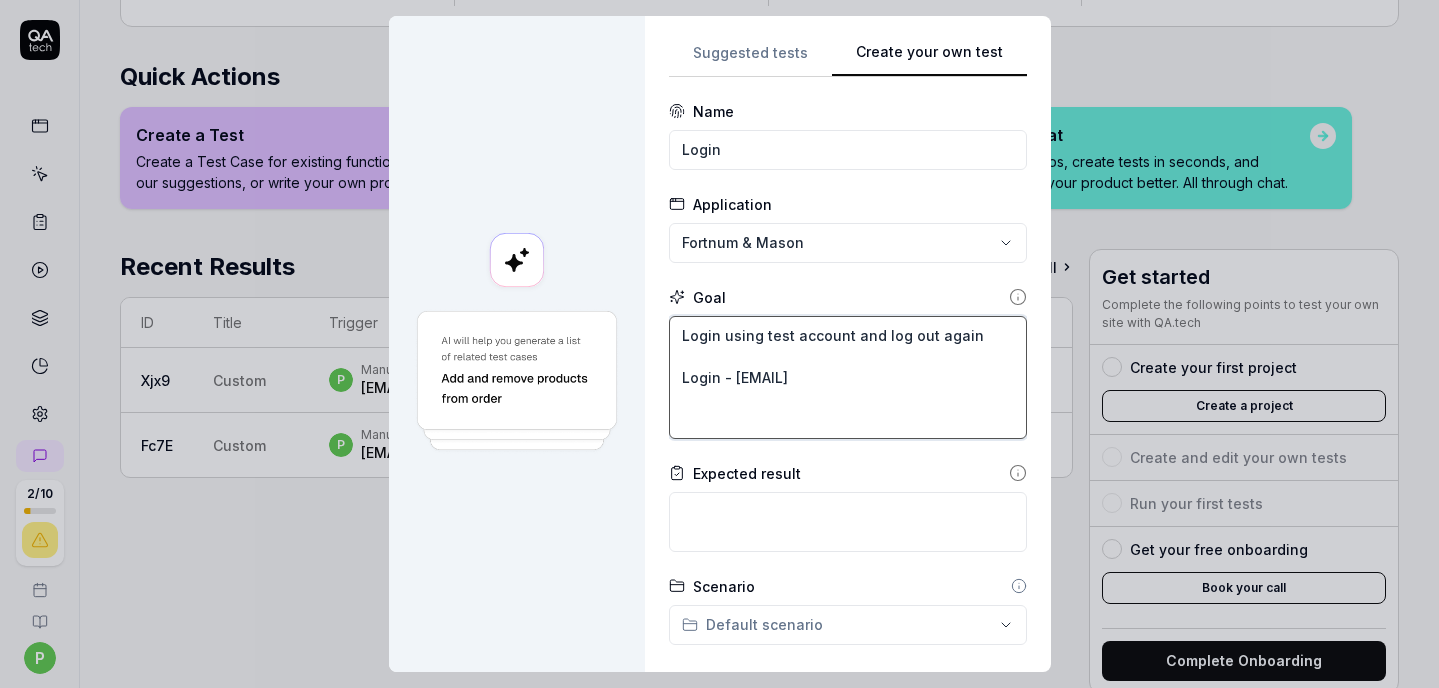 type on "*" 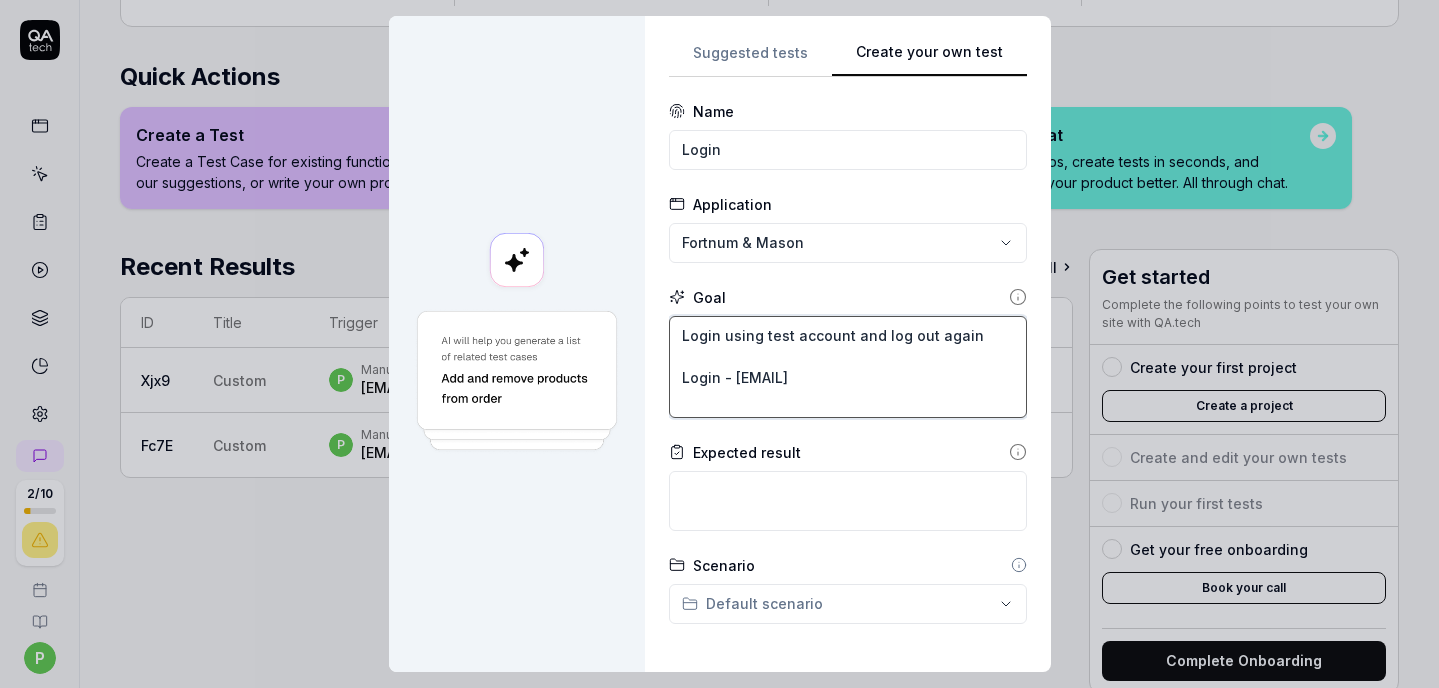 type on "*" 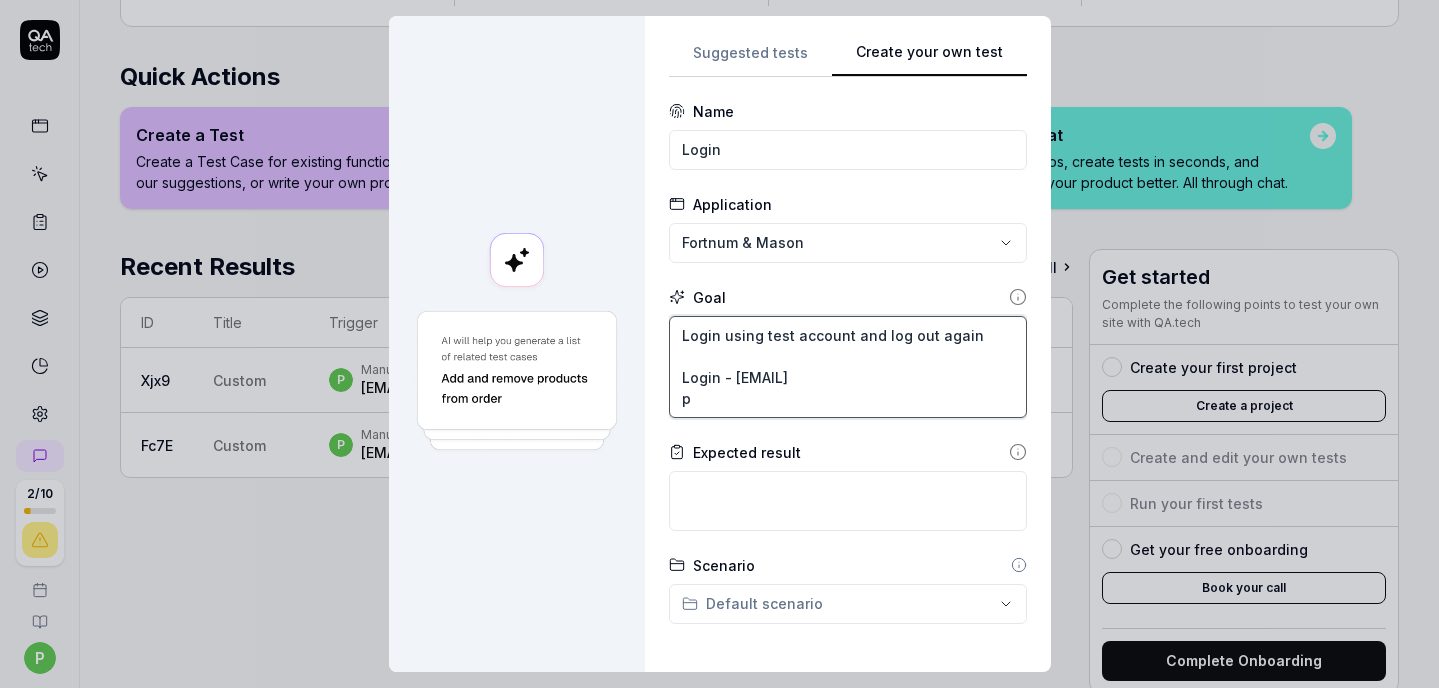type on "*" 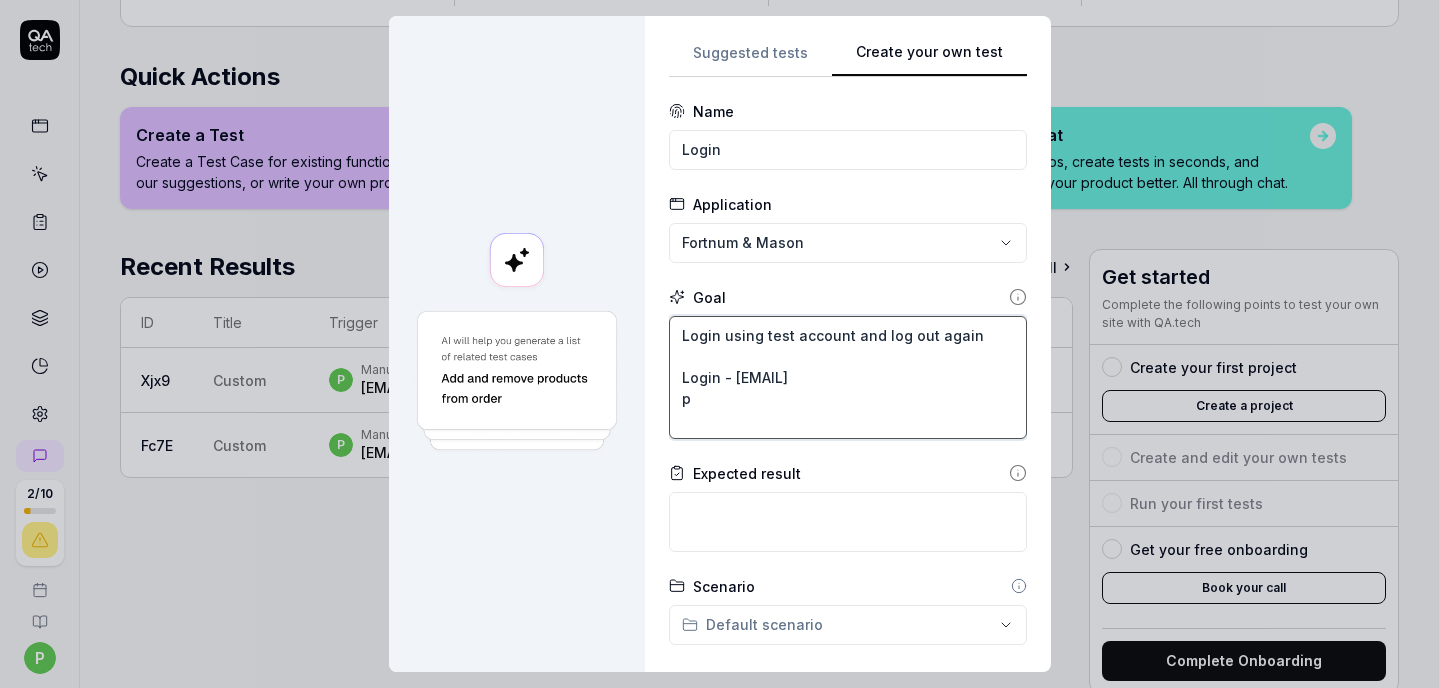 type on "*" 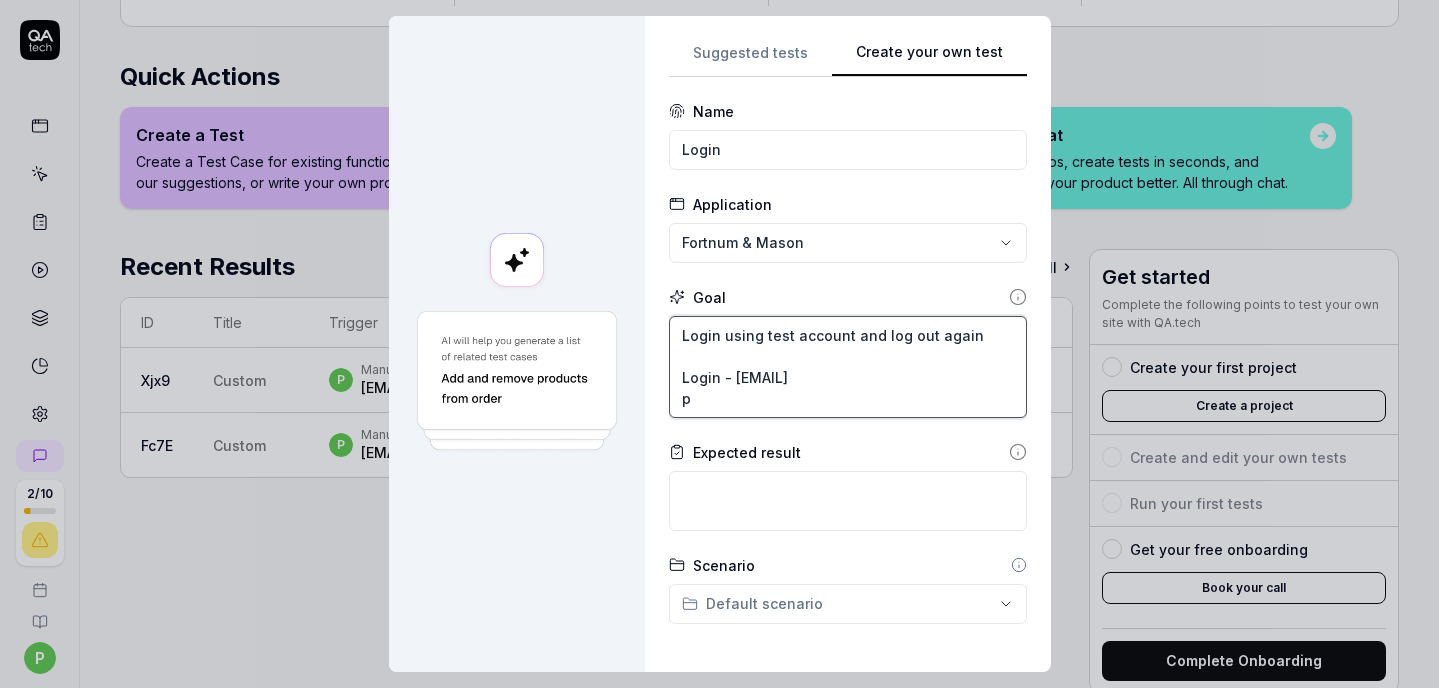type 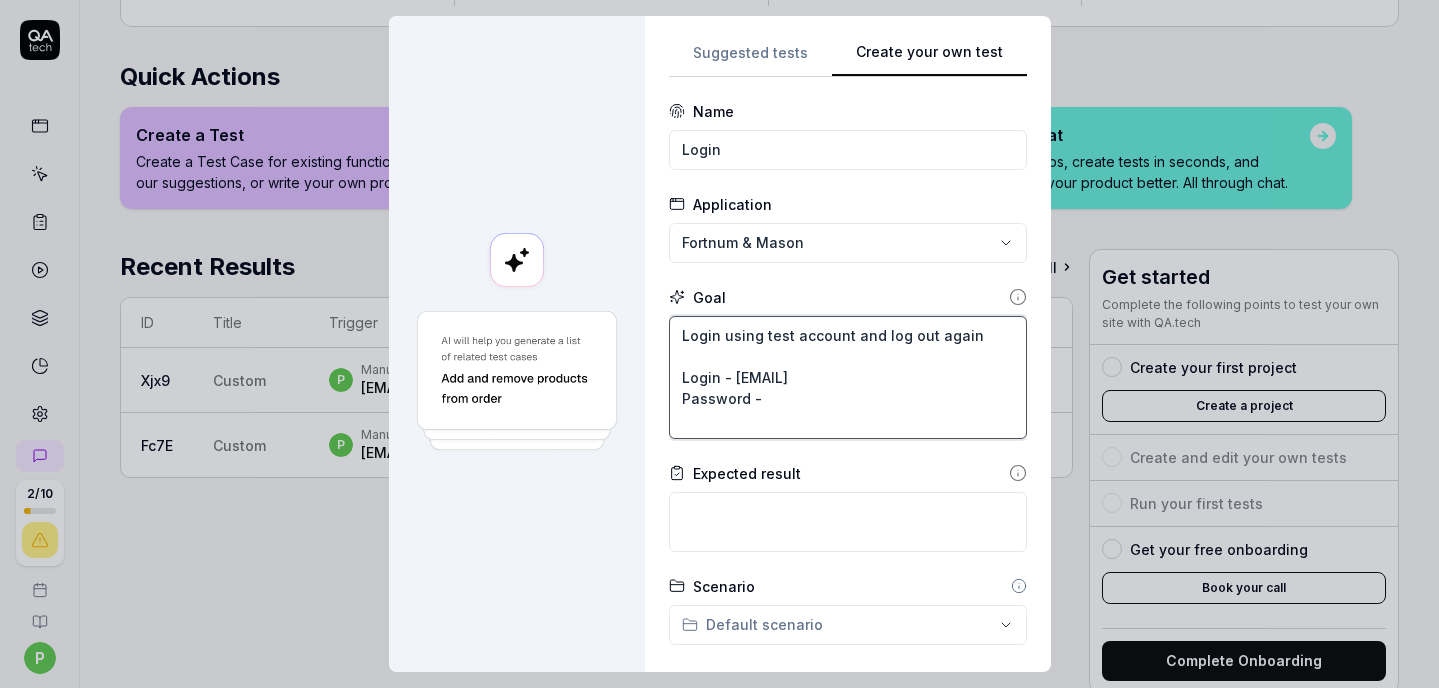 paste on "[EMAIL]" 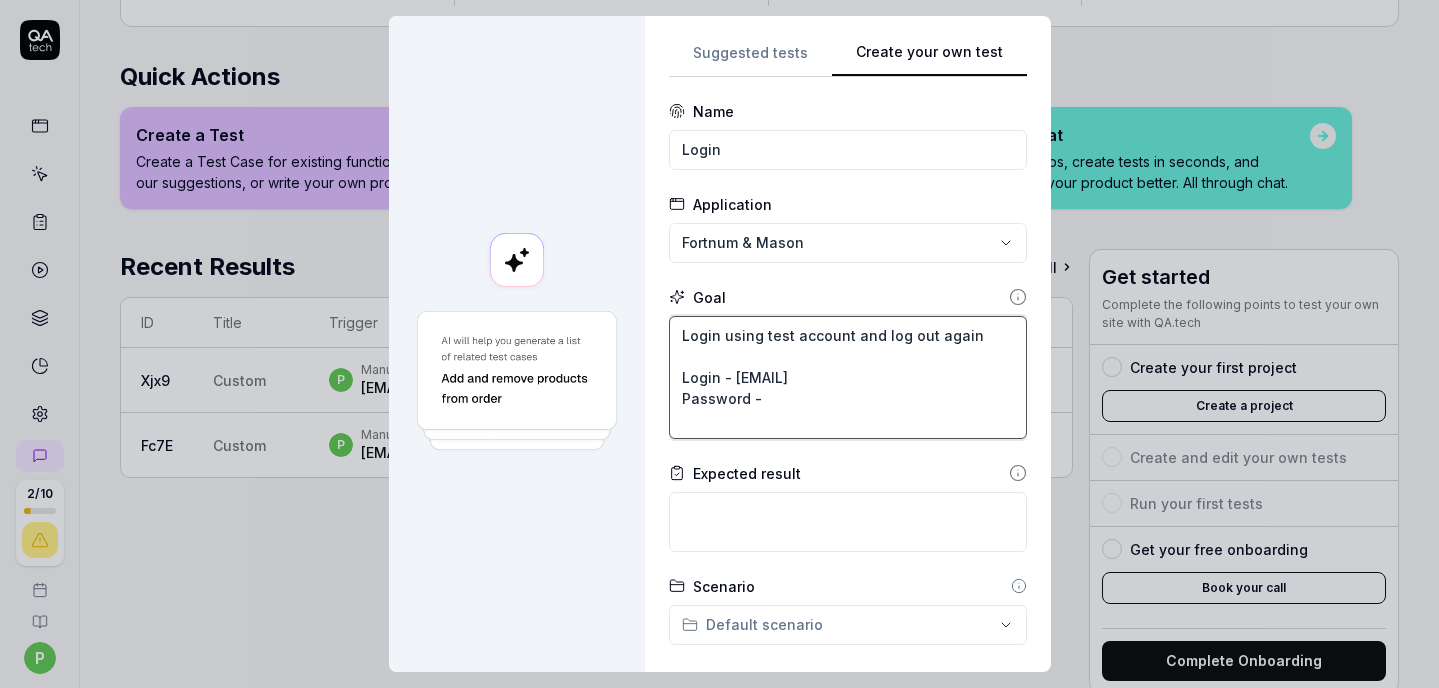 paste on "y0FAcLRKh5nXacTrz5yo" 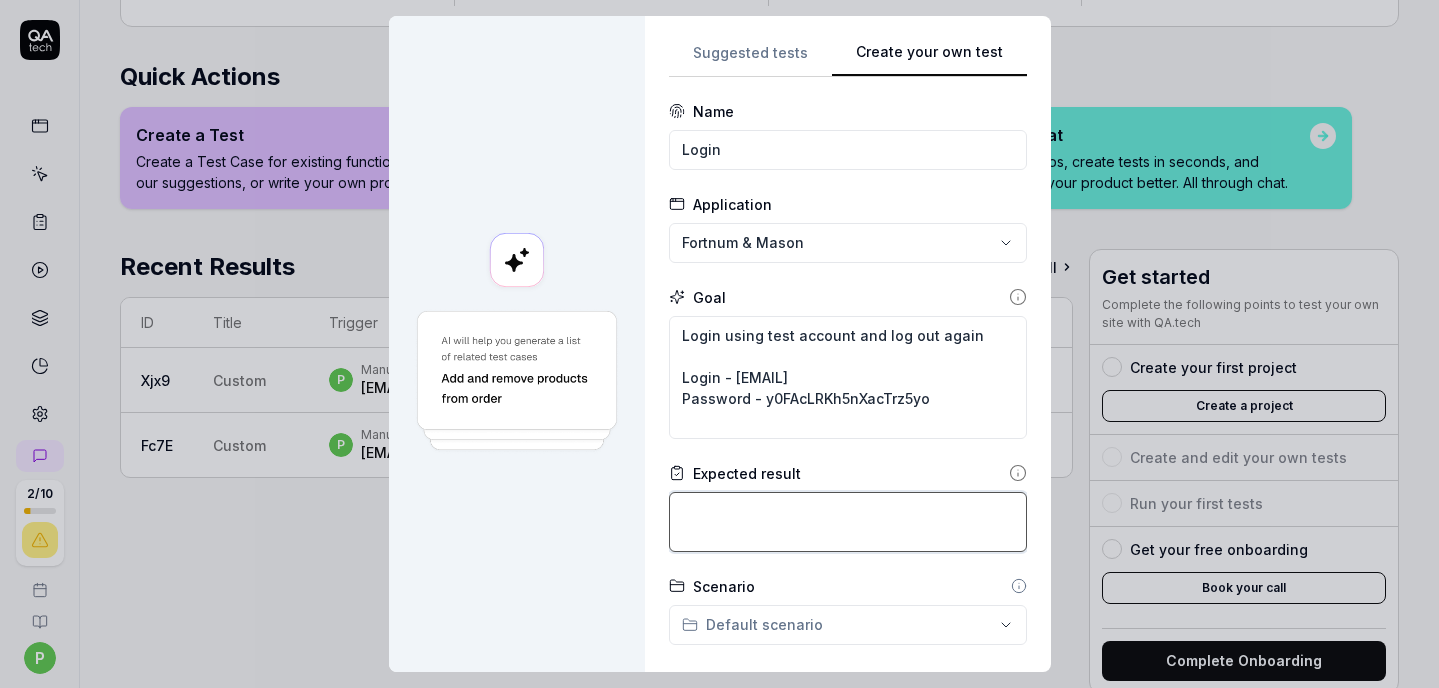 drag, startPoint x: 761, startPoint y: 523, endPoint x: 842, endPoint y: 507, distance: 82.565125 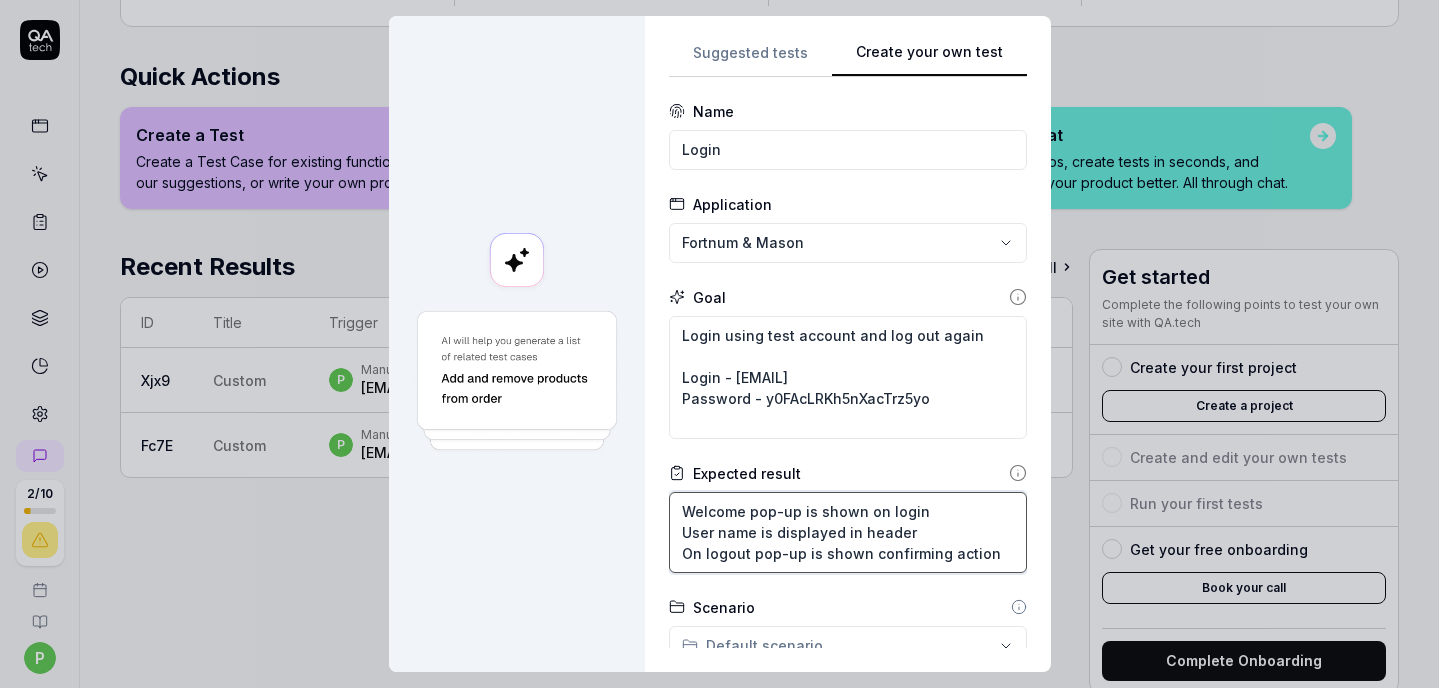 scroll, scrollTop: 315, scrollLeft: 0, axis: vertical 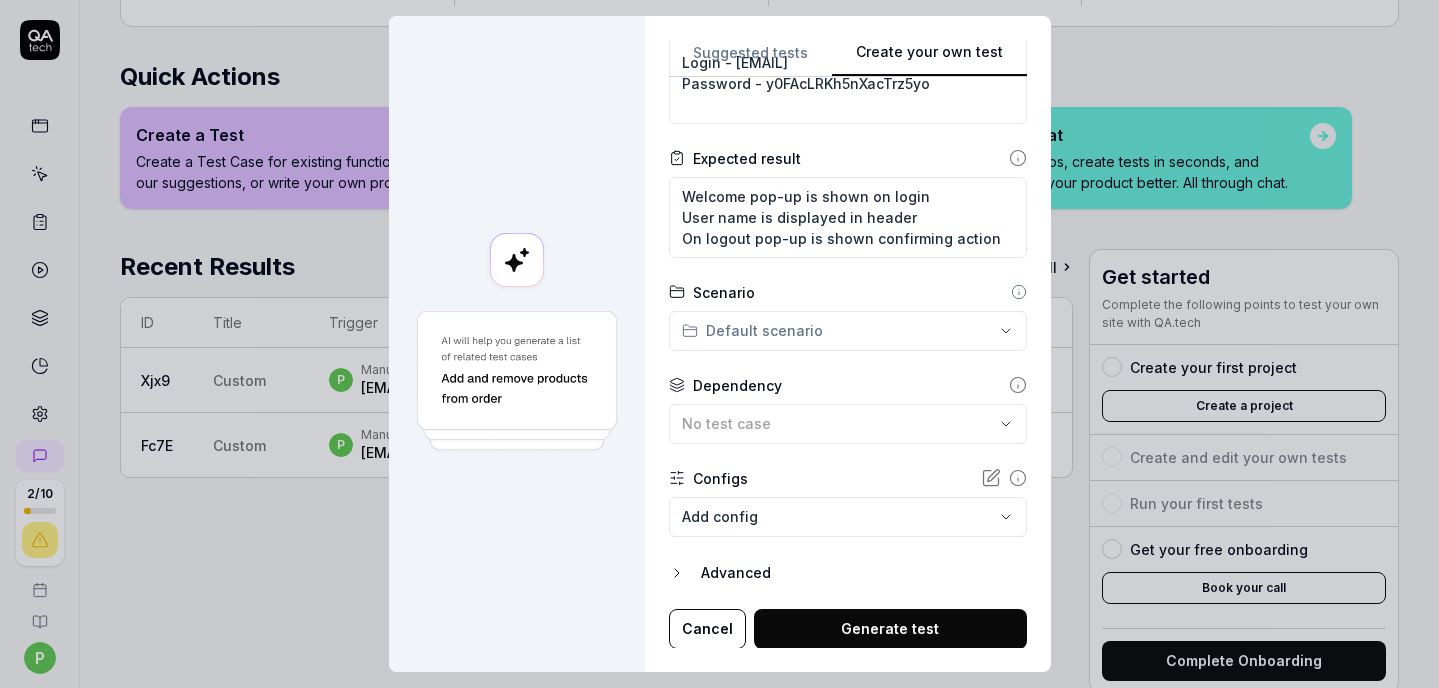 click on "Generate test" at bounding box center [890, 629] 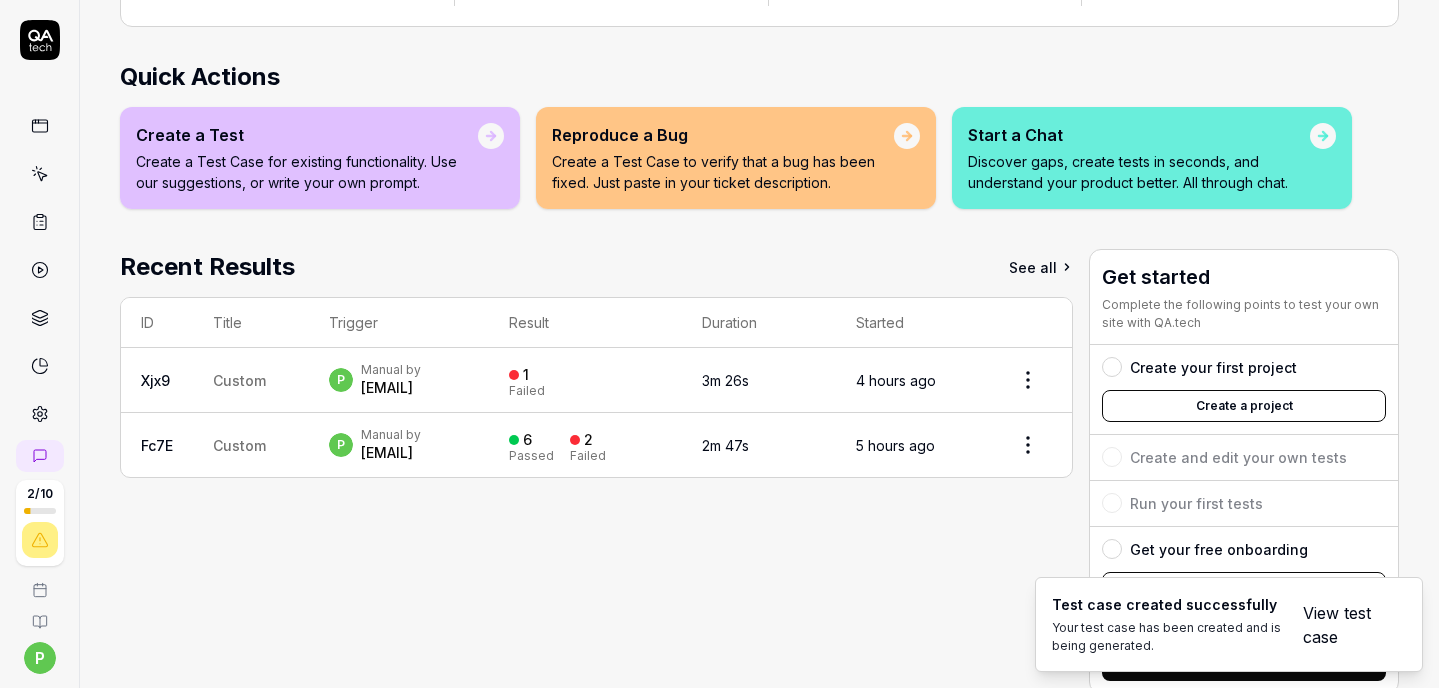 scroll, scrollTop: 0, scrollLeft: 0, axis: both 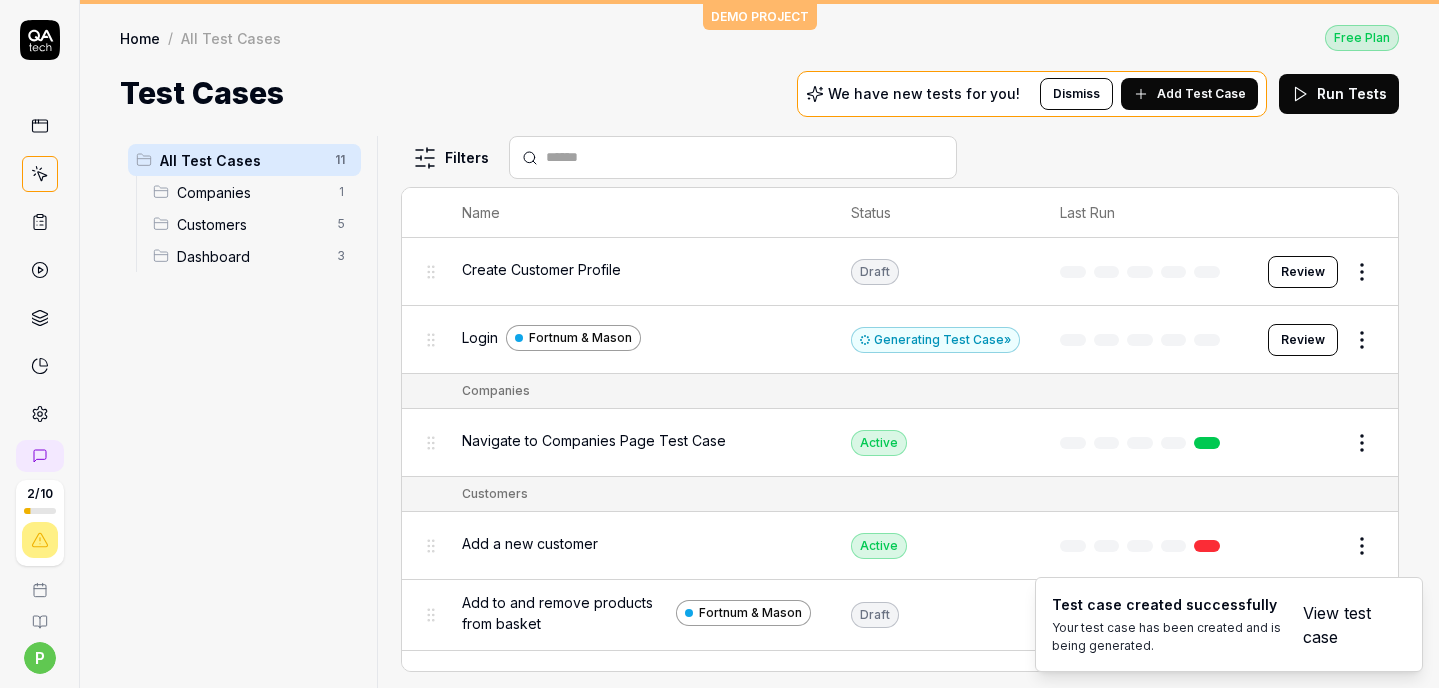 click on "View test case" at bounding box center [1342, 625] 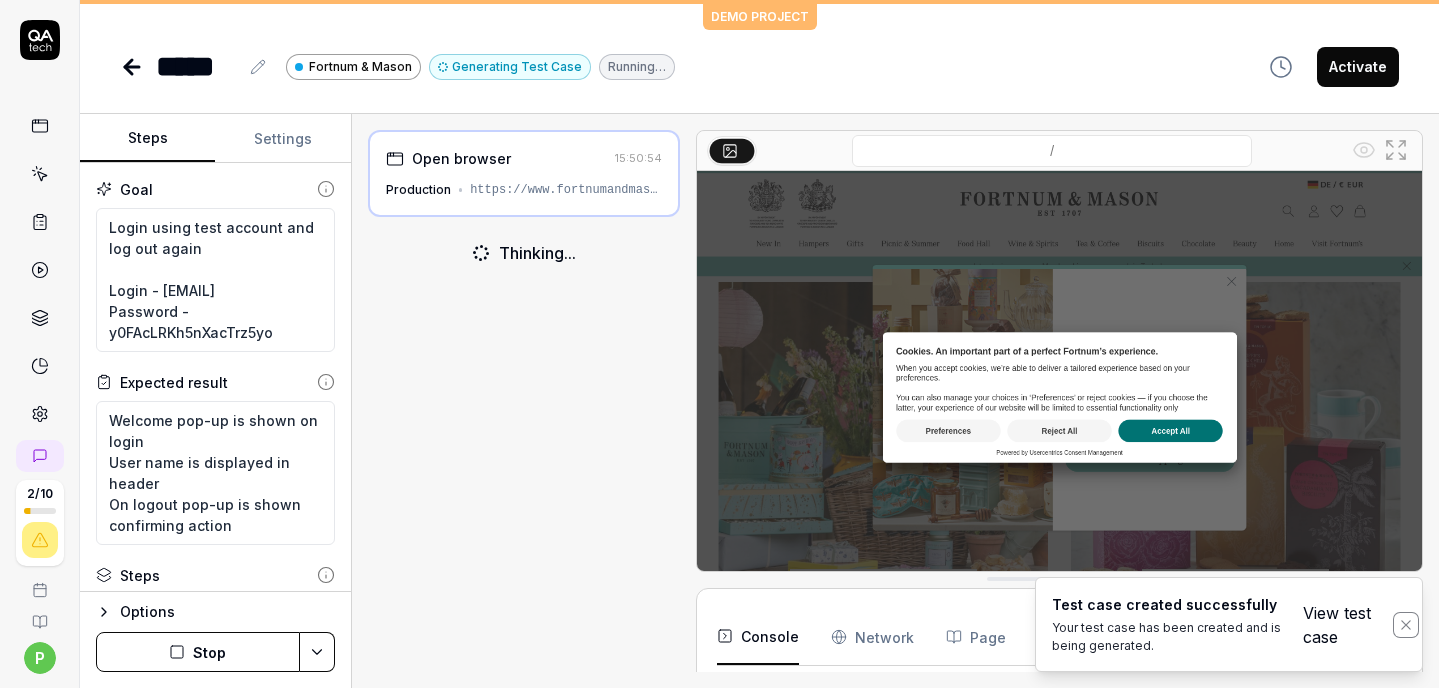 click 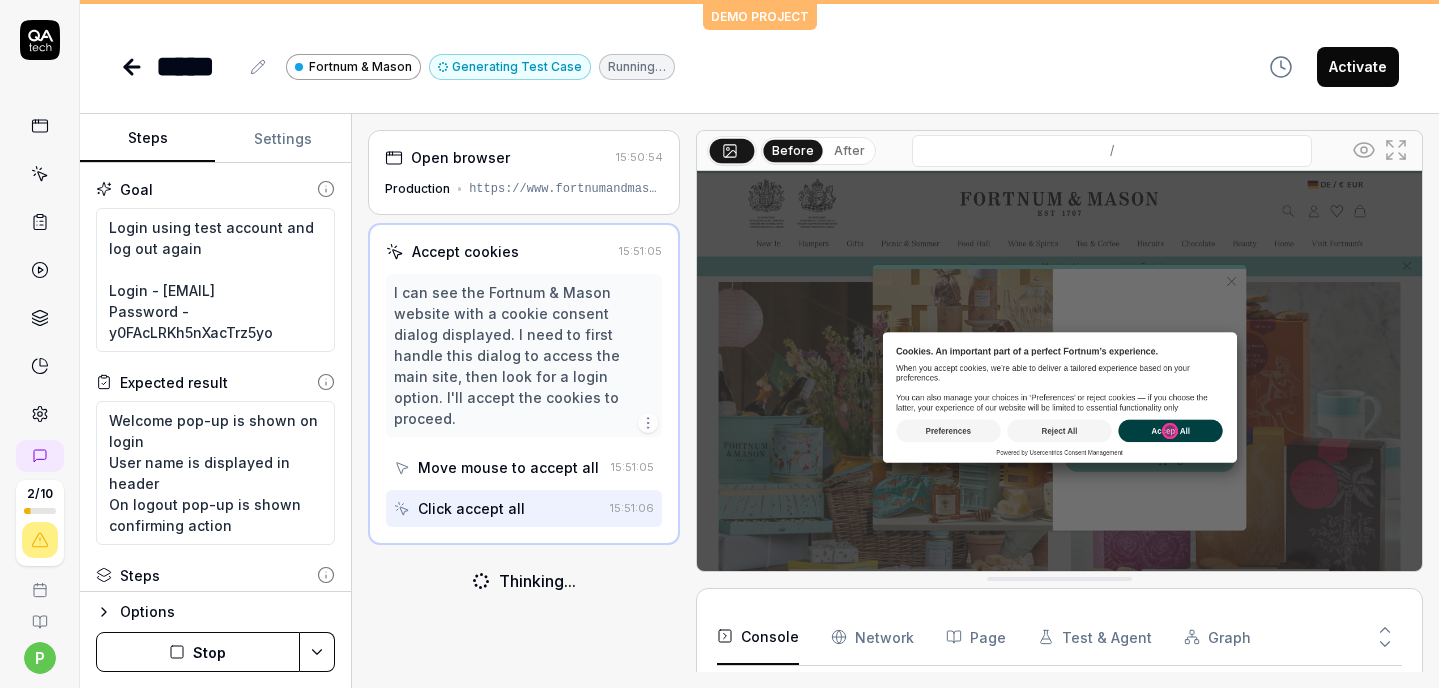 scroll, scrollTop: 122, scrollLeft: 0, axis: vertical 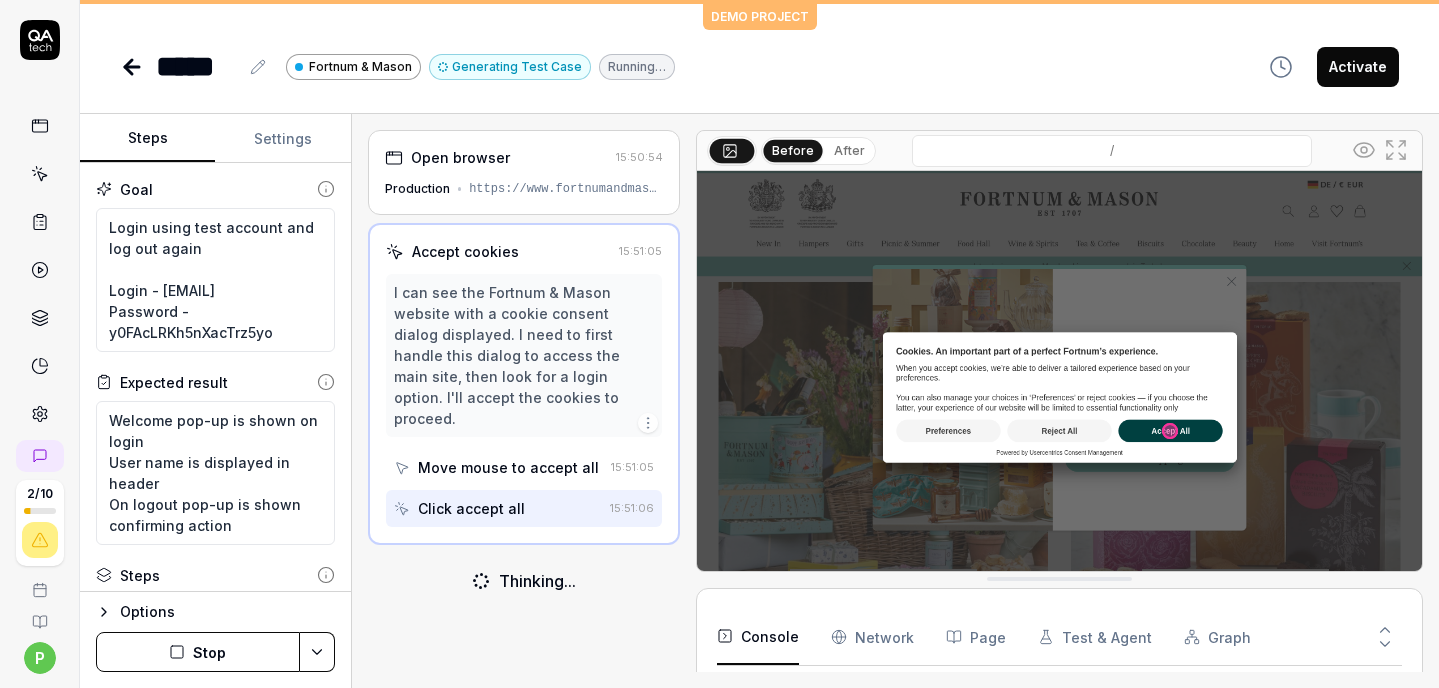 click on "Click accept all" at bounding box center [471, 508] 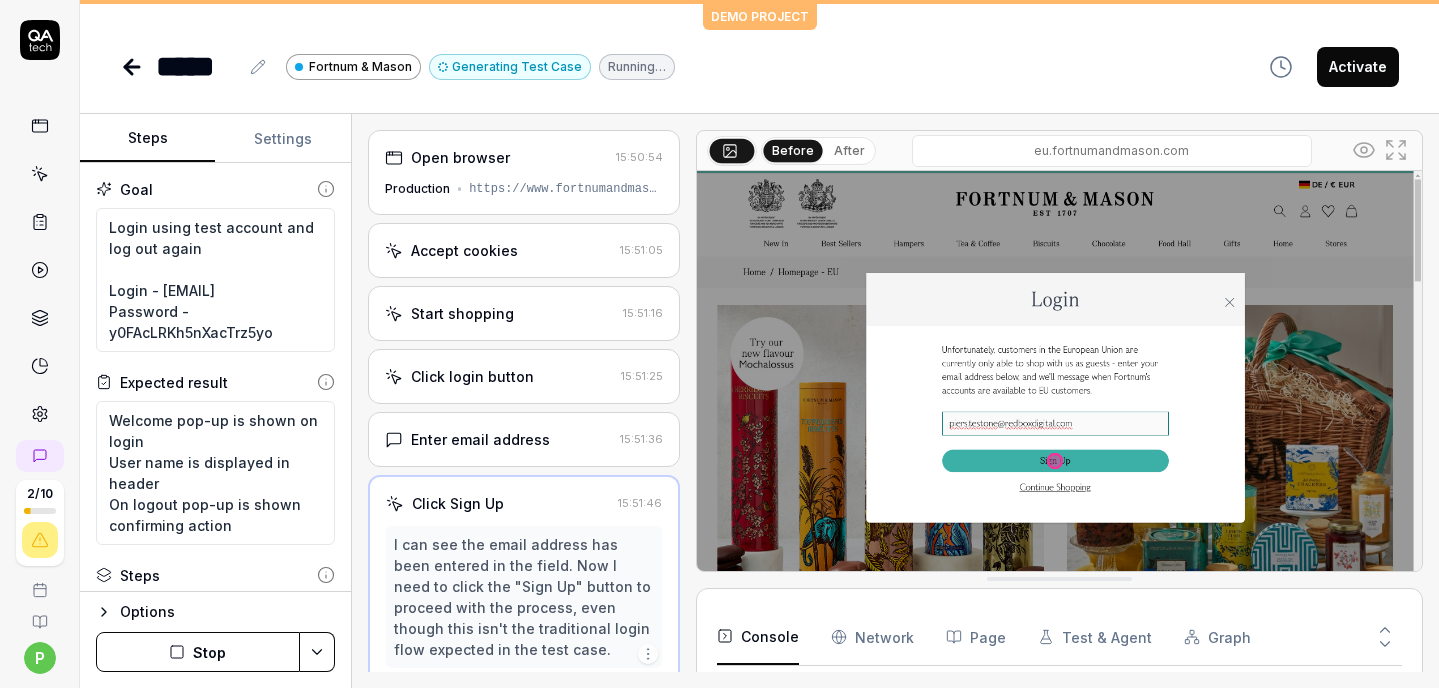 scroll, scrollTop: 51, scrollLeft: 0, axis: vertical 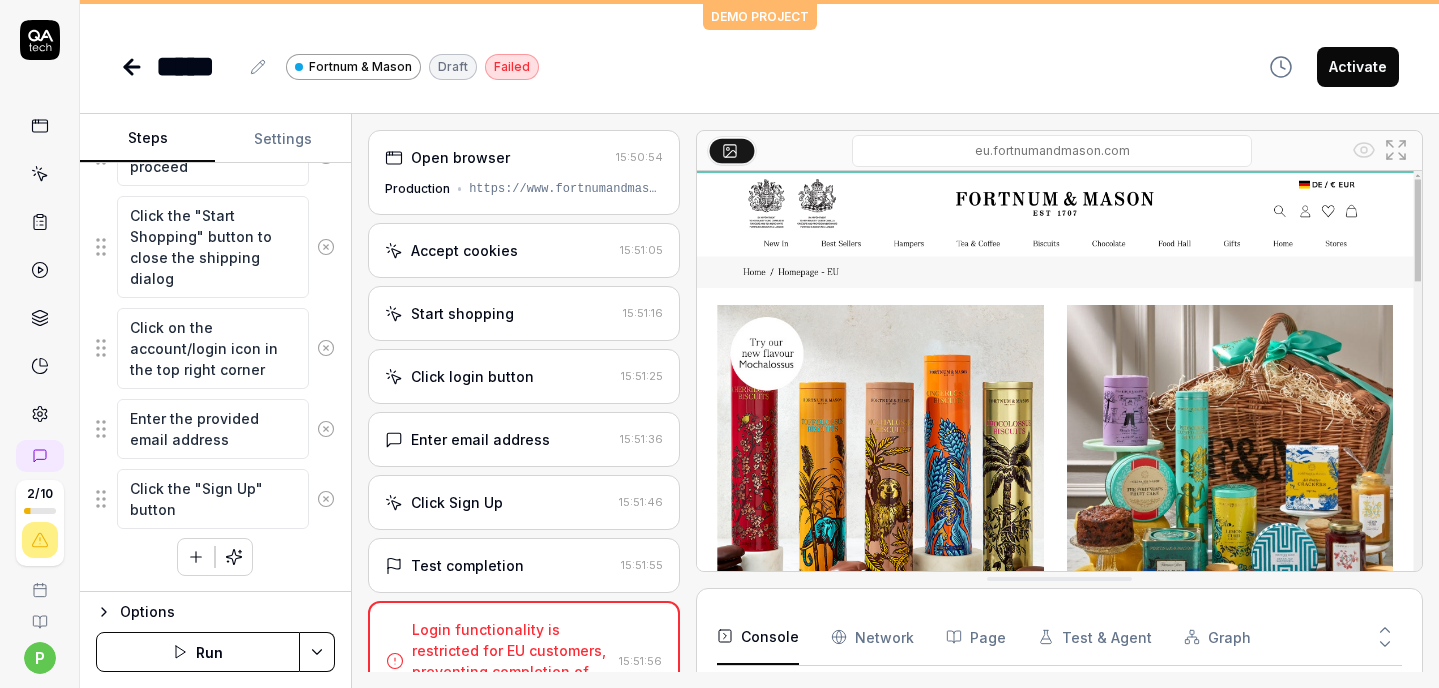 click 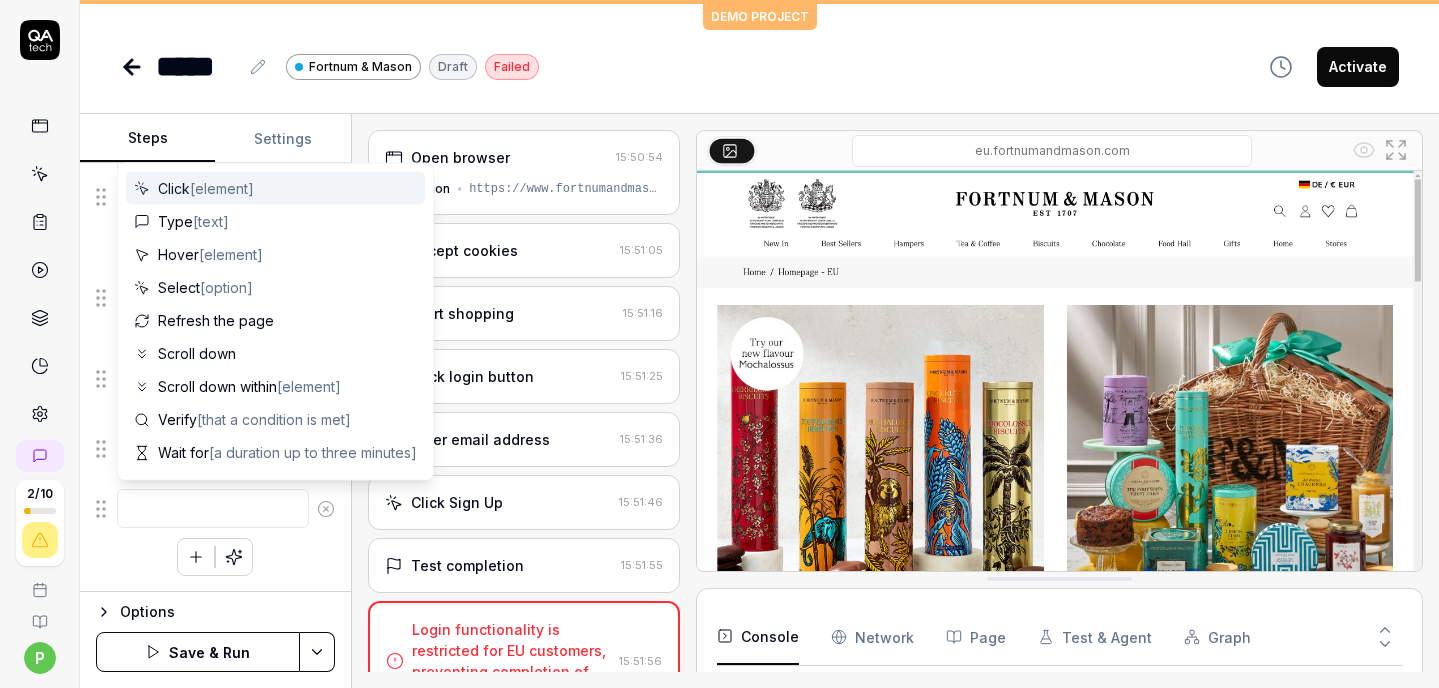 drag, startPoint x: 313, startPoint y: 569, endPoint x: 226, endPoint y: 548, distance: 89.498604 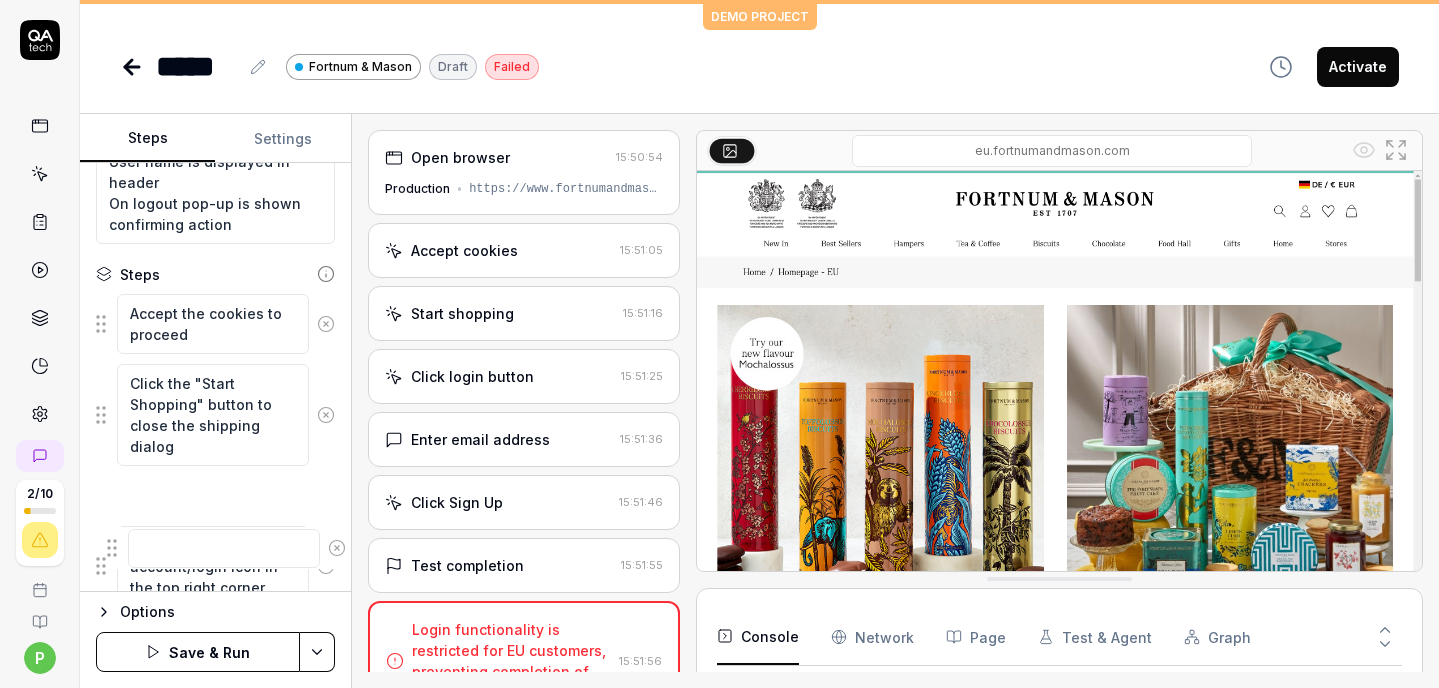 scroll, scrollTop: 322, scrollLeft: 0, axis: vertical 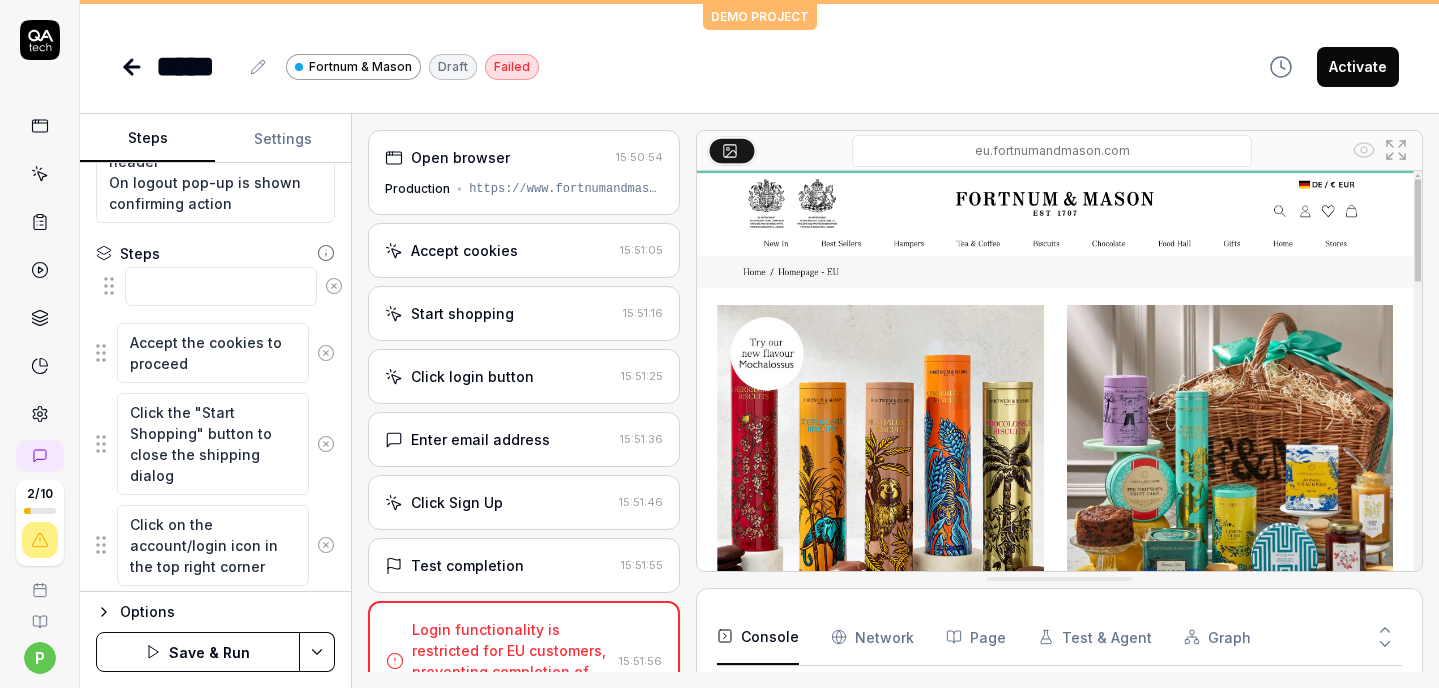 drag, startPoint x: 100, startPoint y: 511, endPoint x: 108, endPoint y: 290, distance: 221.14474 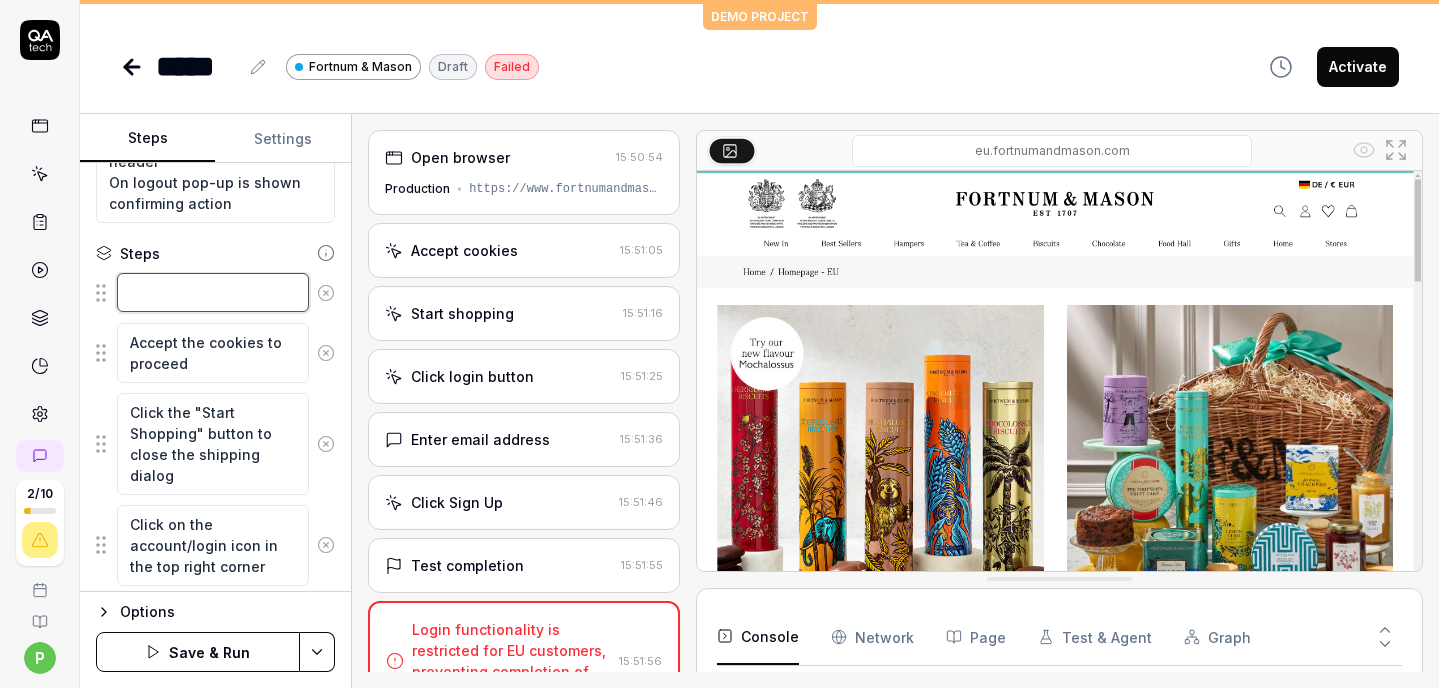 drag, startPoint x: 158, startPoint y: 292, endPoint x: 188, endPoint y: 292, distance: 30 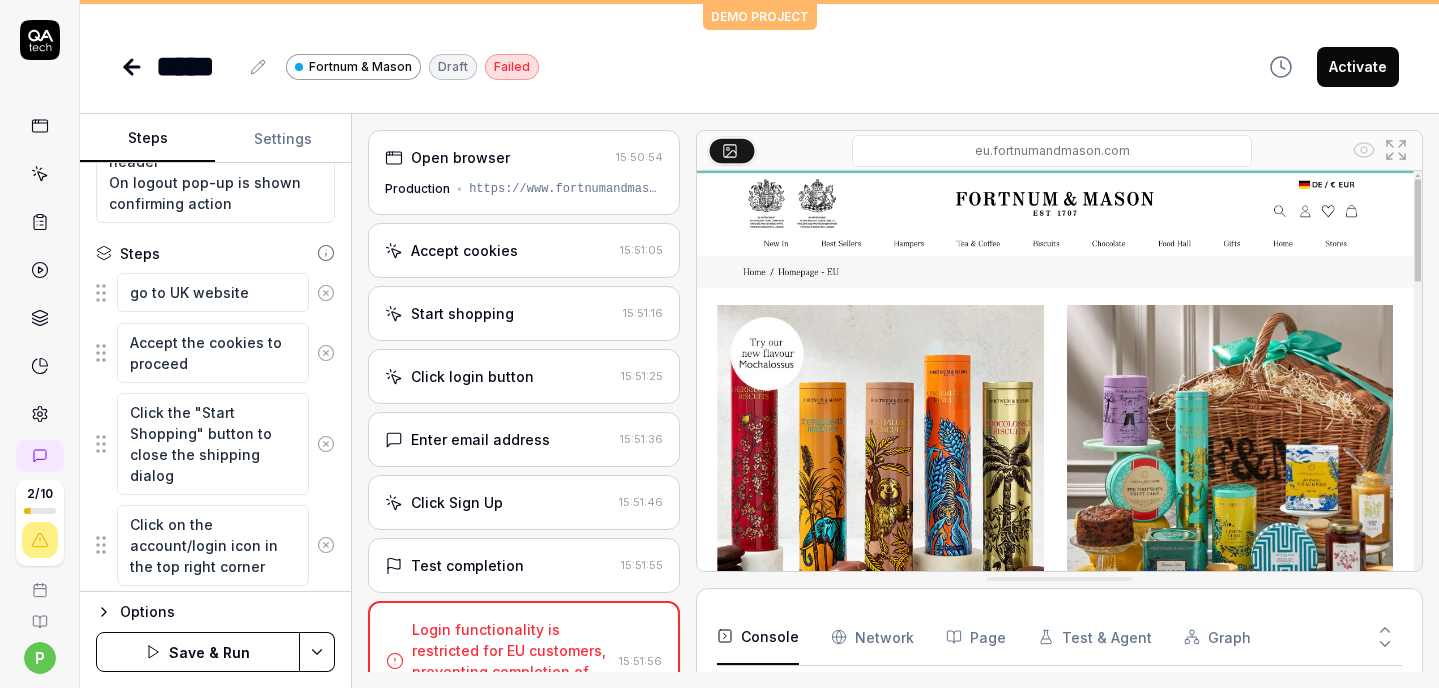 click on "Save & Run" at bounding box center [198, 652] 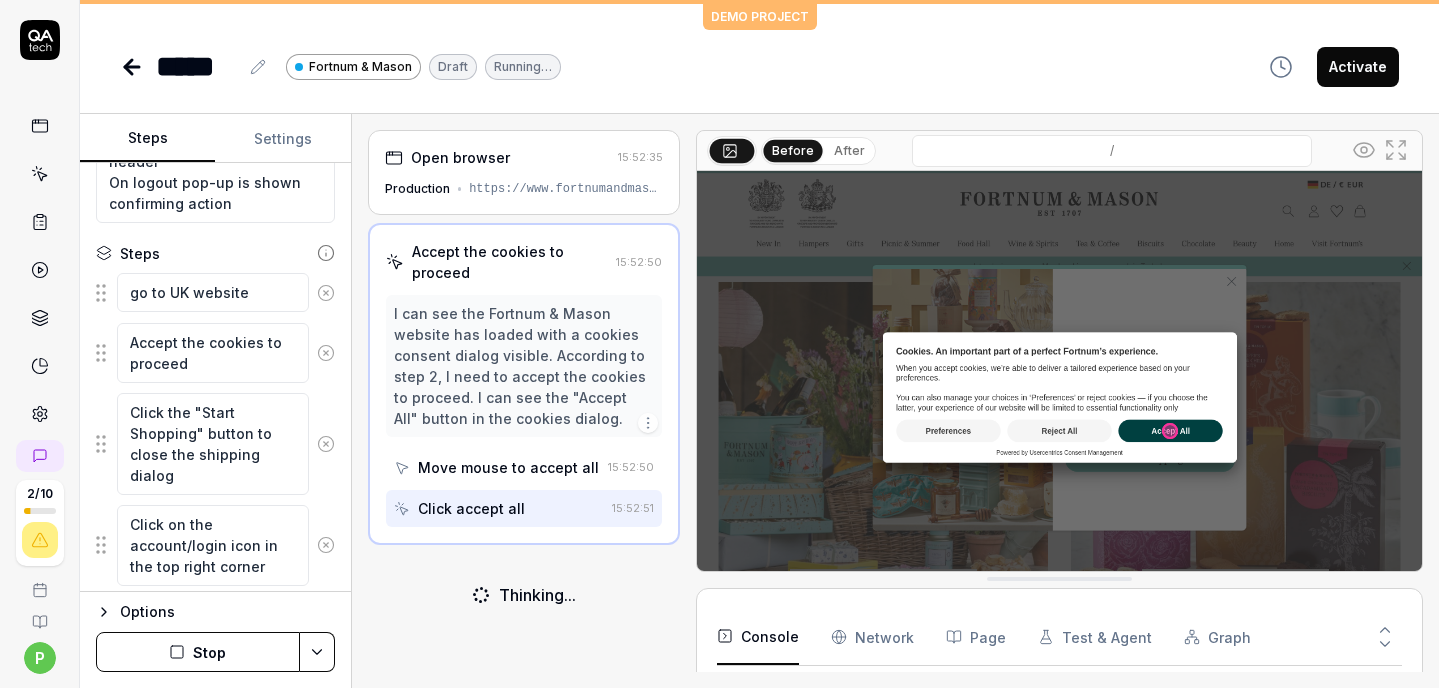 scroll, scrollTop: 24, scrollLeft: 0, axis: vertical 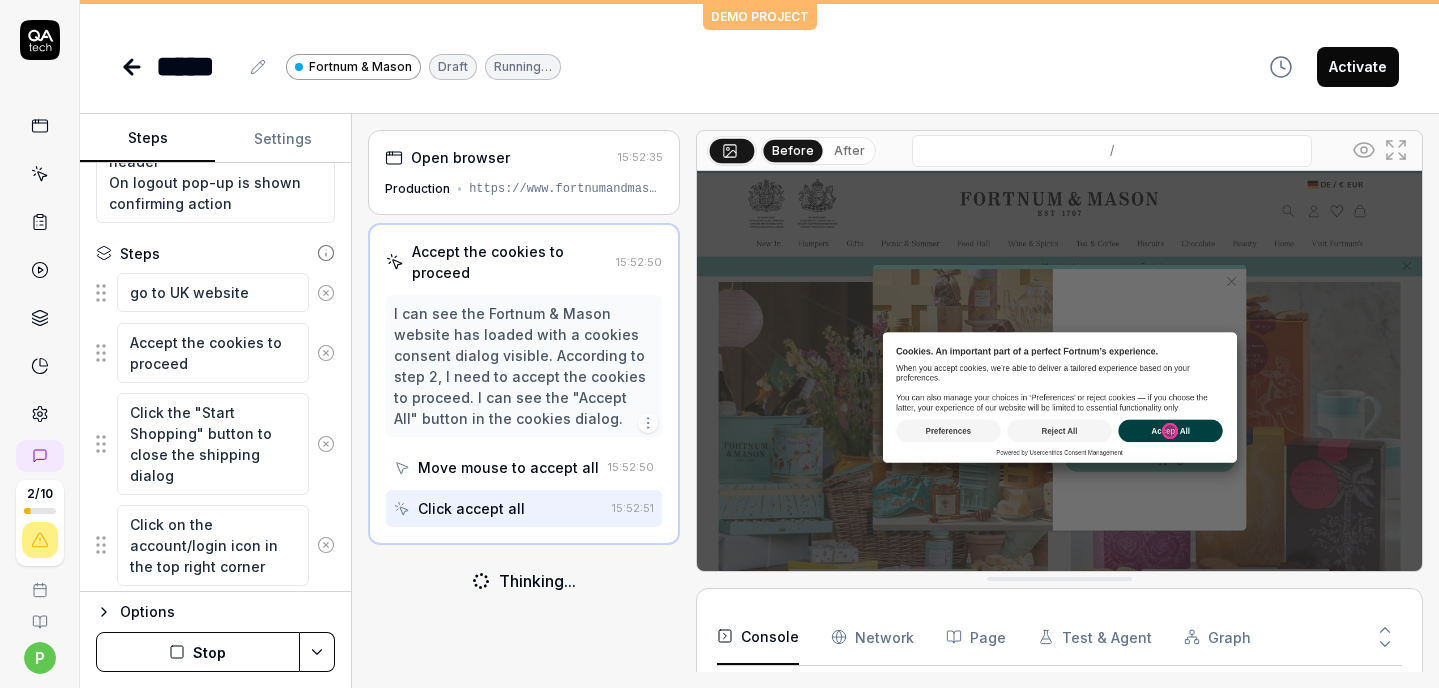 click on "Click accept all" at bounding box center [499, 508] 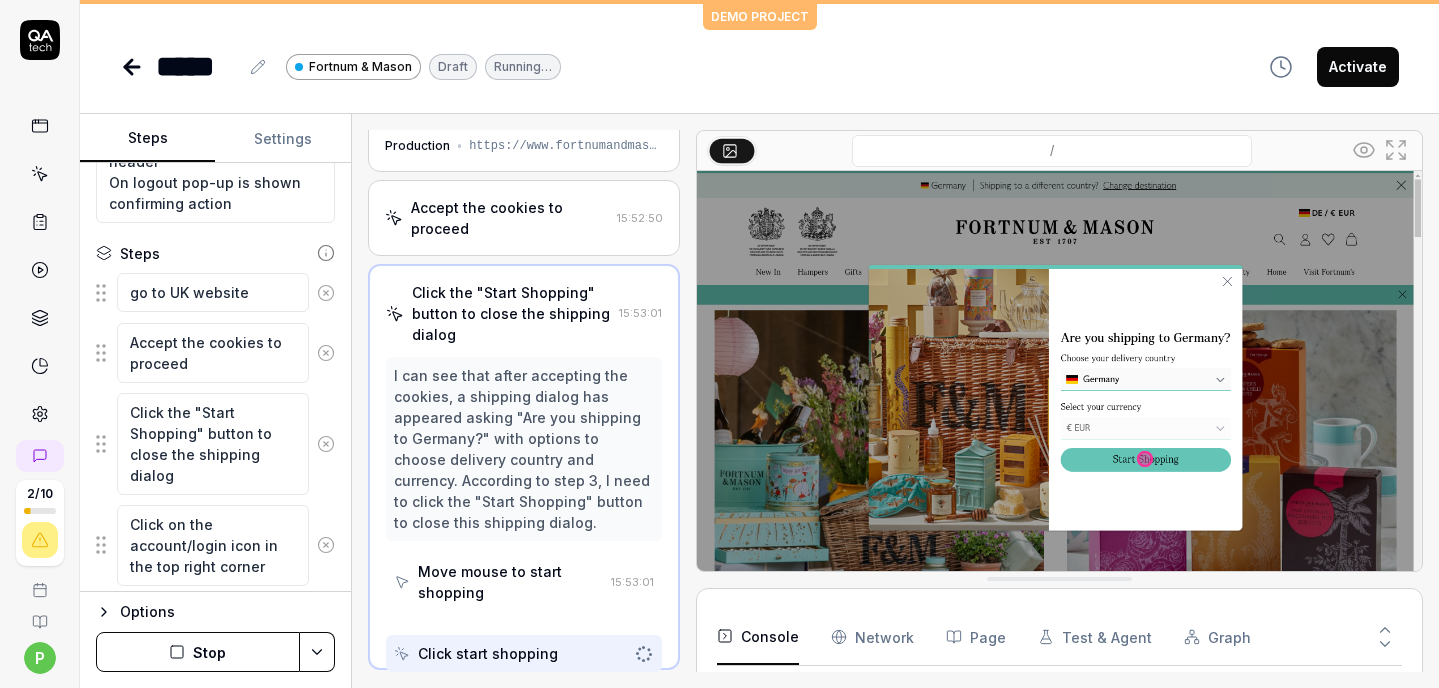 scroll, scrollTop: 41, scrollLeft: 0, axis: vertical 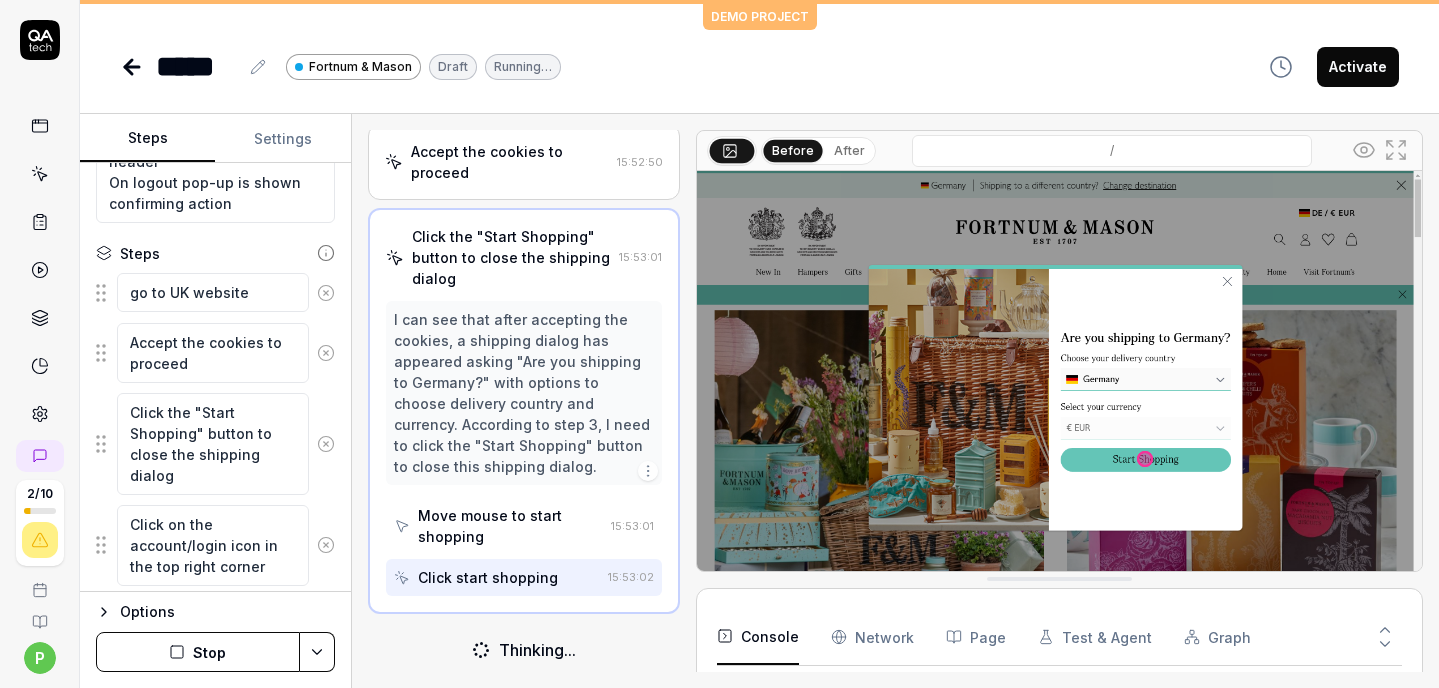 click on "Options Stop" at bounding box center (215, 639) 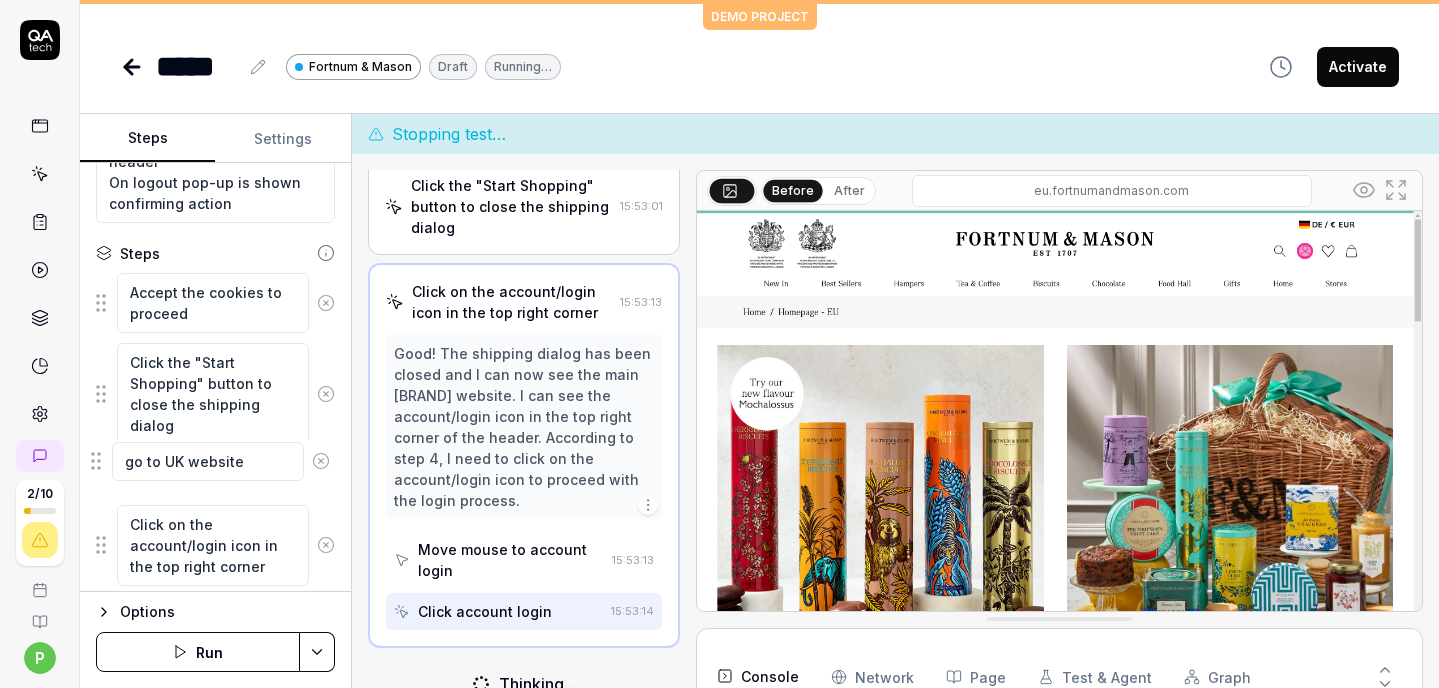 scroll, scrollTop: 199, scrollLeft: 0, axis: vertical 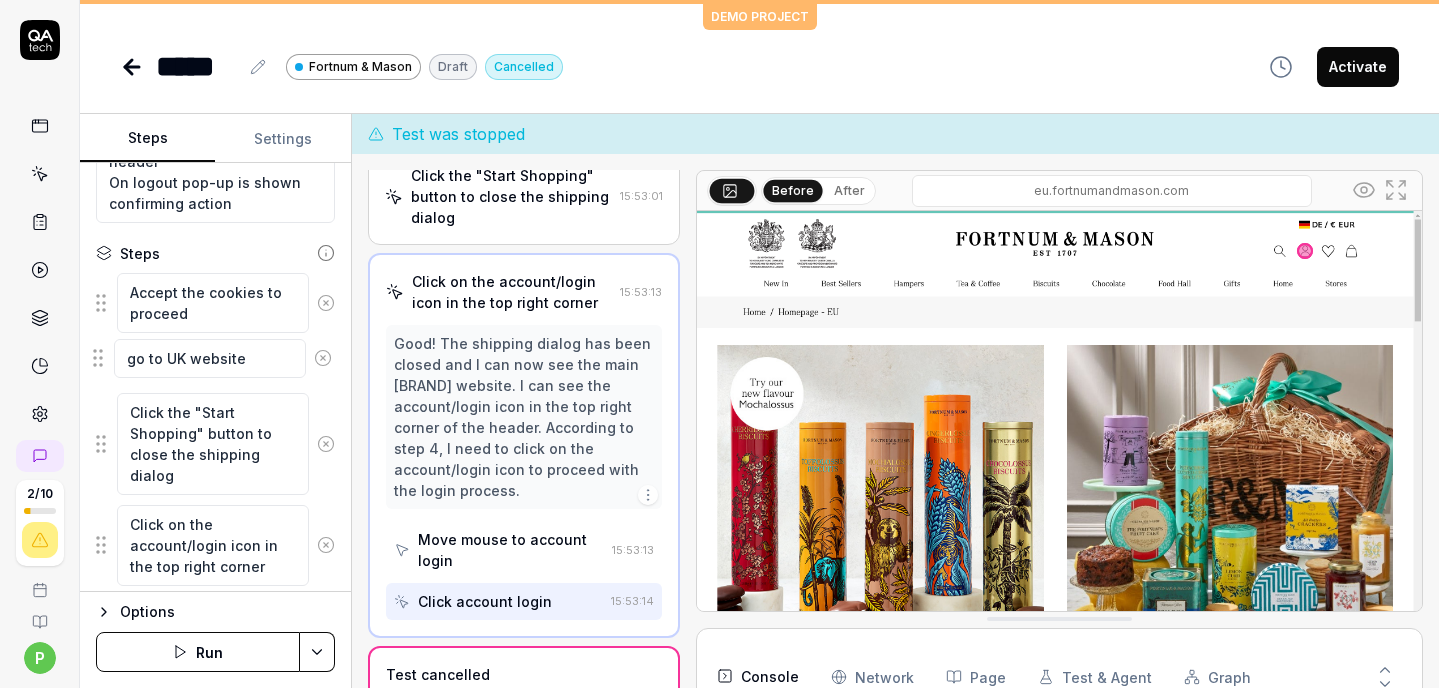 drag, startPoint x: 95, startPoint y: 291, endPoint x: 92, endPoint y: 358, distance: 67.06713 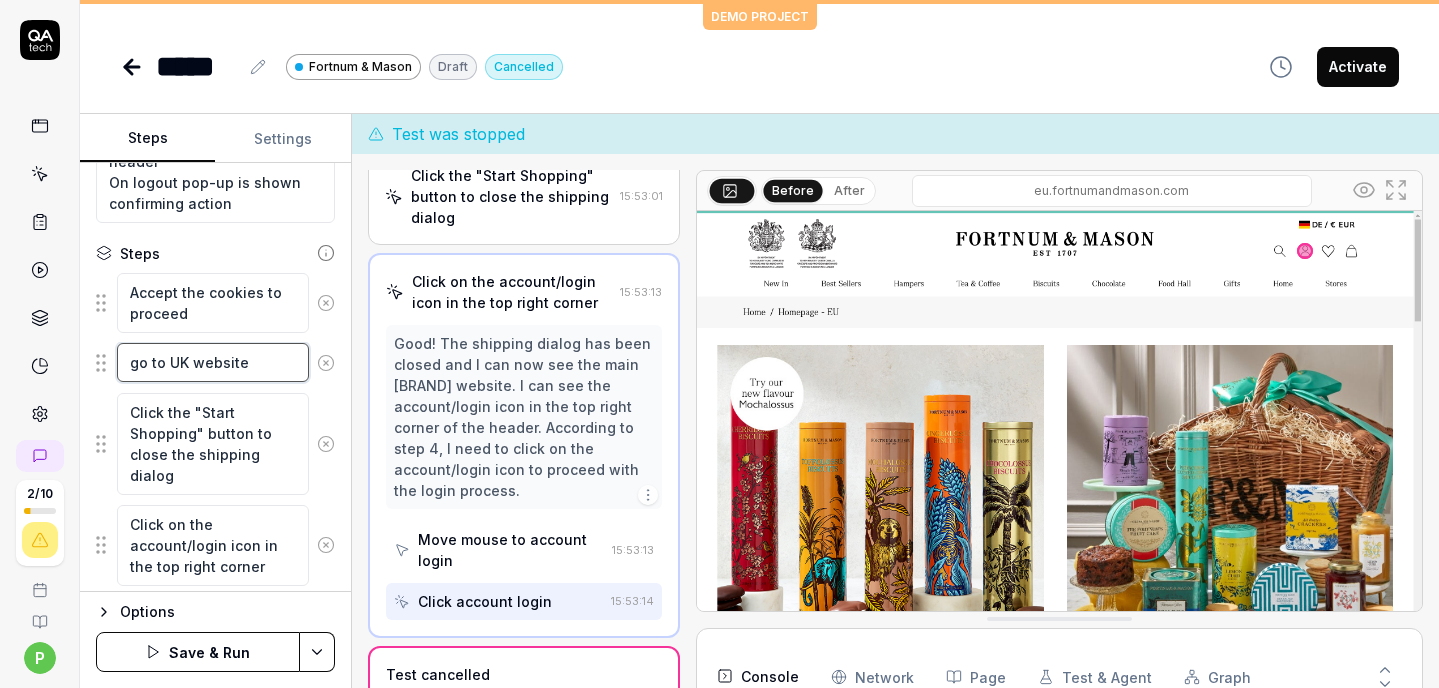 click on "go to UK website" at bounding box center (213, 362) 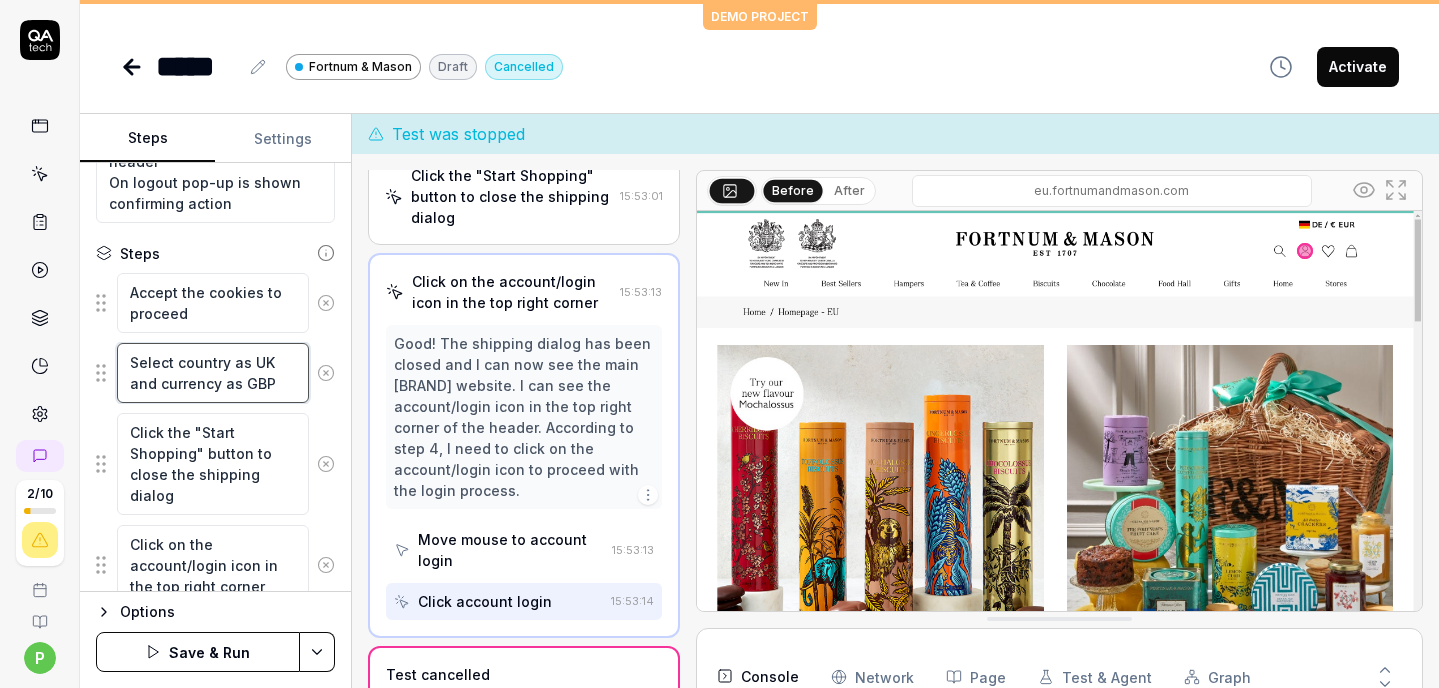 scroll, scrollTop: 359, scrollLeft: 0, axis: vertical 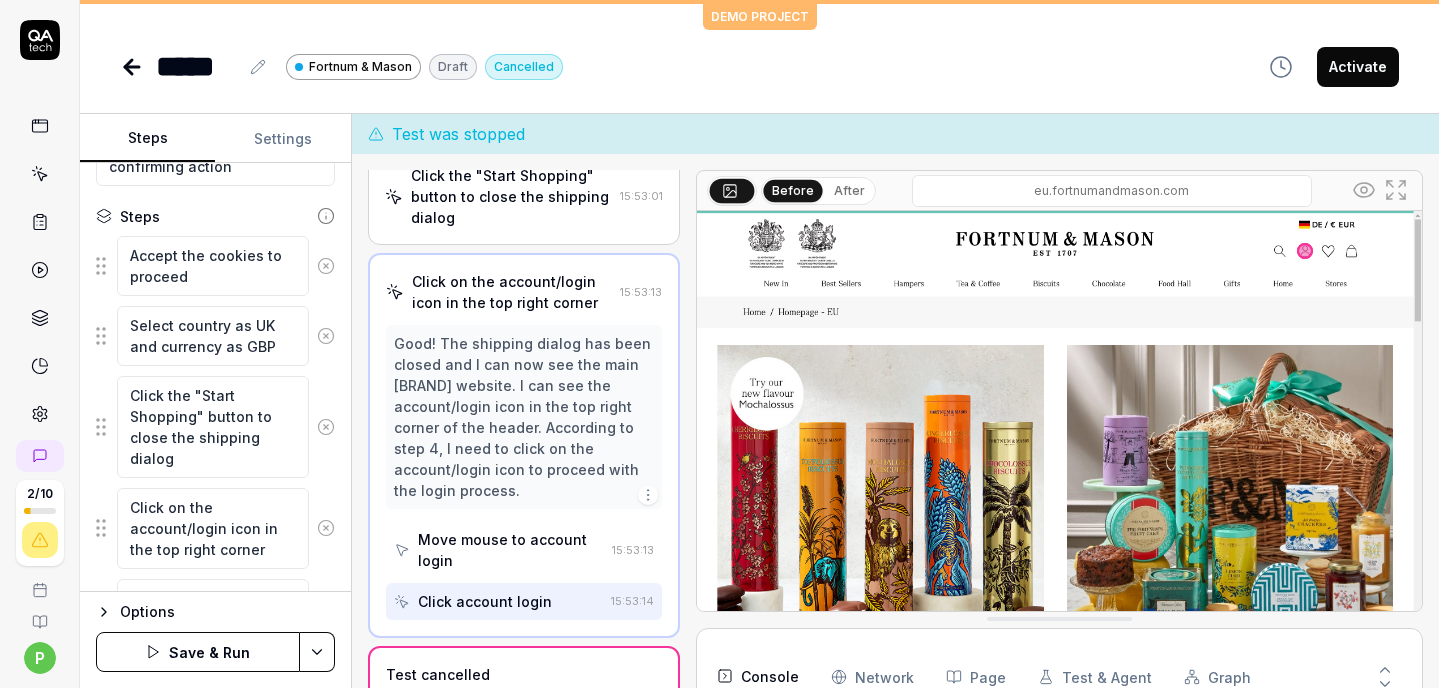 click on "Save & Run" at bounding box center (198, 652) 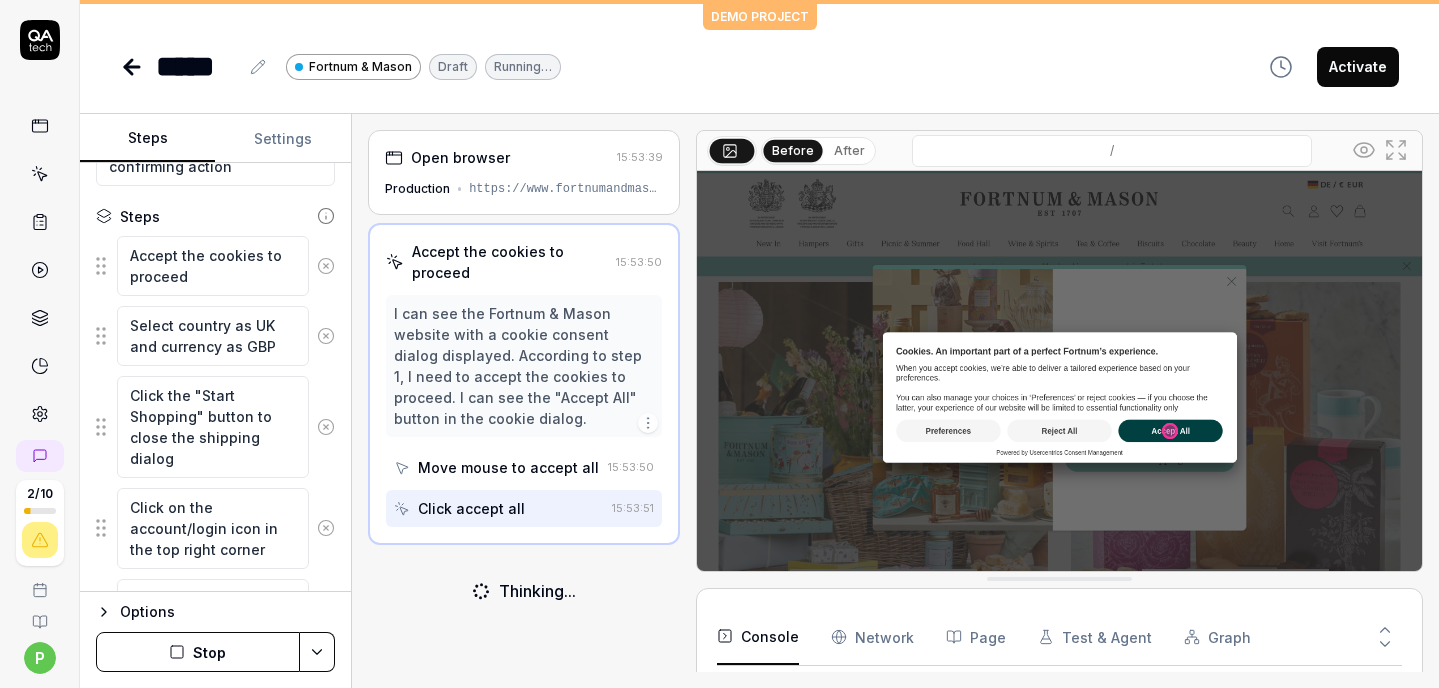 click on "Click accept all" at bounding box center (499, 508) 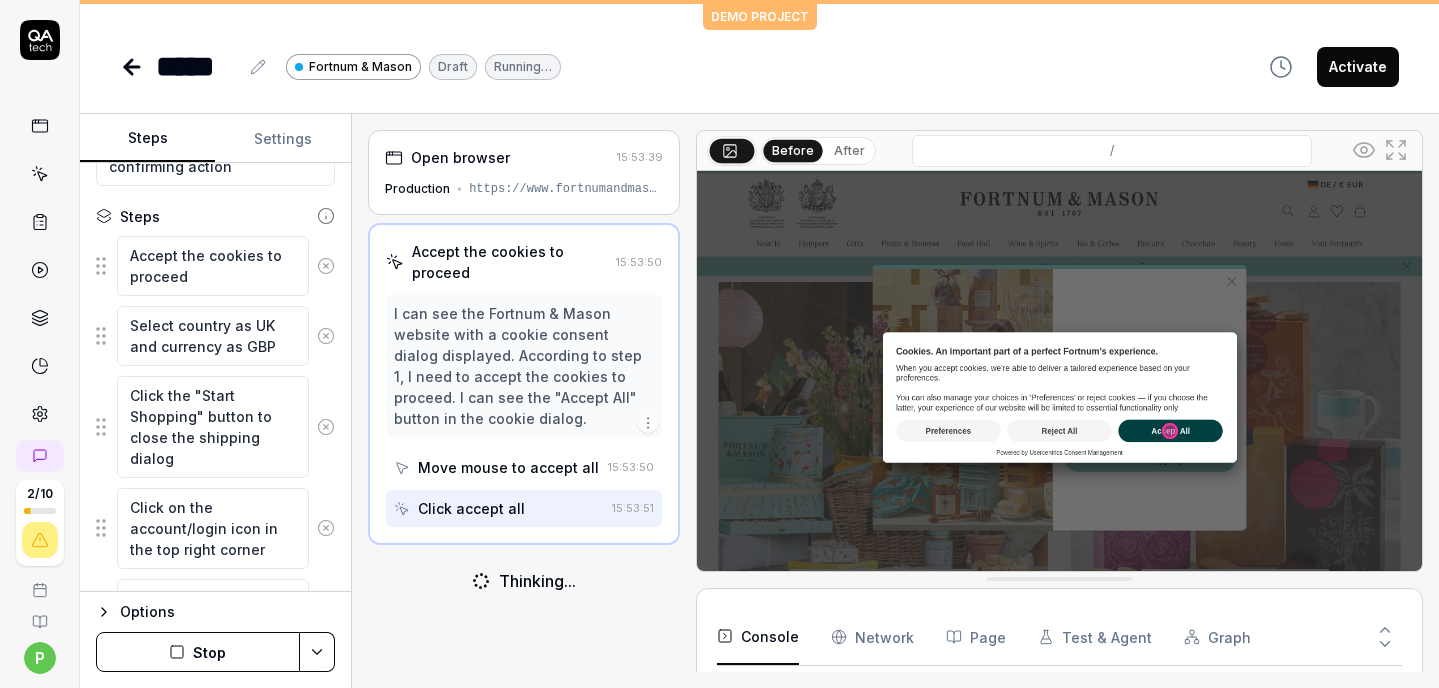 scroll, scrollTop: 48, scrollLeft: 0, axis: vertical 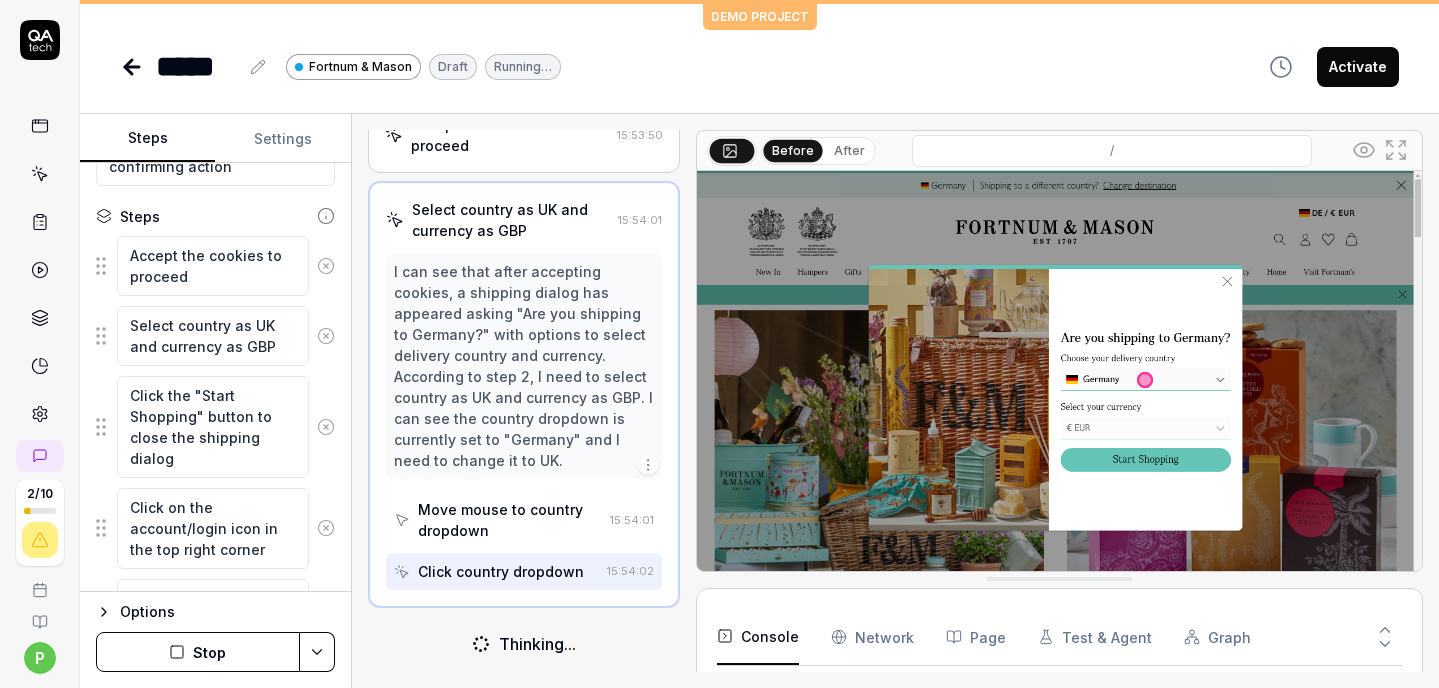 click on "Click country dropdown" at bounding box center [501, 571] 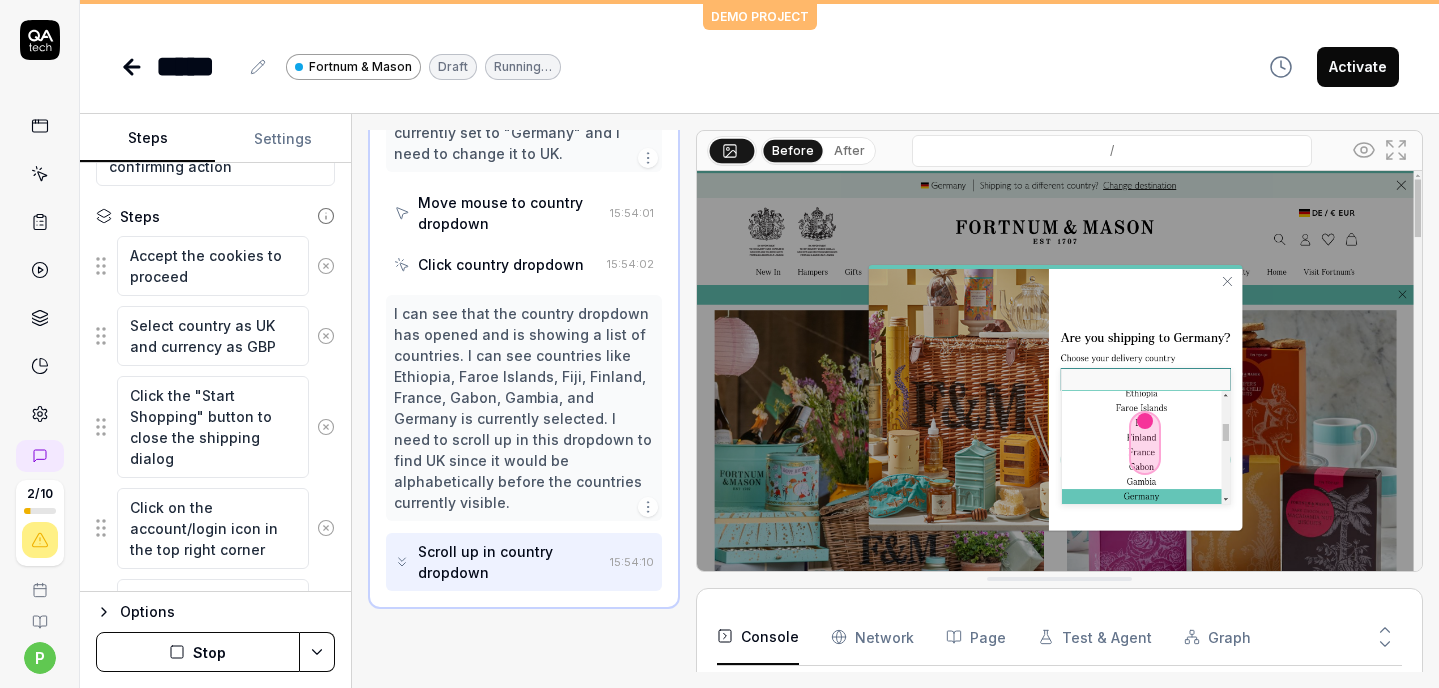 scroll, scrollTop: 413, scrollLeft: 0, axis: vertical 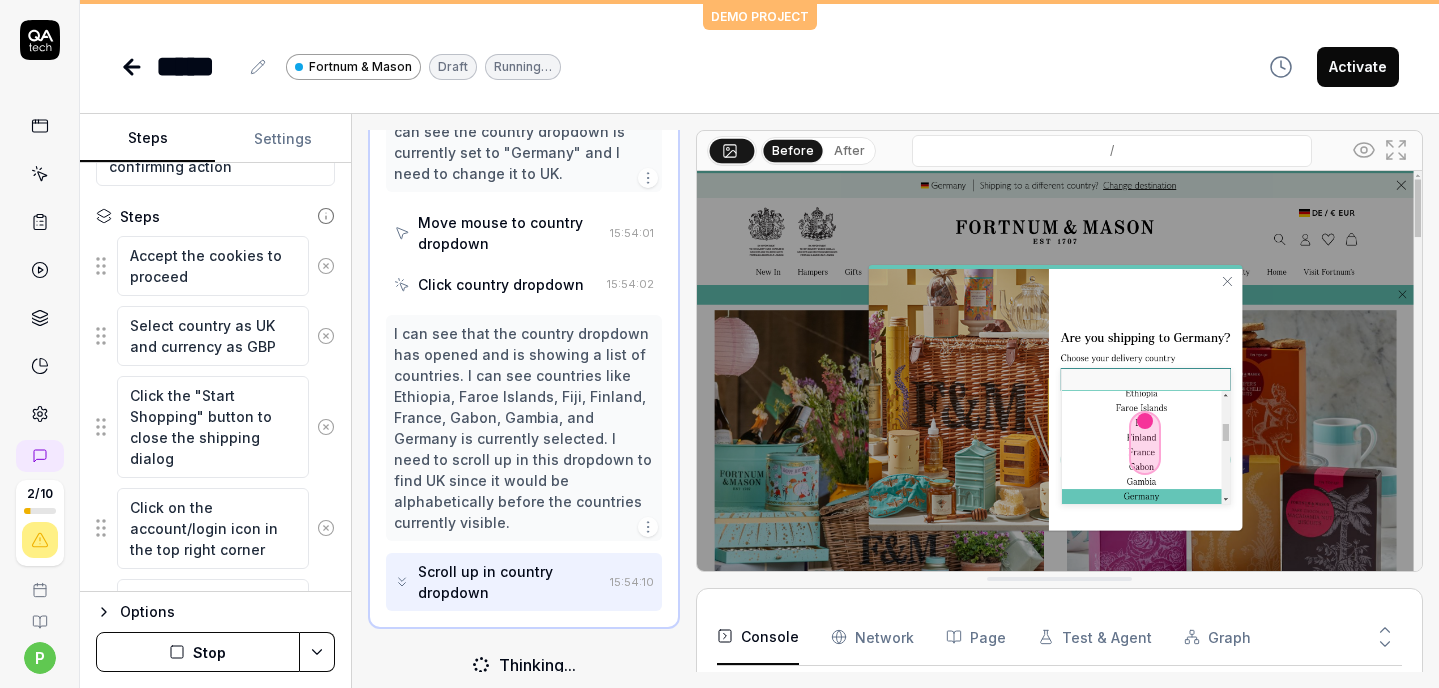 click on "Scroll up in country dropdown" at bounding box center (510, 582) 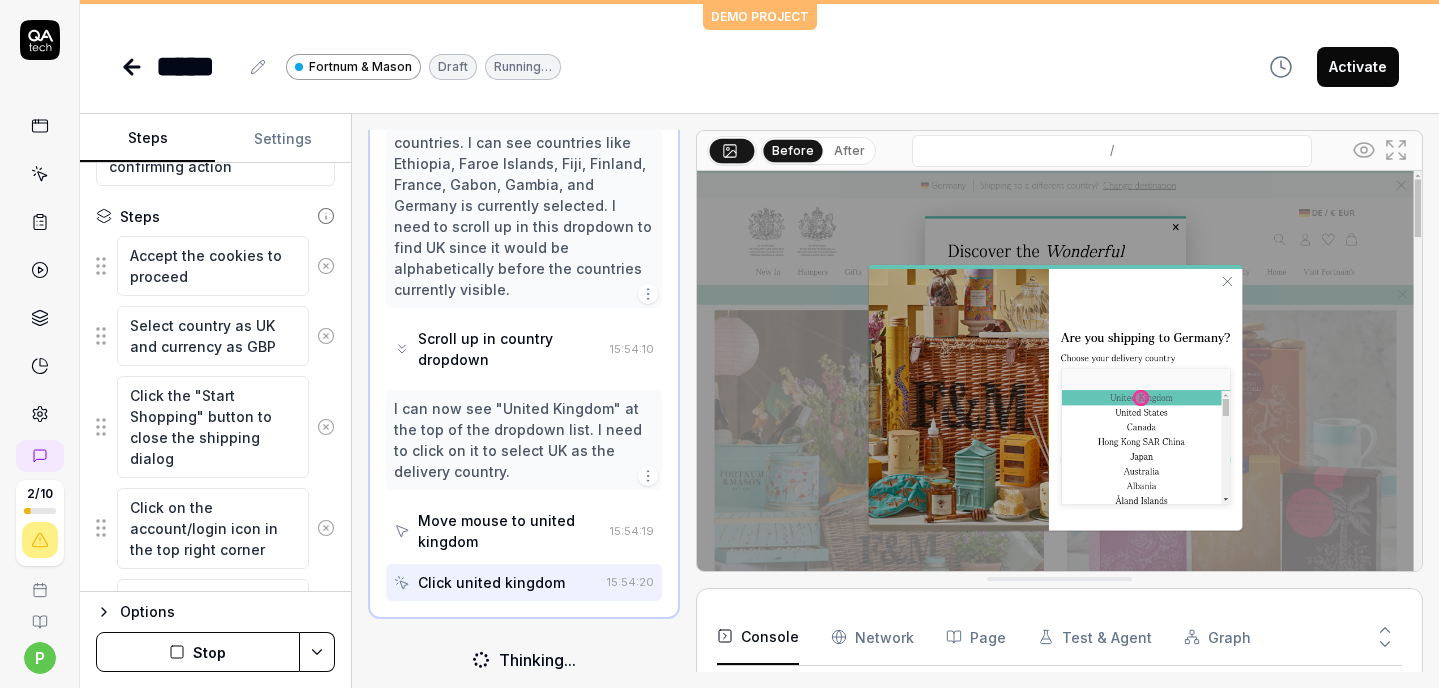 scroll, scrollTop: 636, scrollLeft: 0, axis: vertical 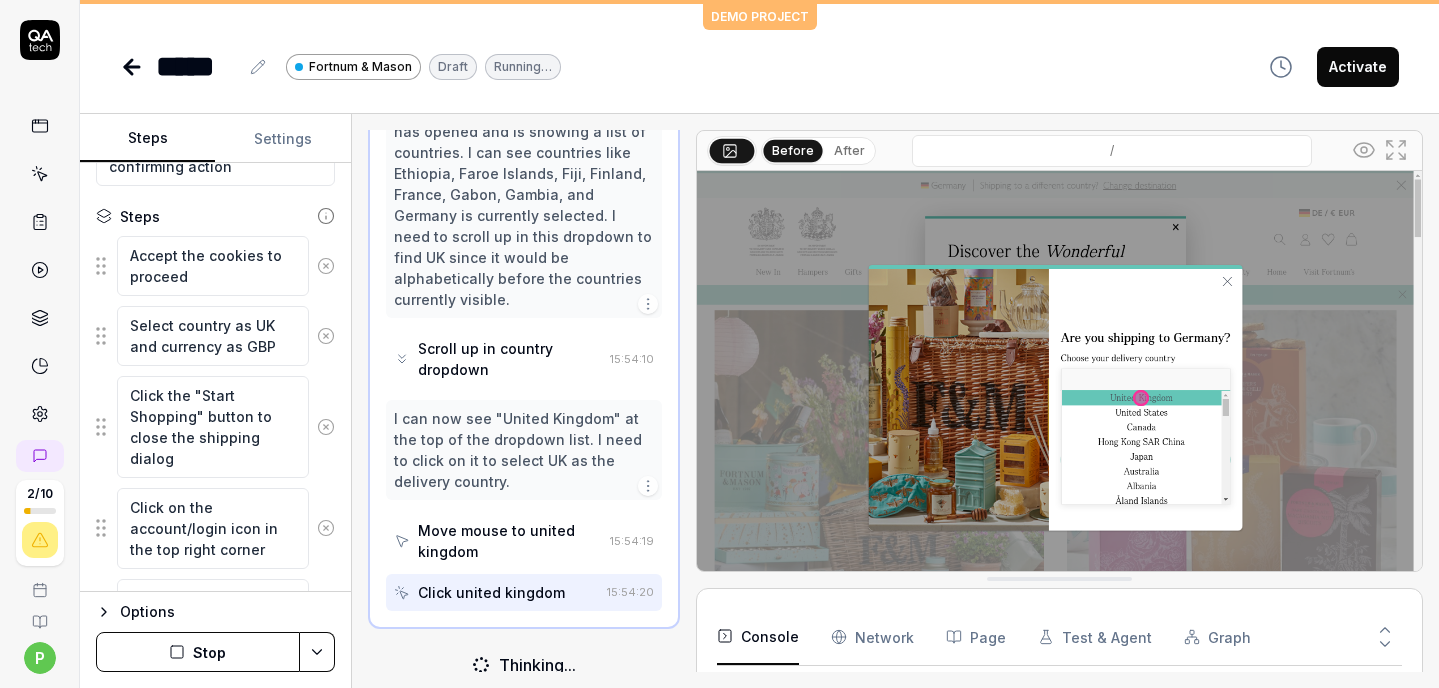 click on "Click united kingdom" at bounding box center [491, 592] 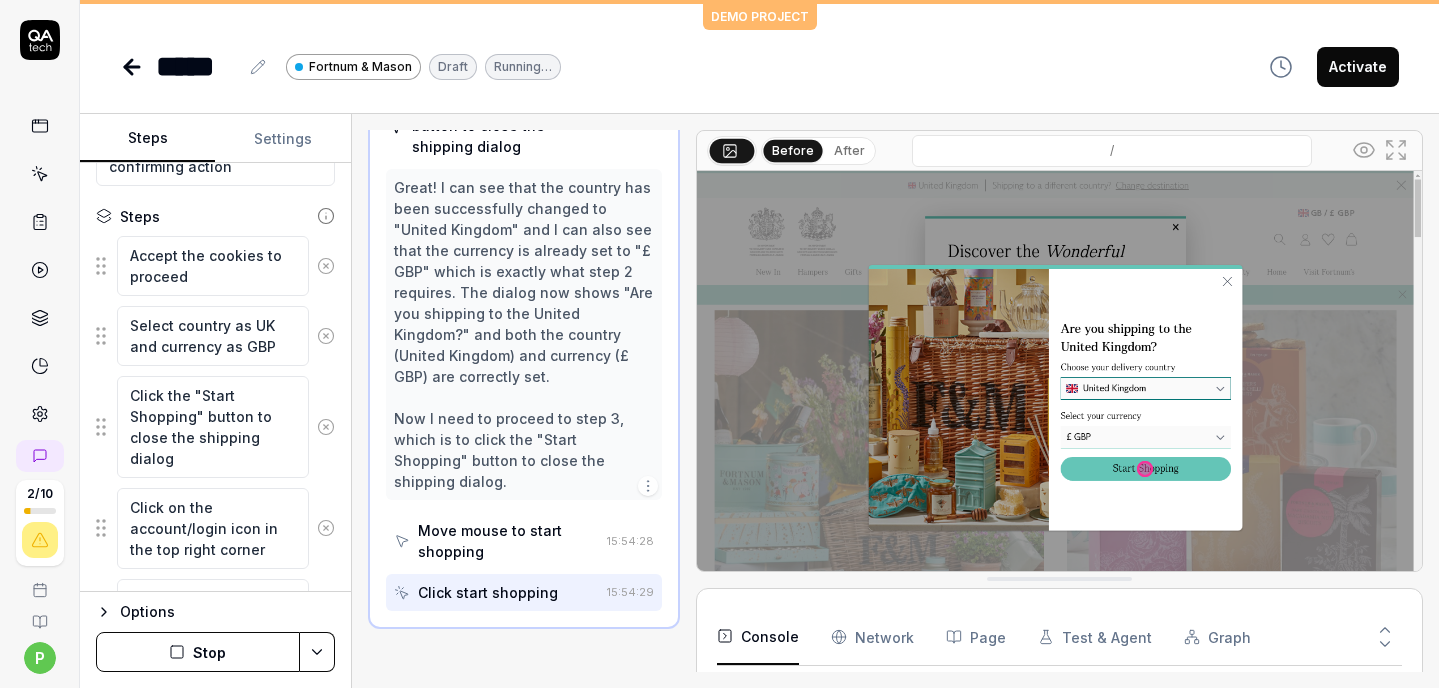 scroll, scrollTop: 315, scrollLeft: 0, axis: vertical 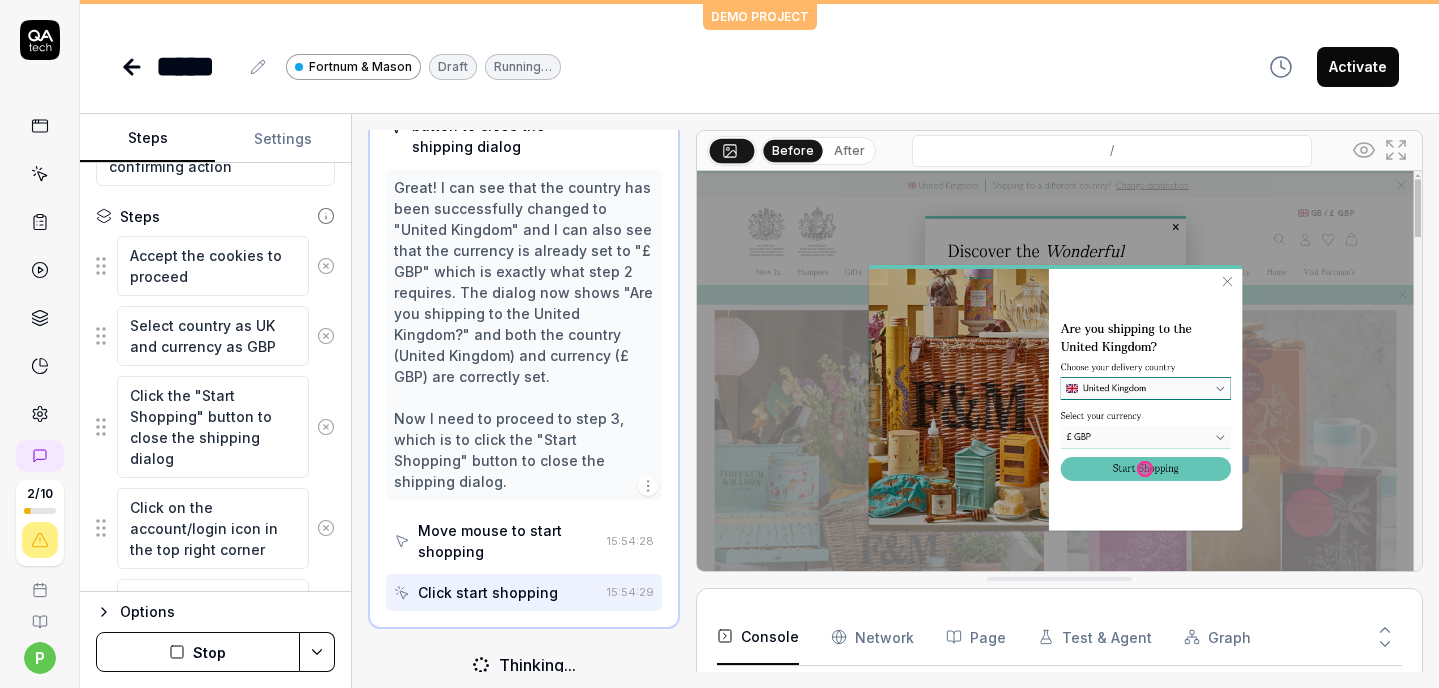 click on "Click start shopping" at bounding box center [488, 592] 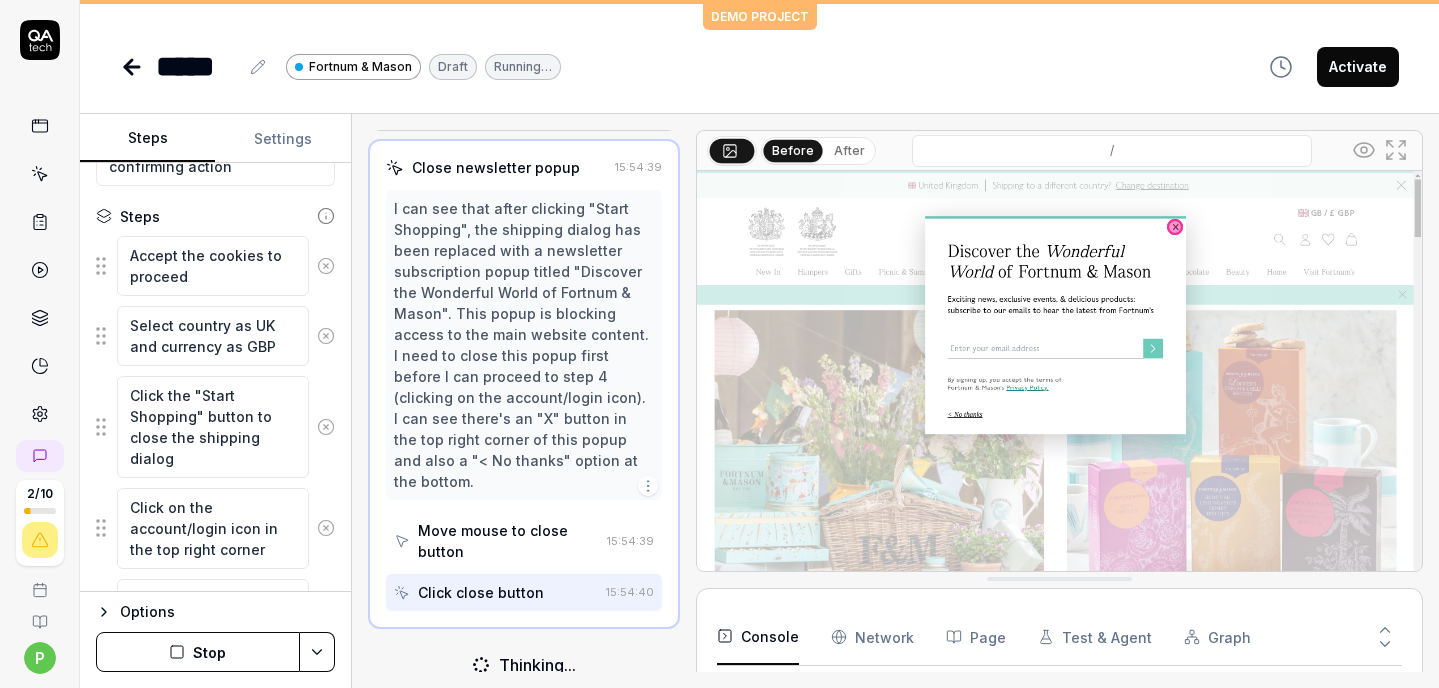 scroll, scrollTop: 357, scrollLeft: 0, axis: vertical 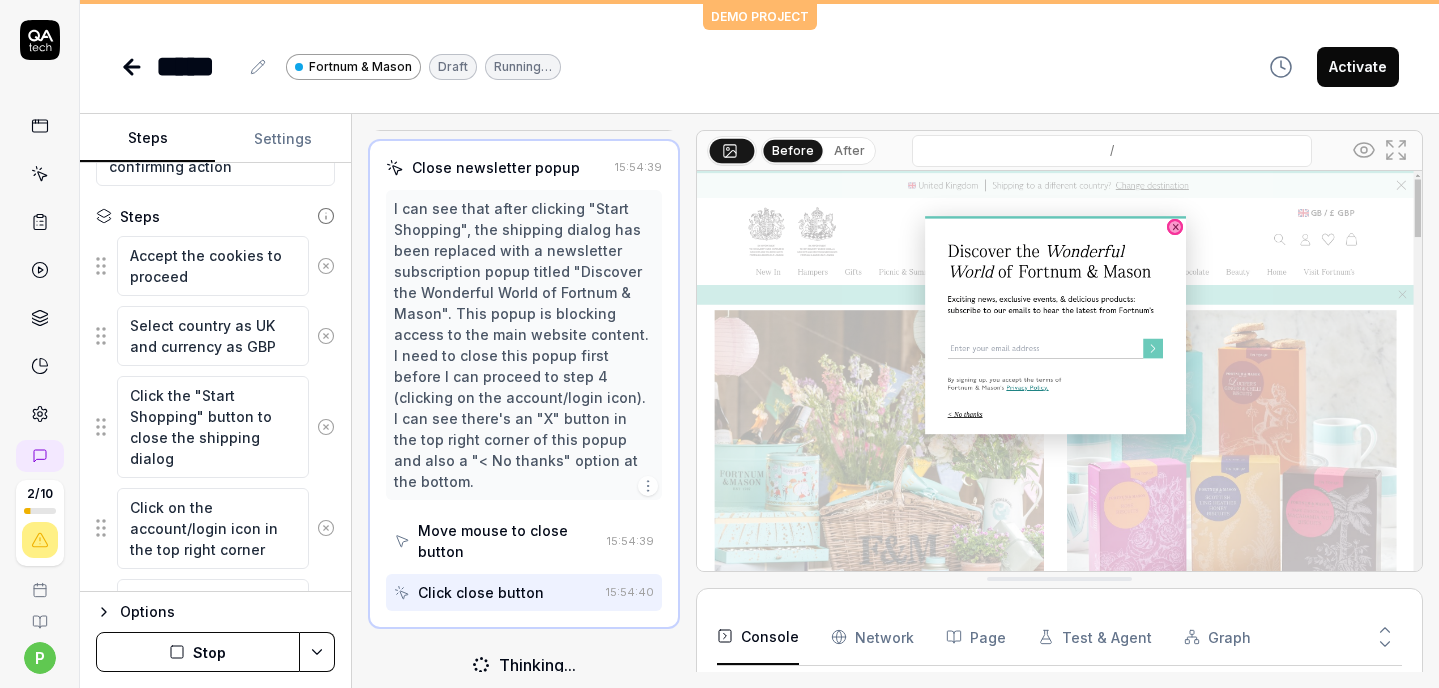 click on "Click close button" at bounding box center (481, 592) 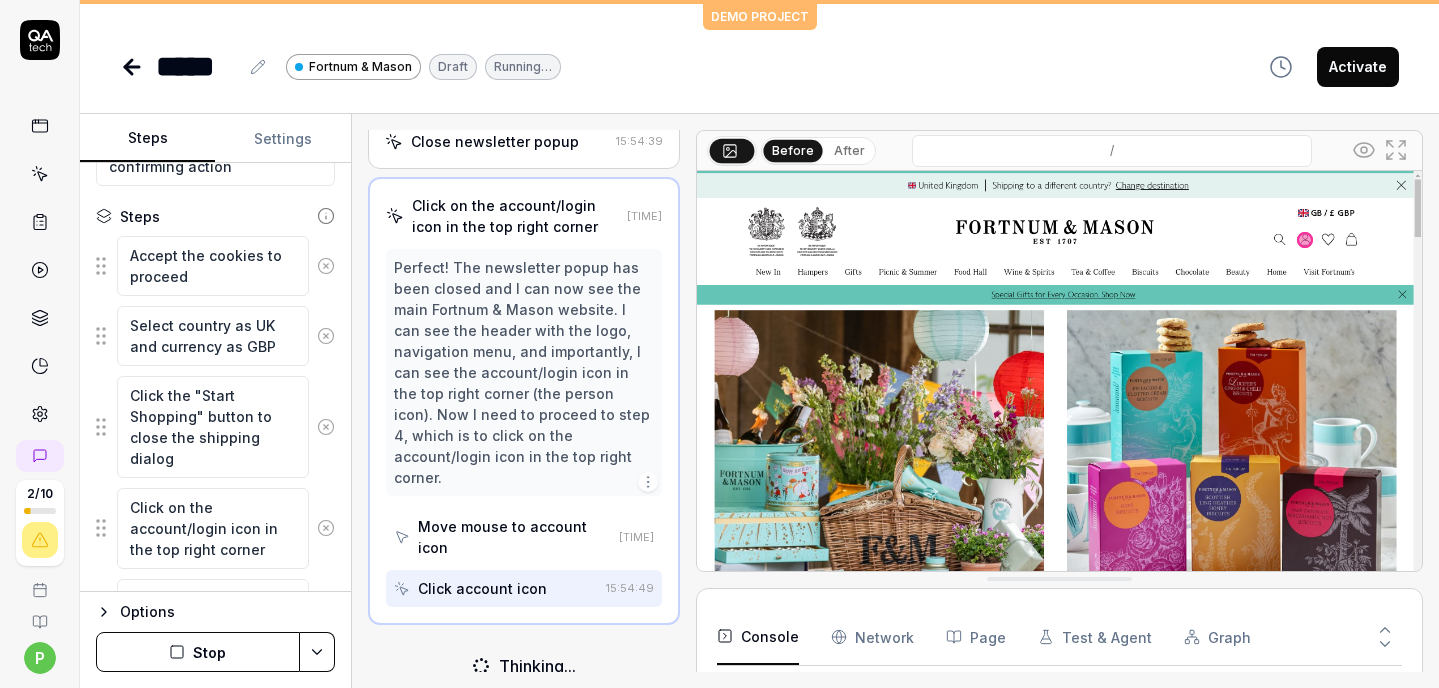 scroll, scrollTop: 378, scrollLeft: 0, axis: vertical 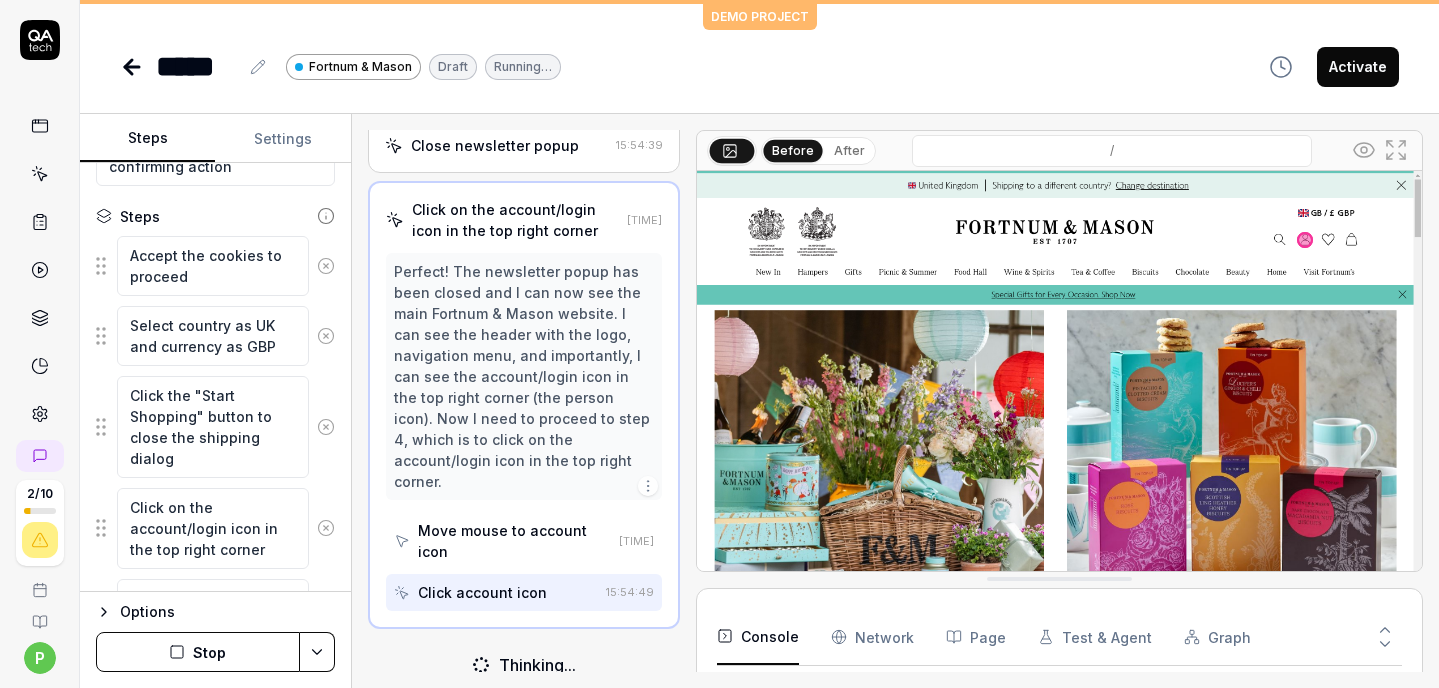 click on "Click account icon" at bounding box center [482, 592] 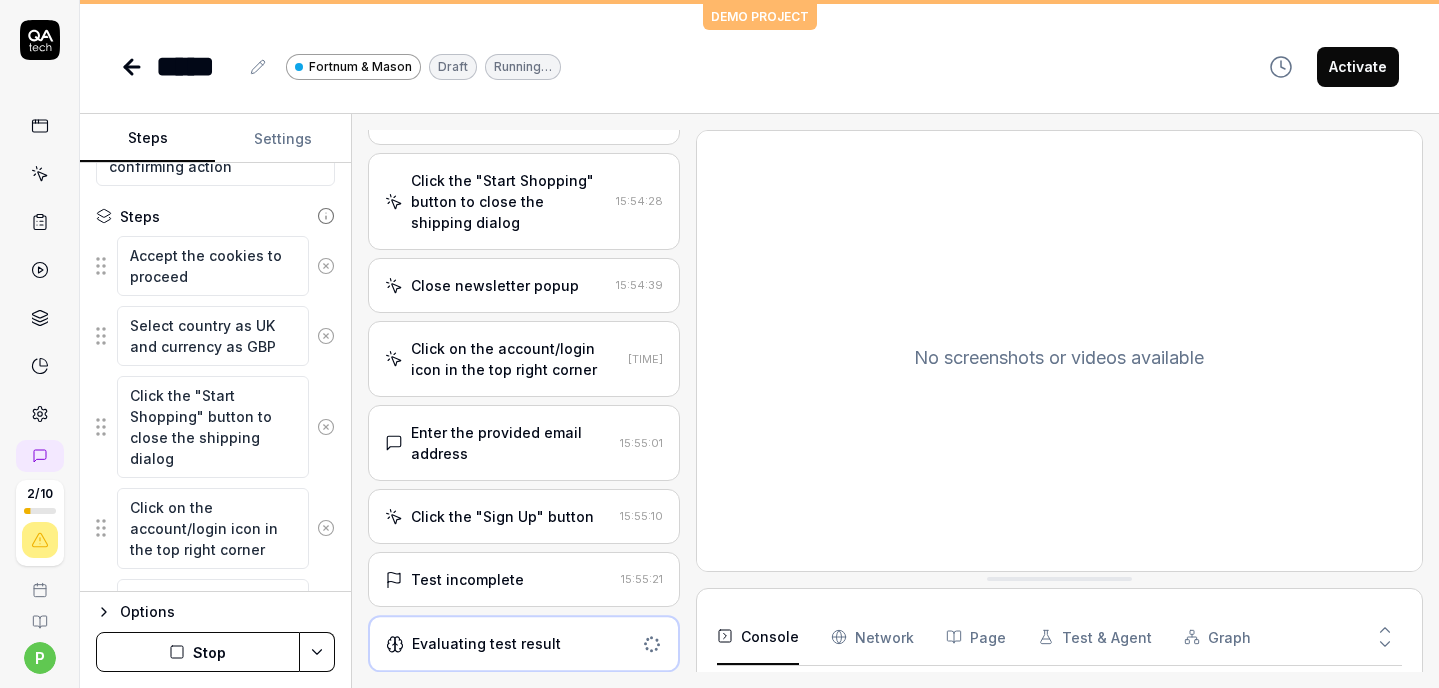 scroll, scrollTop: 238, scrollLeft: 0, axis: vertical 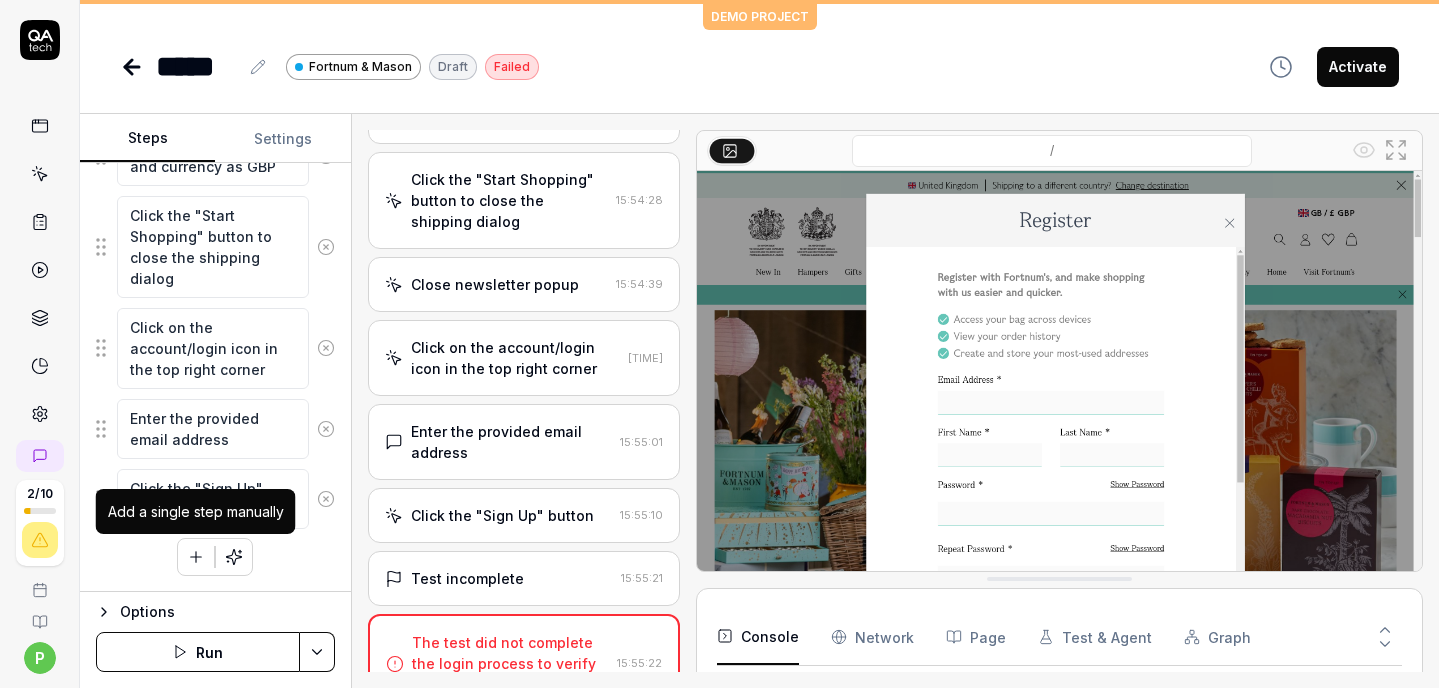 click 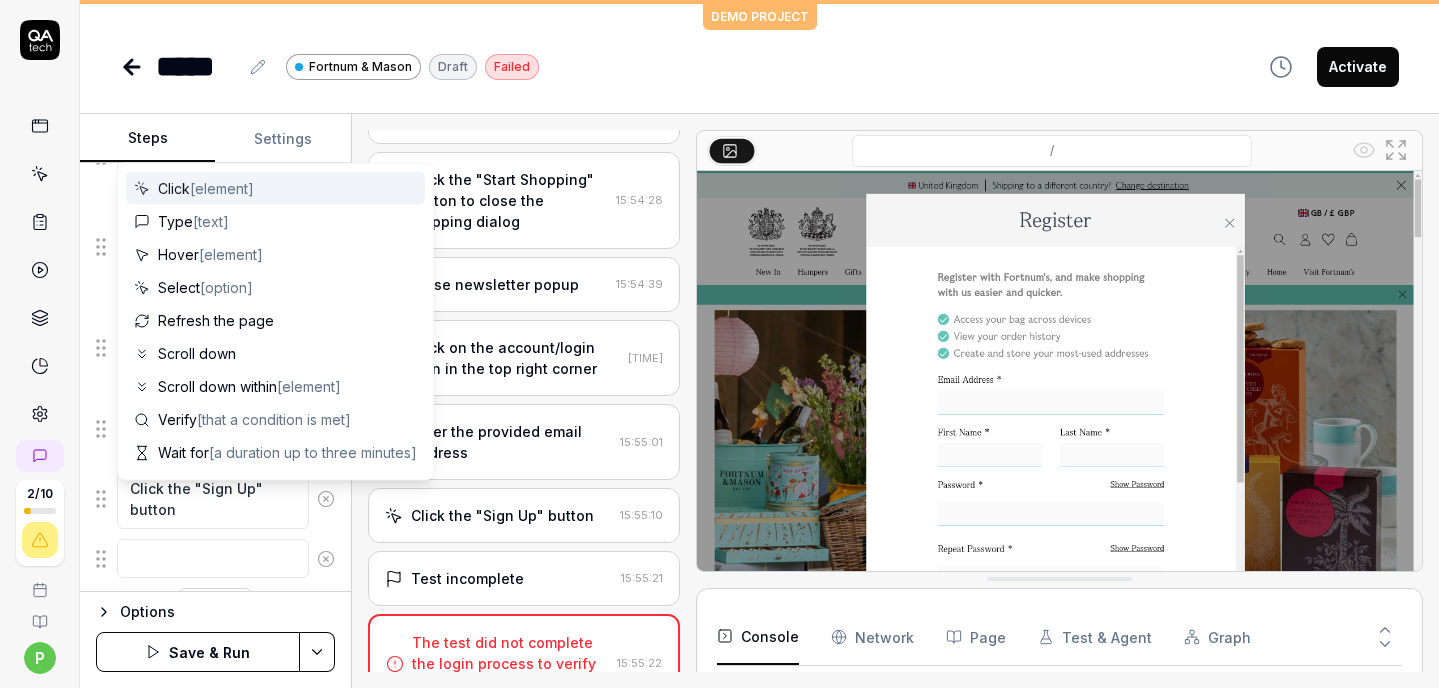 scroll, scrollTop: 589, scrollLeft: 0, axis: vertical 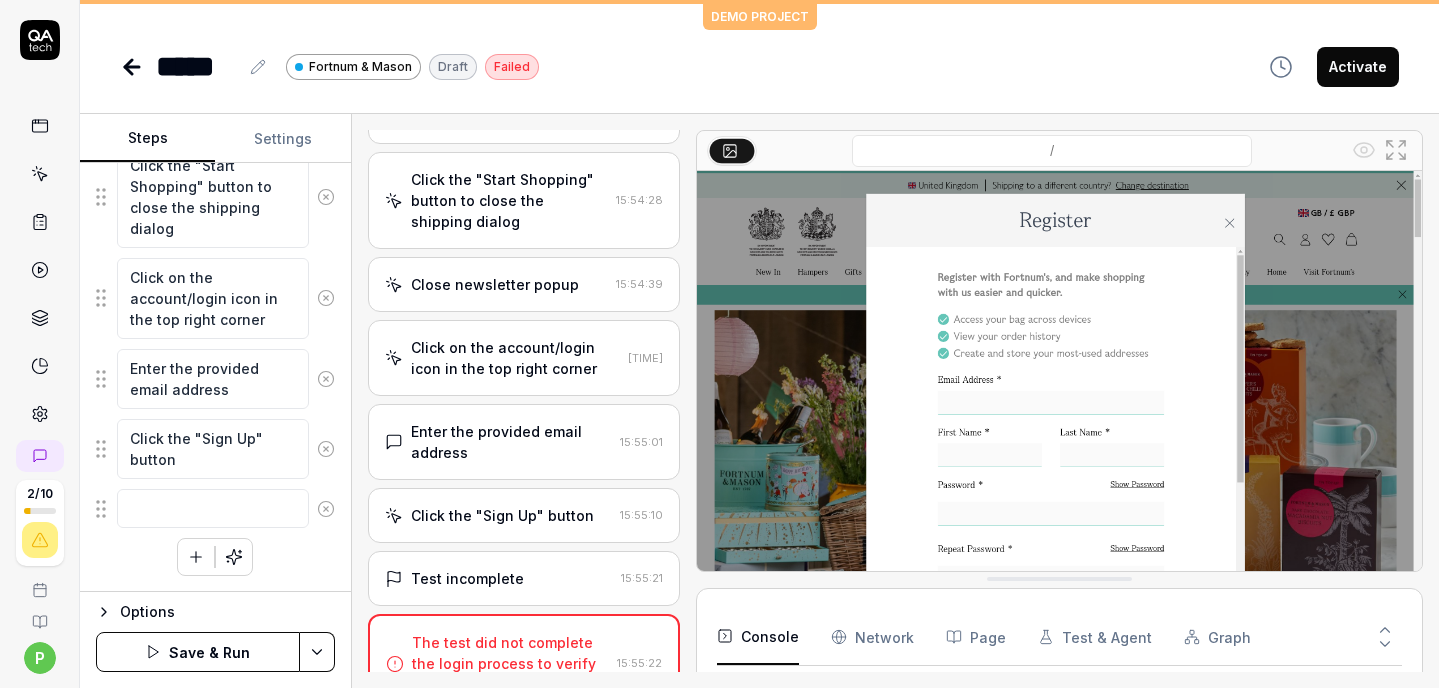 click on "Goal Login using test account and log out again
Login - [EMAIL]
Password - [PASSWORD] Expected result Welcome pop-up is shown on login
User name is displayed in header
On logout pop-up is shown confirming action Steps Accept the cookies to proceed Select country as [COUNTRY] and currency as GBP Click the "Start Shopping" button to close the shipping dialog Click on the account/login icon in the top right corner Enter the provided email address Click the "Sign Up" button
To pick up a draggable item, press the space bar.
While dragging, use the arrow keys to move the item.
Press space again to drop the item in its new position, or press escape to cancel.
Draggable item [UUID] was dropped over droppable area [UUID]" at bounding box center (215, 377) 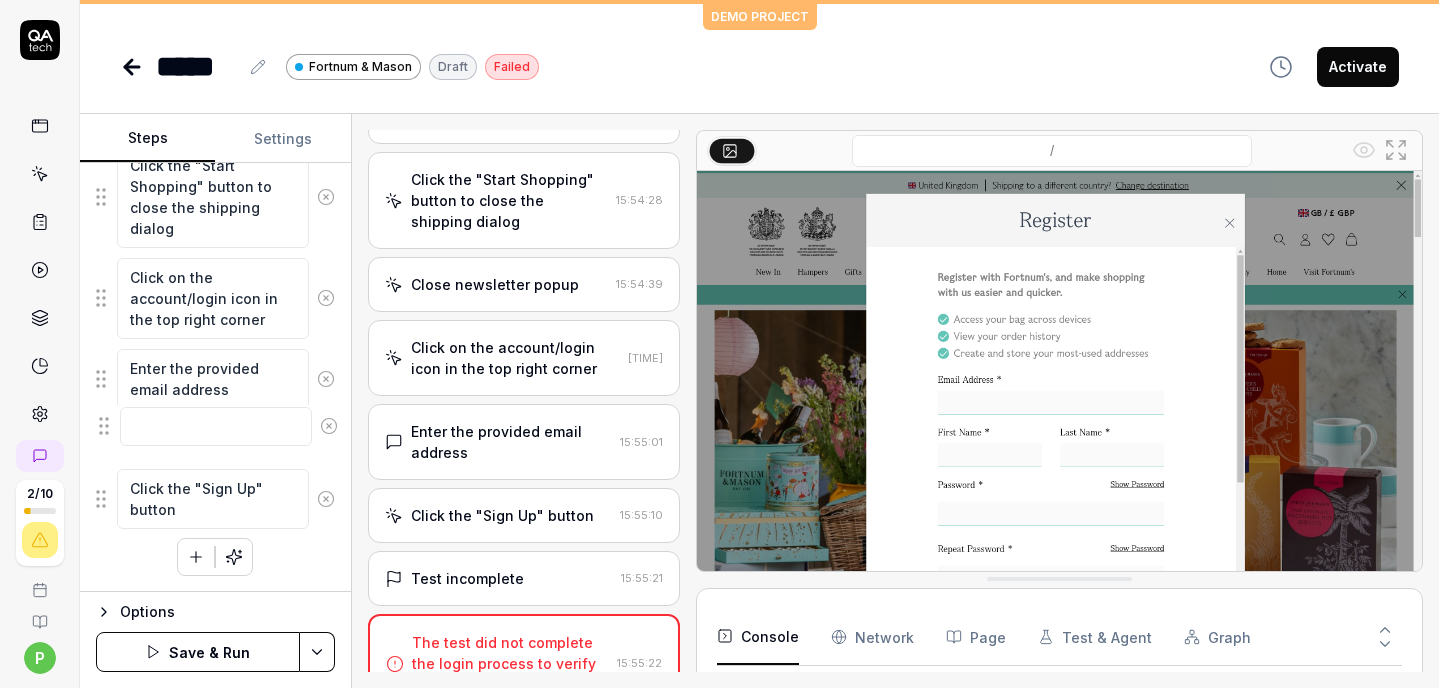 drag, startPoint x: 99, startPoint y: 509, endPoint x: 102, endPoint y: 427, distance: 82.05486 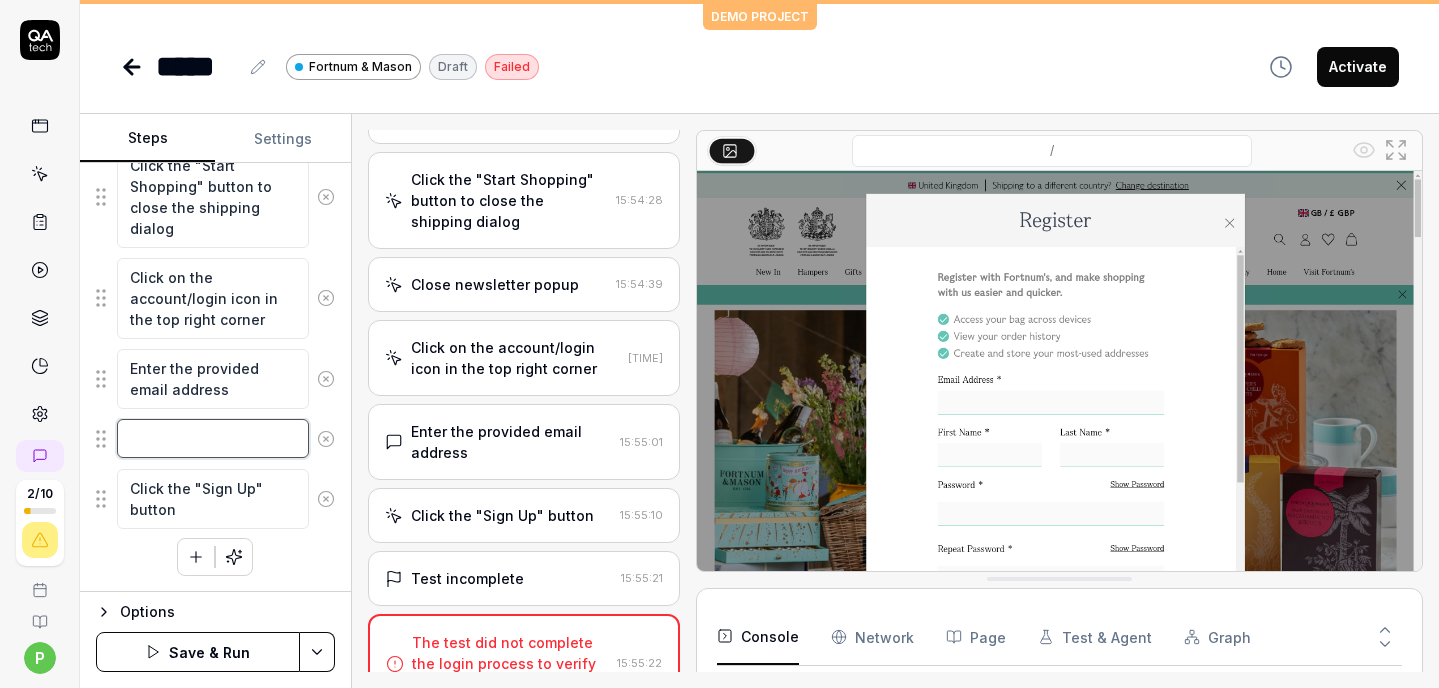 click at bounding box center (213, 438) 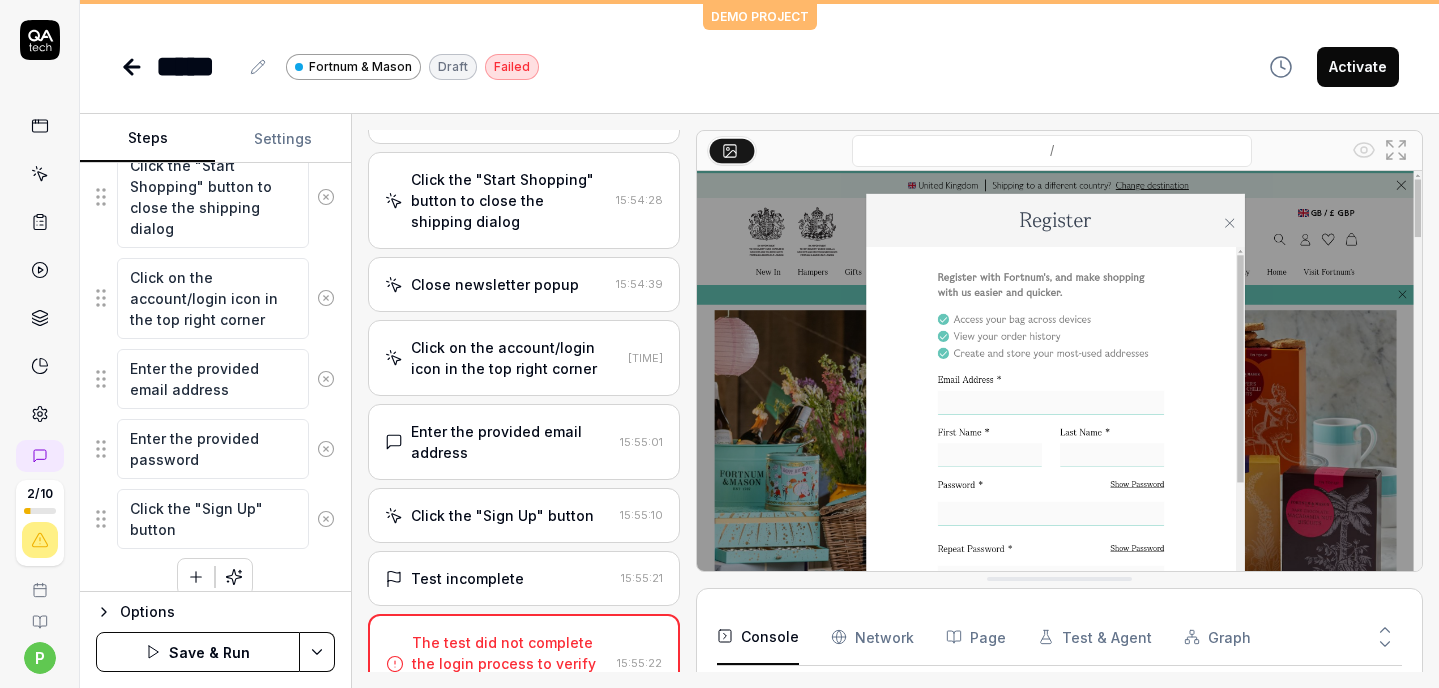 click on "Save & Run" at bounding box center [198, 652] 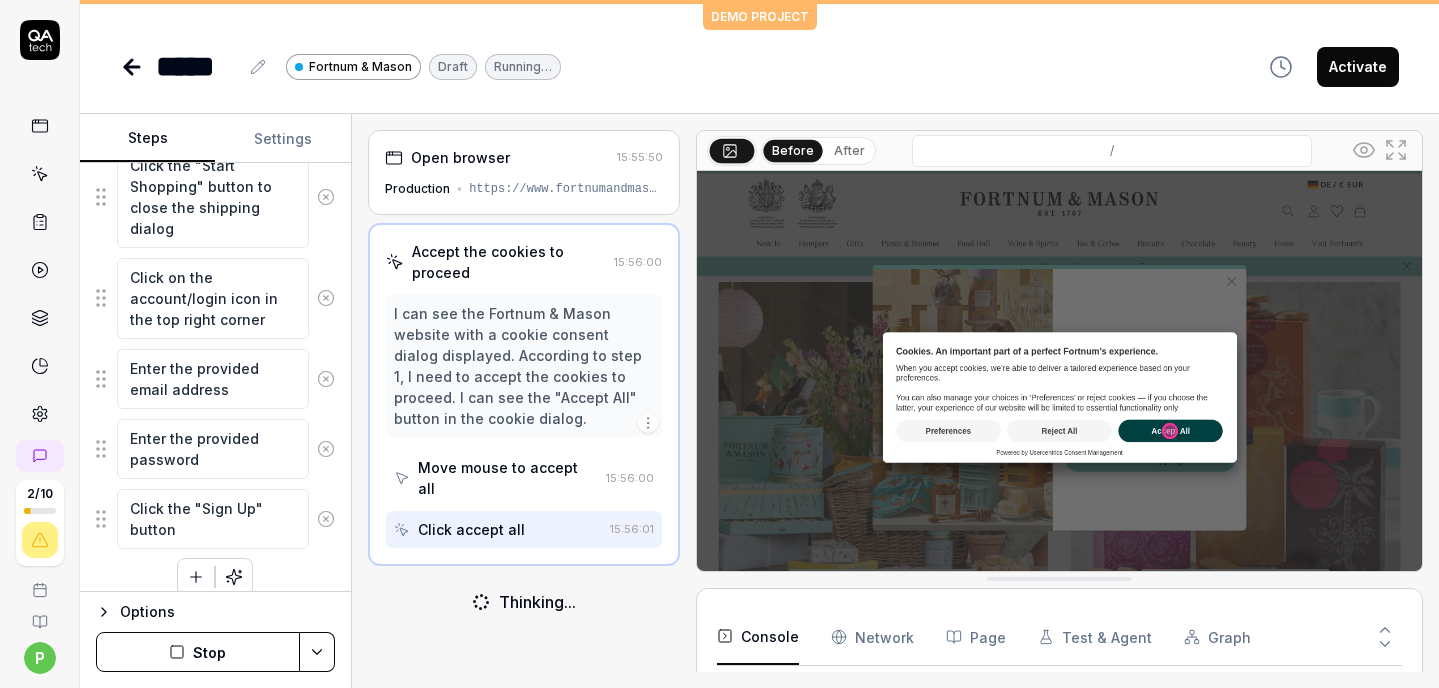 scroll, scrollTop: 48, scrollLeft: 0, axis: vertical 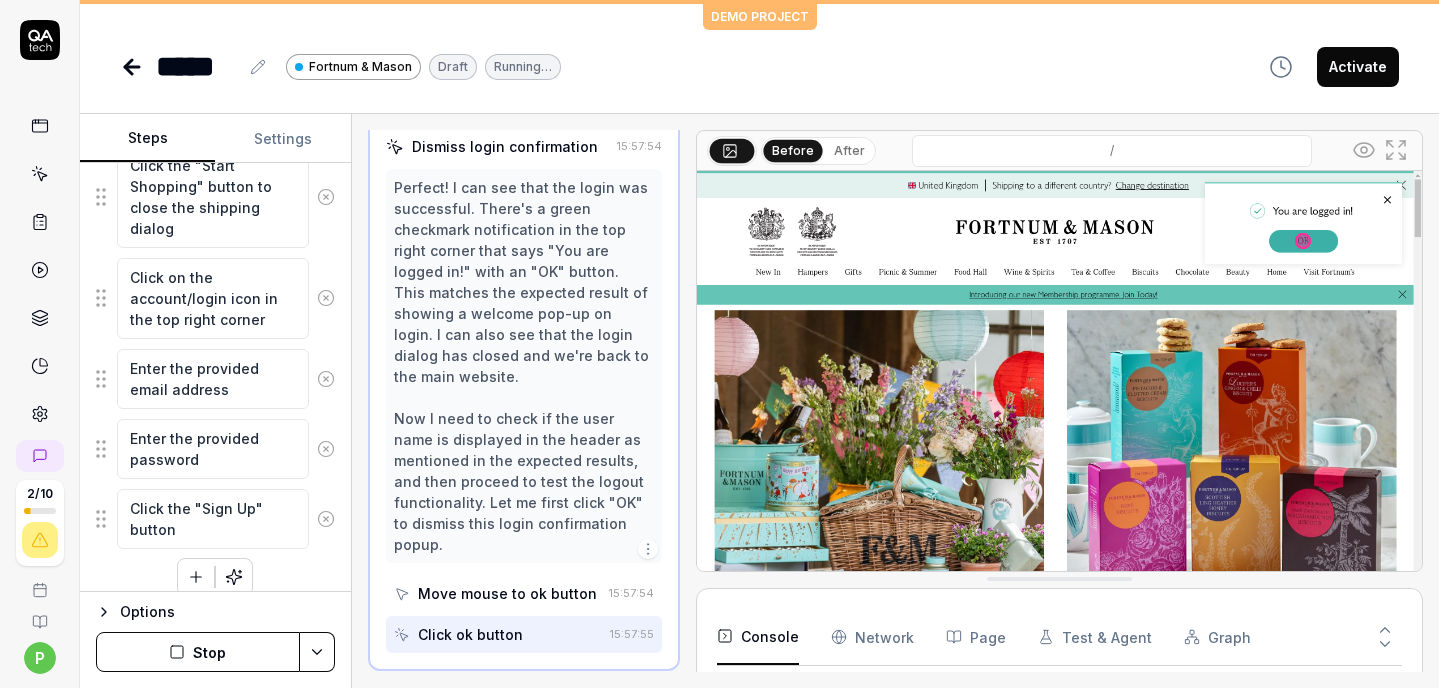 click on "Click ok button" at bounding box center (498, 634) 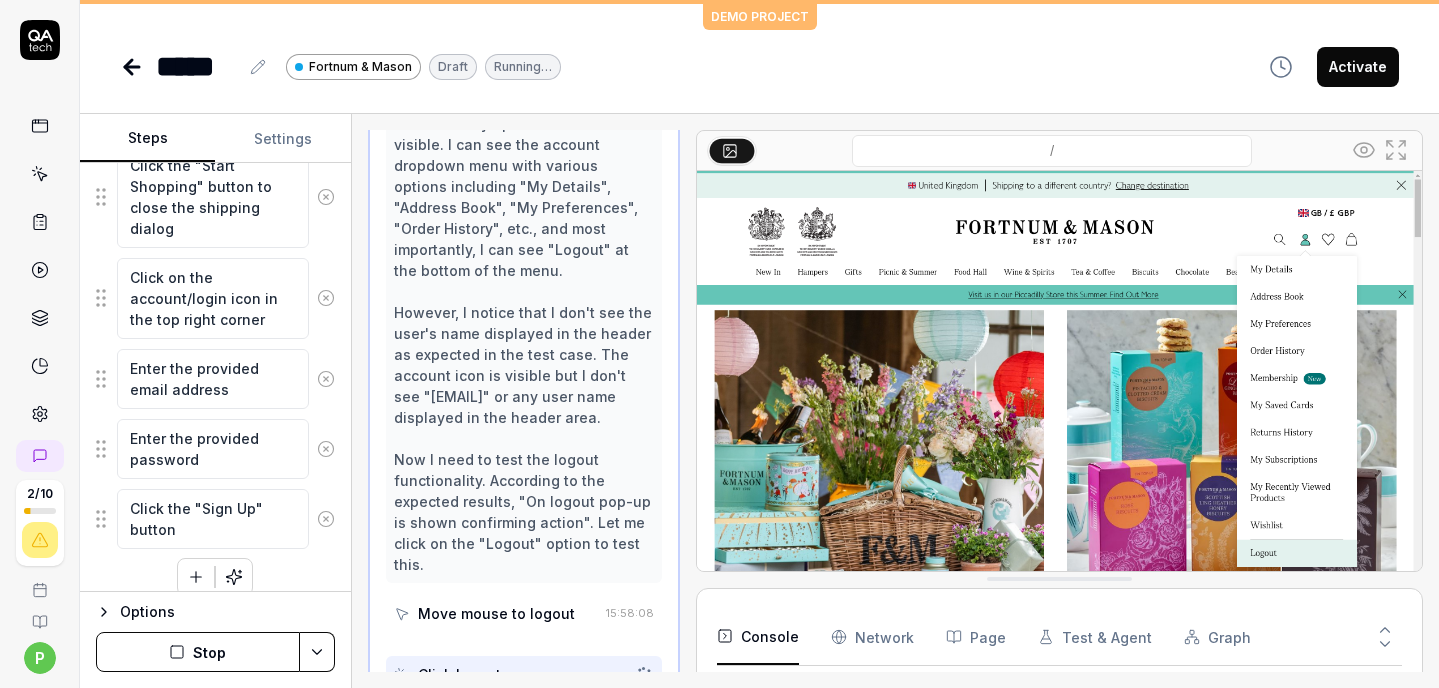 scroll, scrollTop: 1007, scrollLeft: 0, axis: vertical 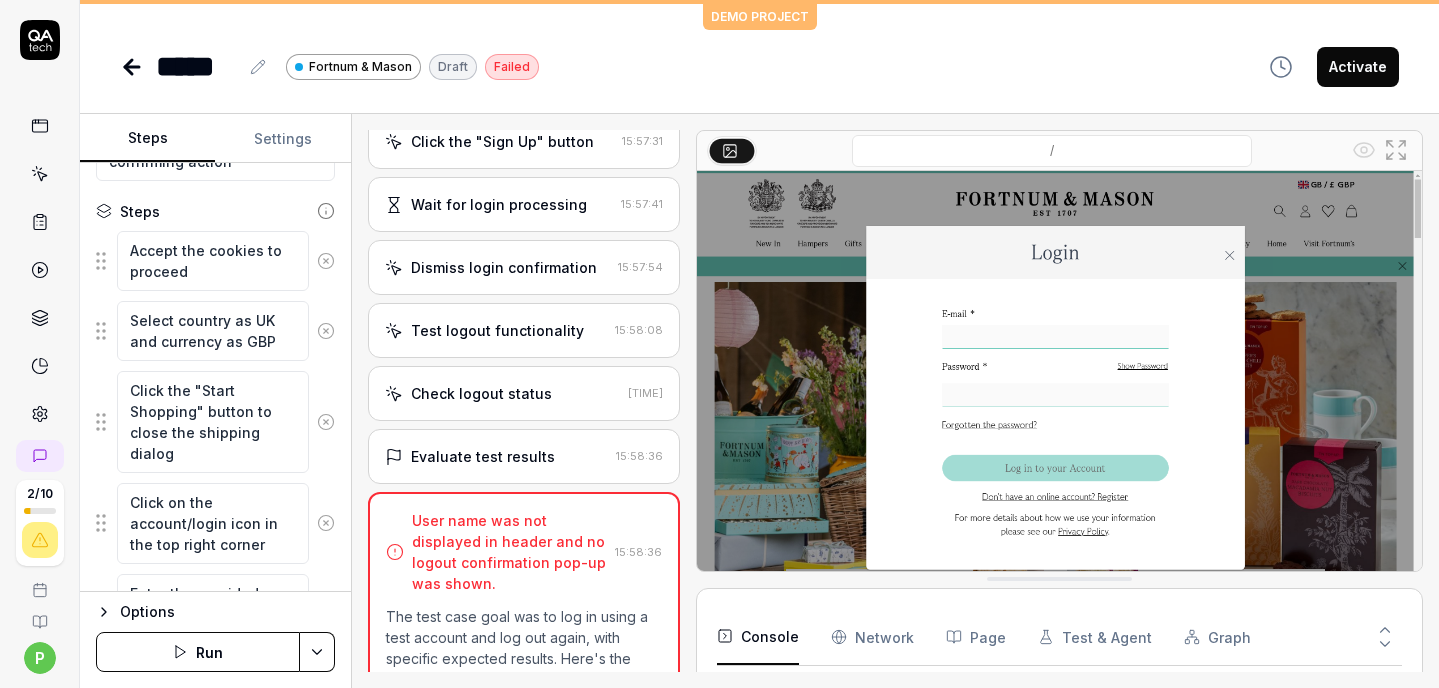 click on "Check logout status" at bounding box center [481, 393] 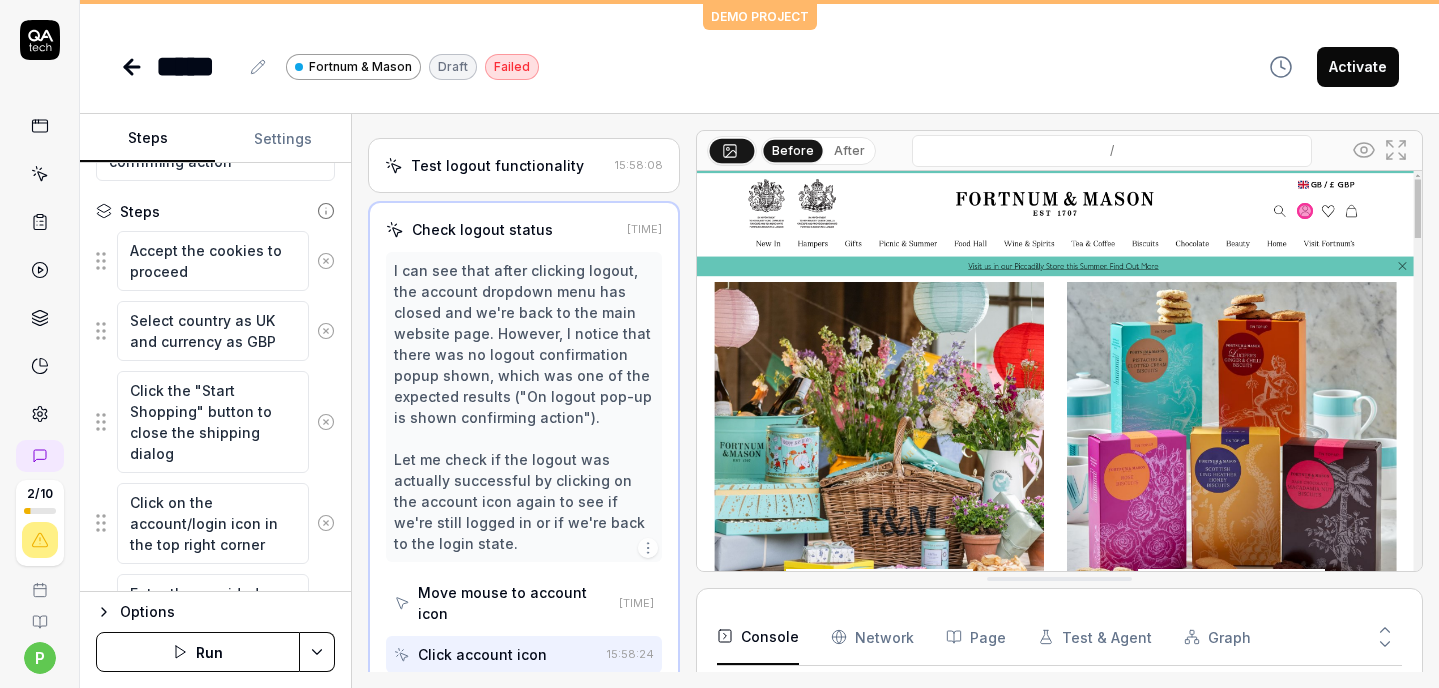 scroll, scrollTop: 1028, scrollLeft: 0, axis: vertical 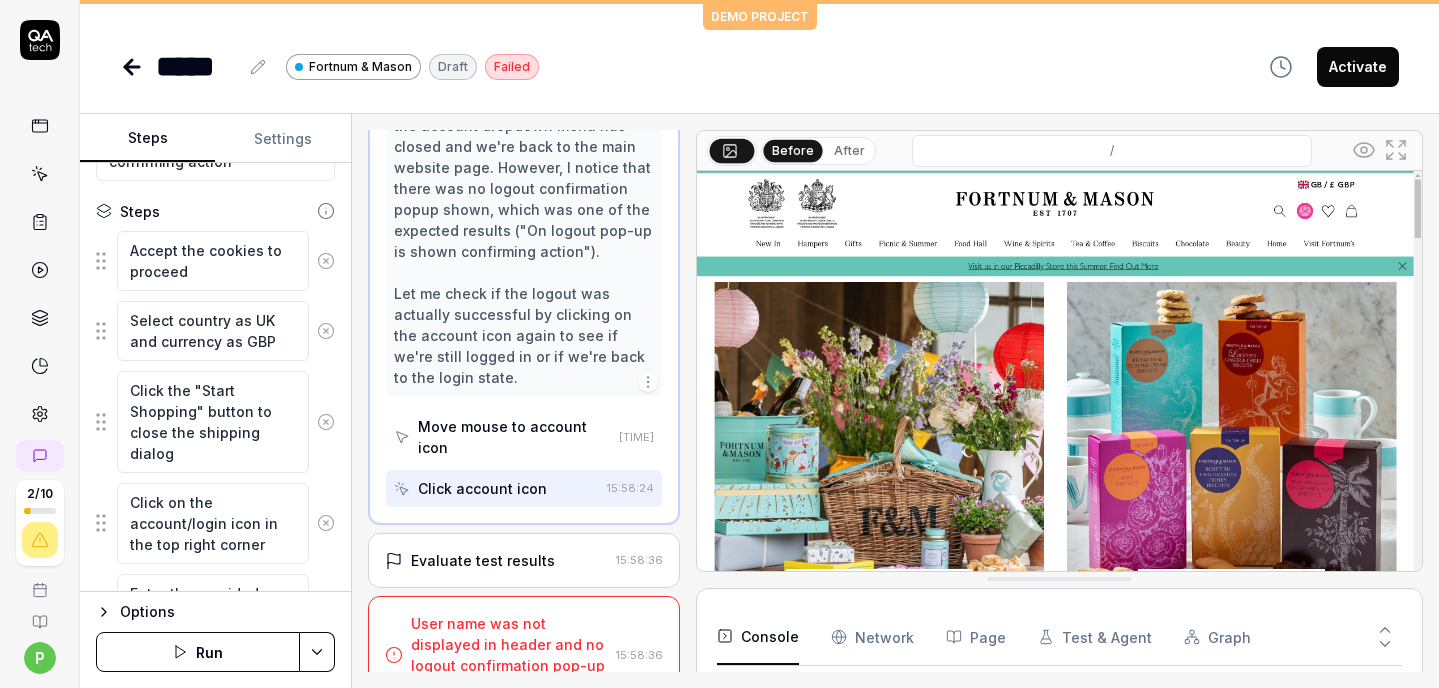 click on "User name was not displayed in header and no logout confirmation pop-up was shown." at bounding box center (509, 655) 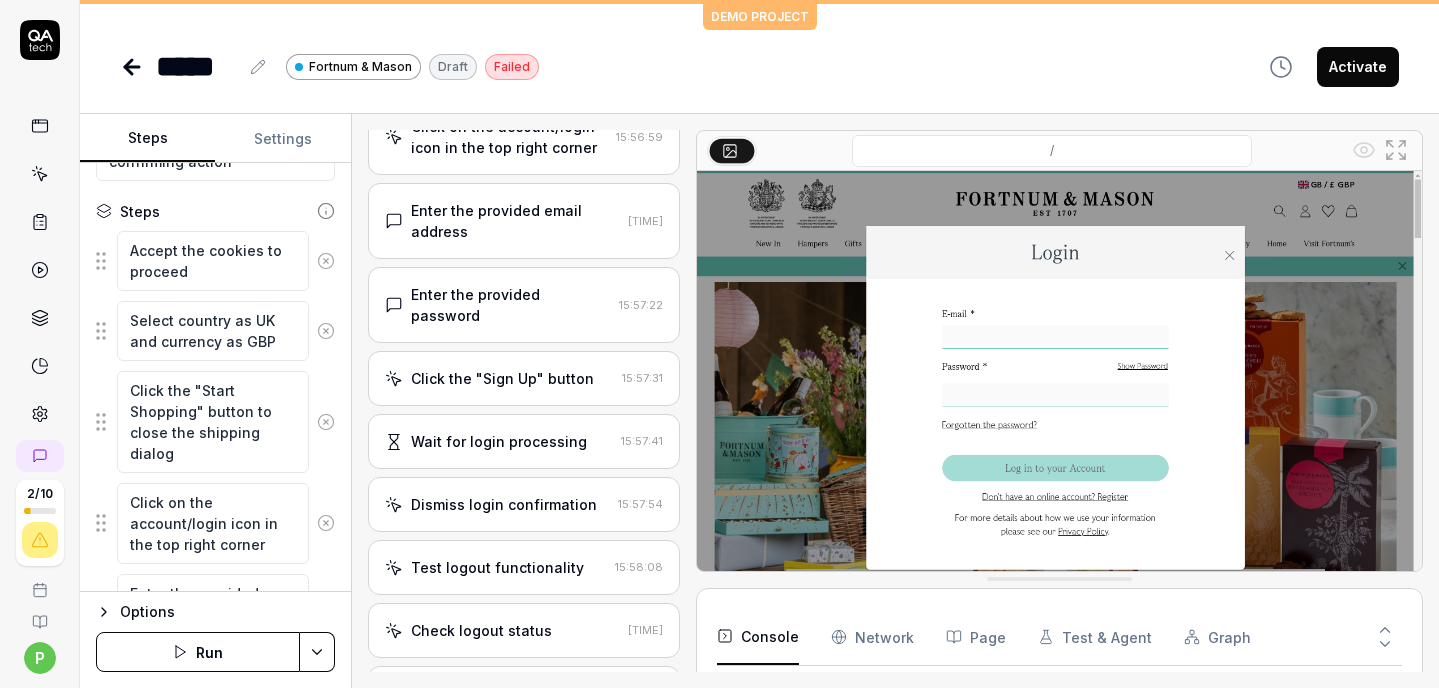 scroll, scrollTop: 439, scrollLeft: 0, axis: vertical 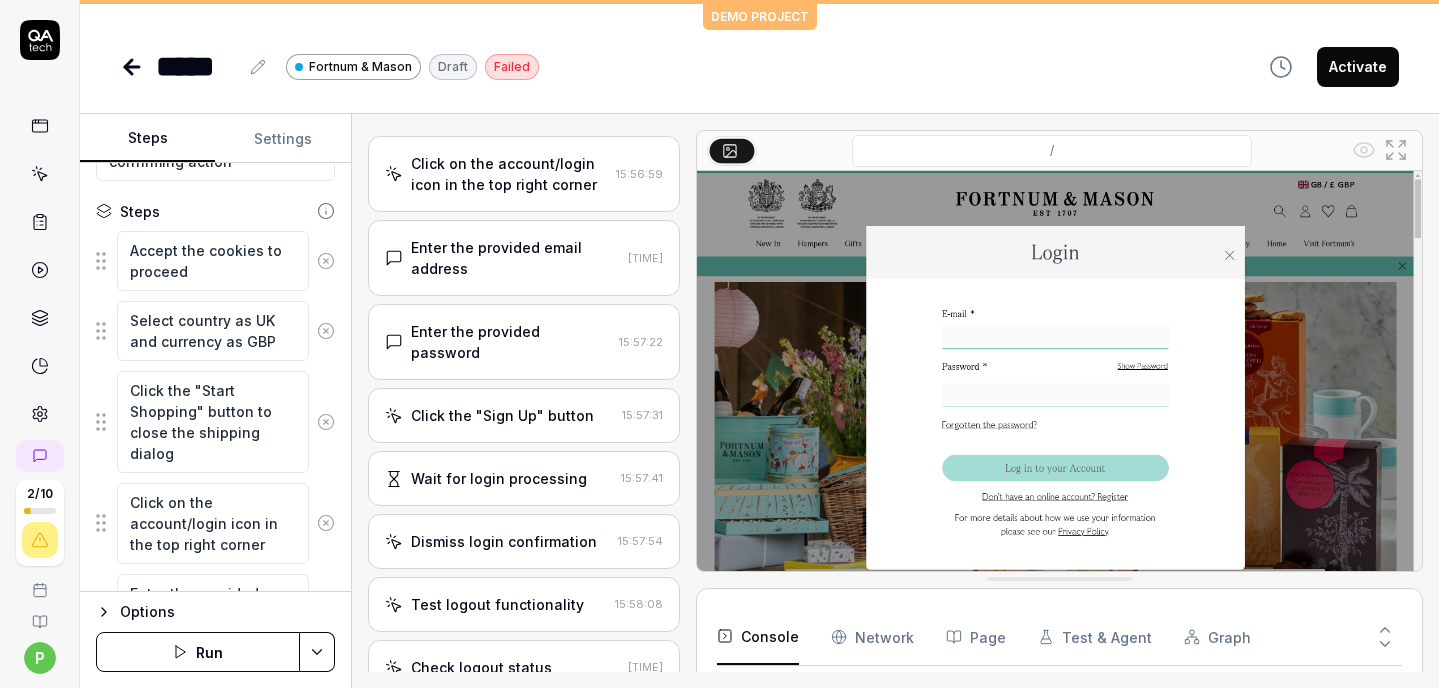 click on "Enter the provided email address" at bounding box center [515, 258] 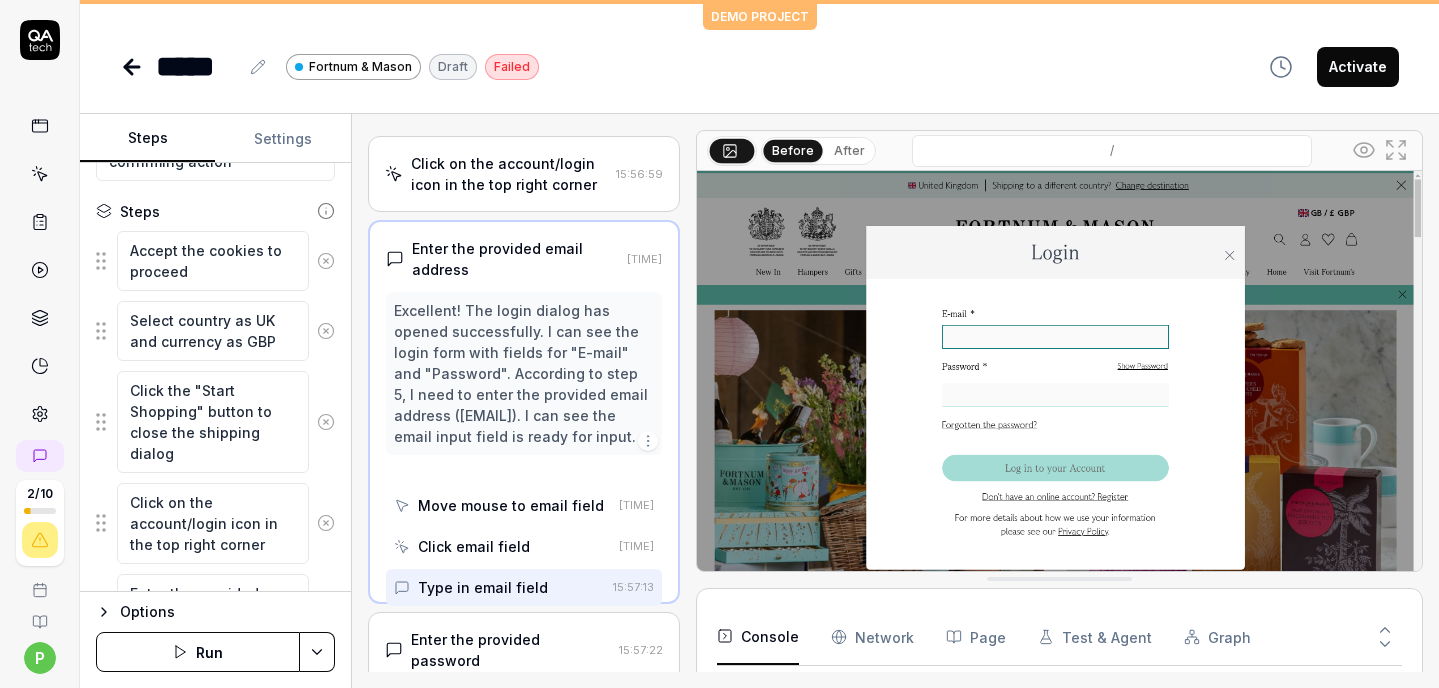 scroll, scrollTop: 397, scrollLeft: 0, axis: vertical 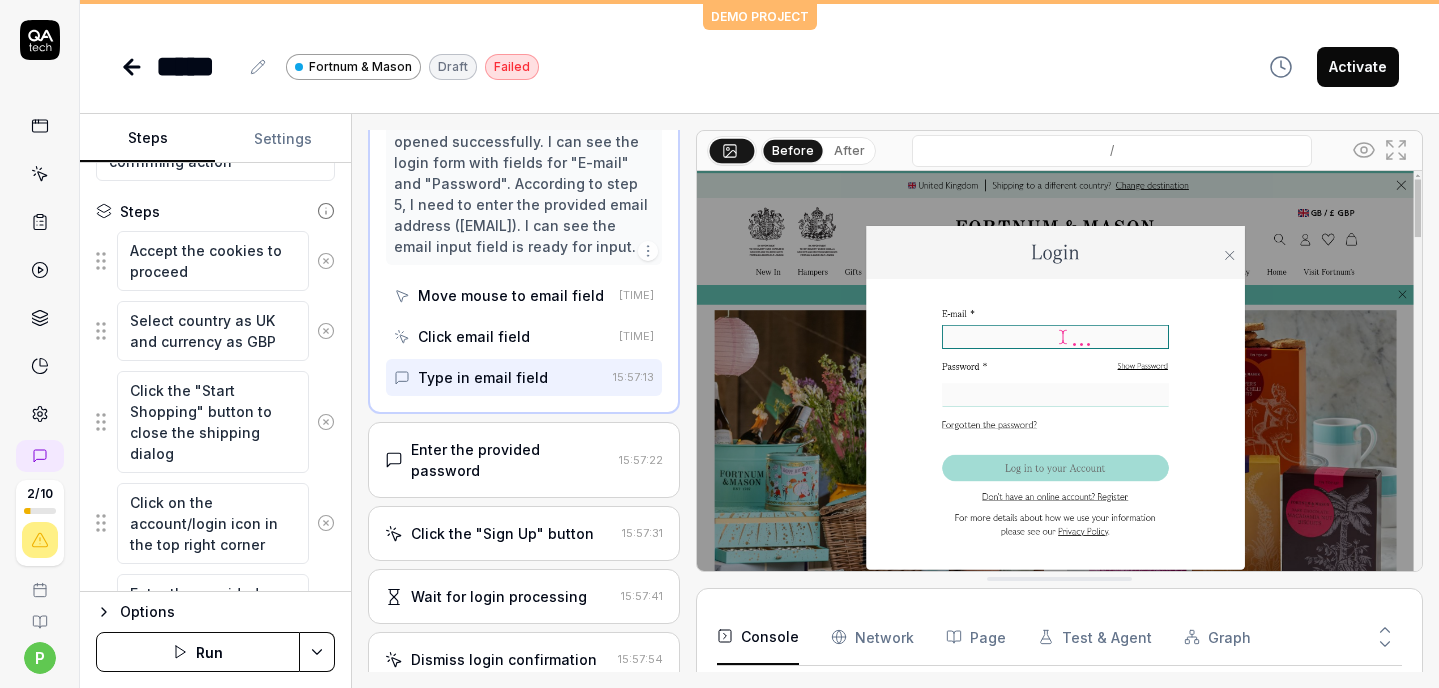 click on "Enter the provided password [TIME]" at bounding box center (524, 460) 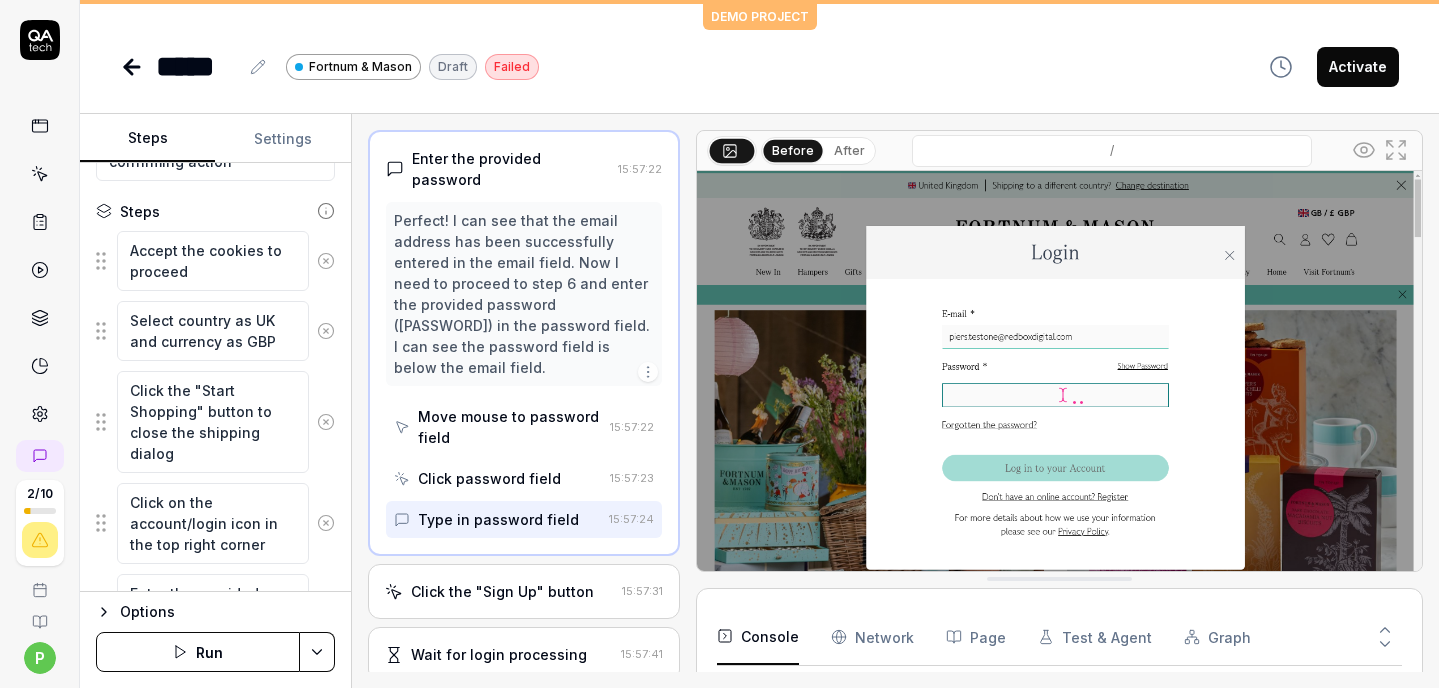 scroll, scrollTop: 755, scrollLeft: 0, axis: vertical 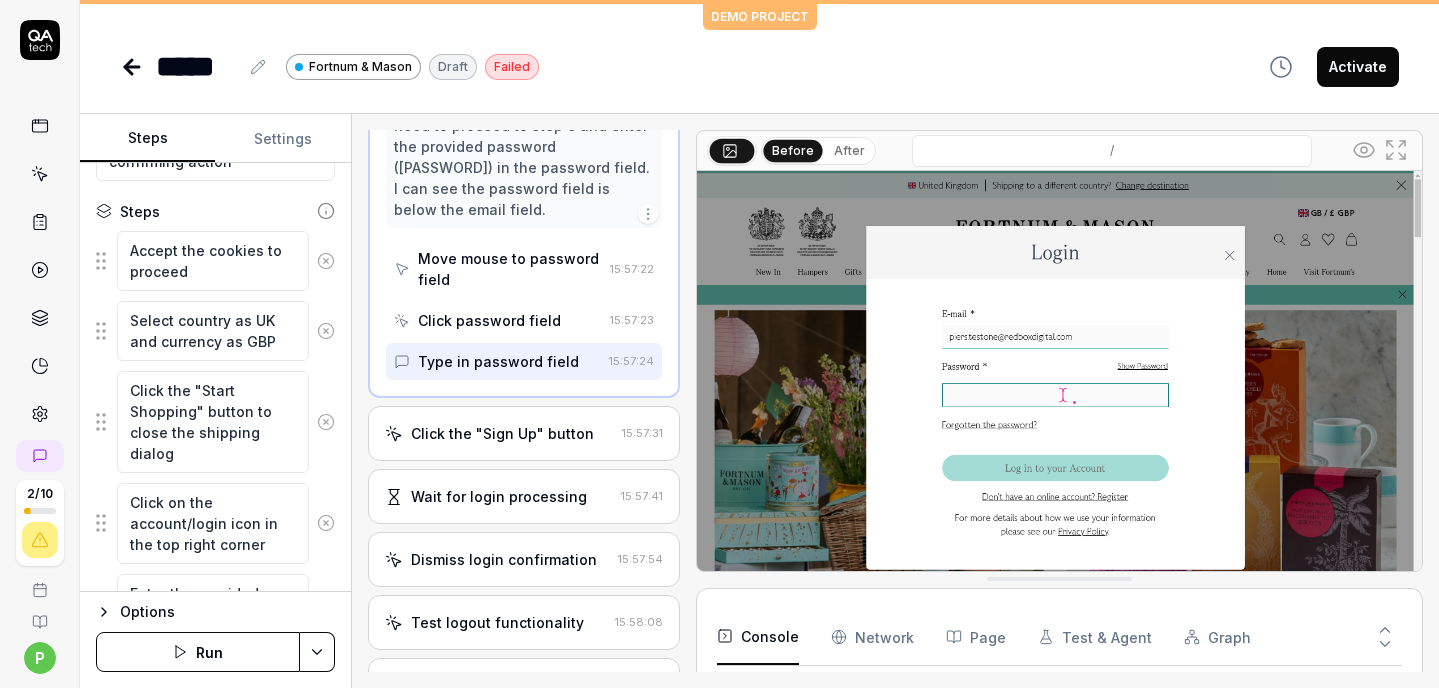 click on "Wait for login processing" at bounding box center (499, 496) 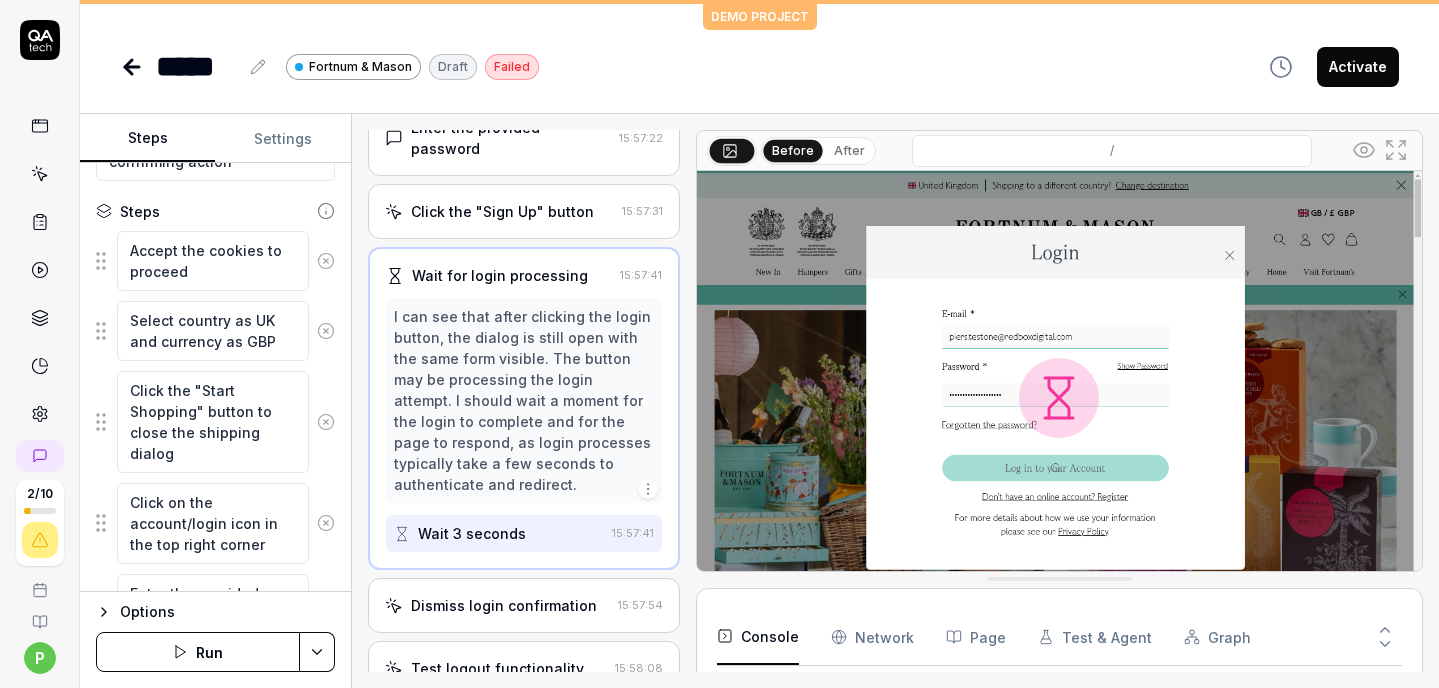 click on "Dismiss login confirmation" at bounding box center (504, 605) 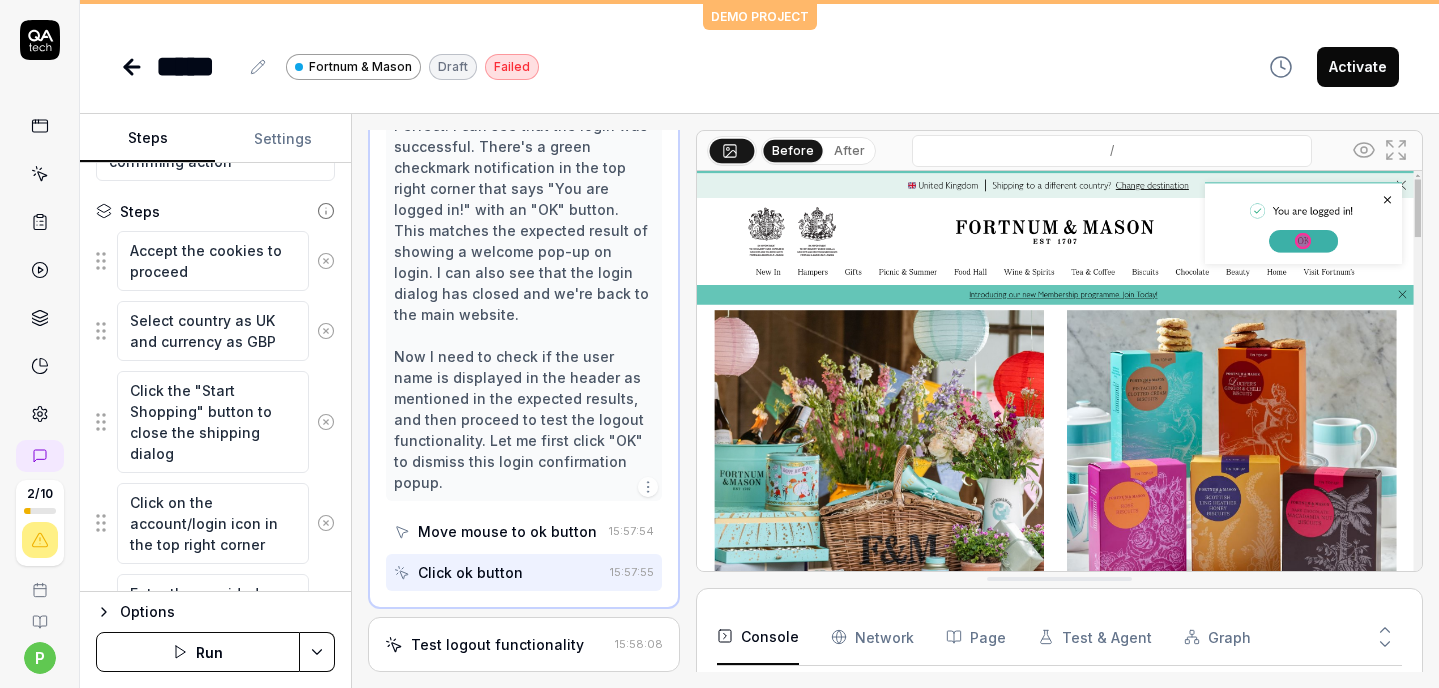scroll, scrollTop: 874, scrollLeft: 0, axis: vertical 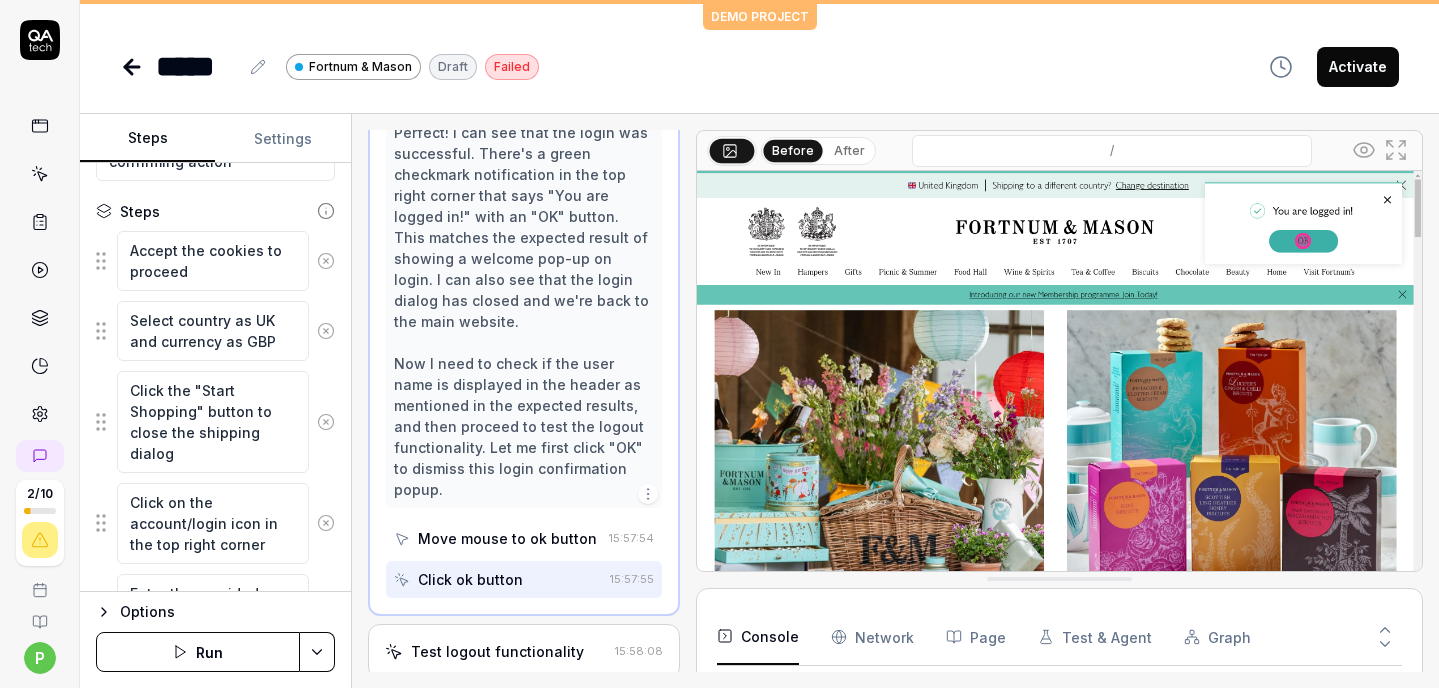click on "Test logout functionality" at bounding box center (497, 651) 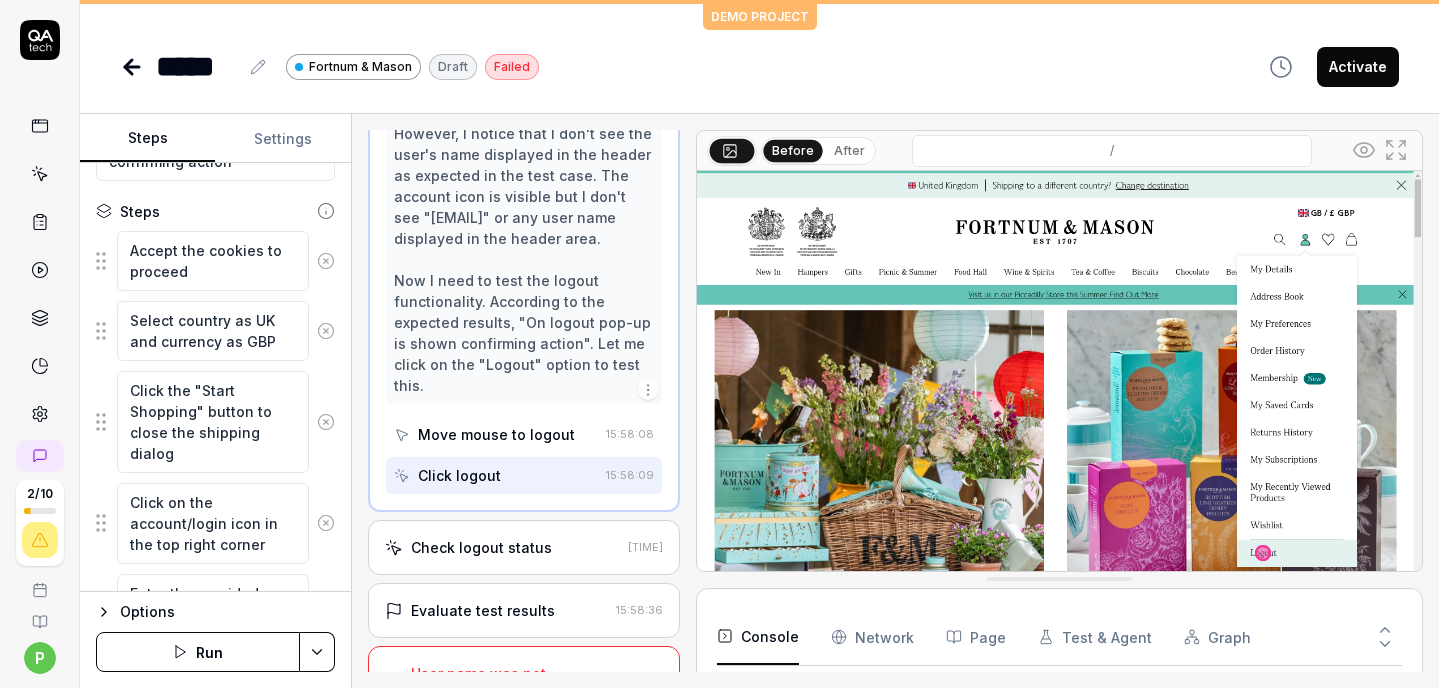 scroll, scrollTop: 1194, scrollLeft: 0, axis: vertical 